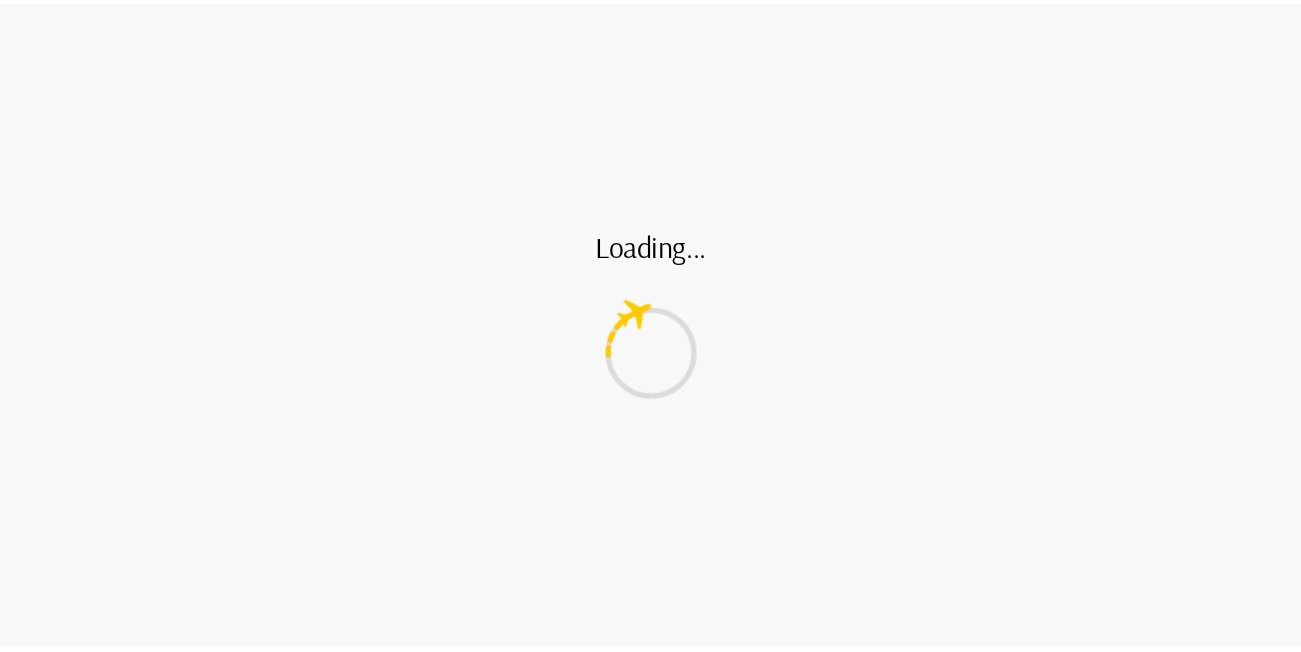 scroll, scrollTop: 0, scrollLeft: 0, axis: both 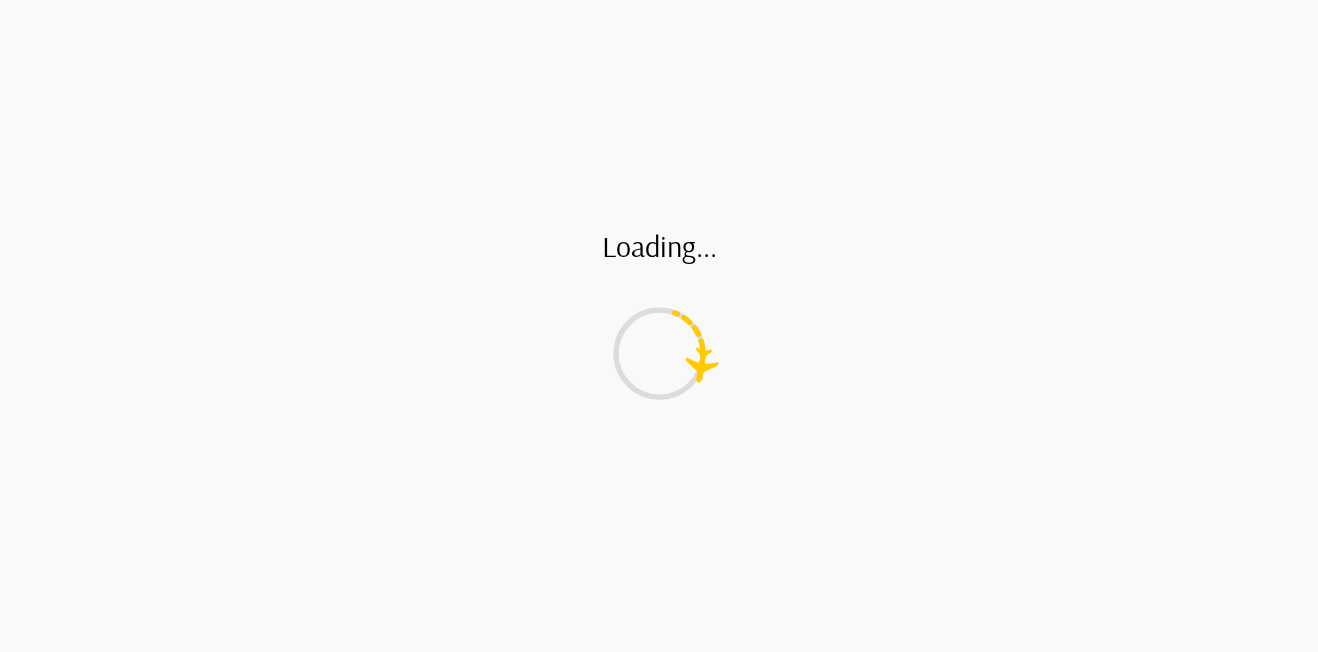 type on "*" 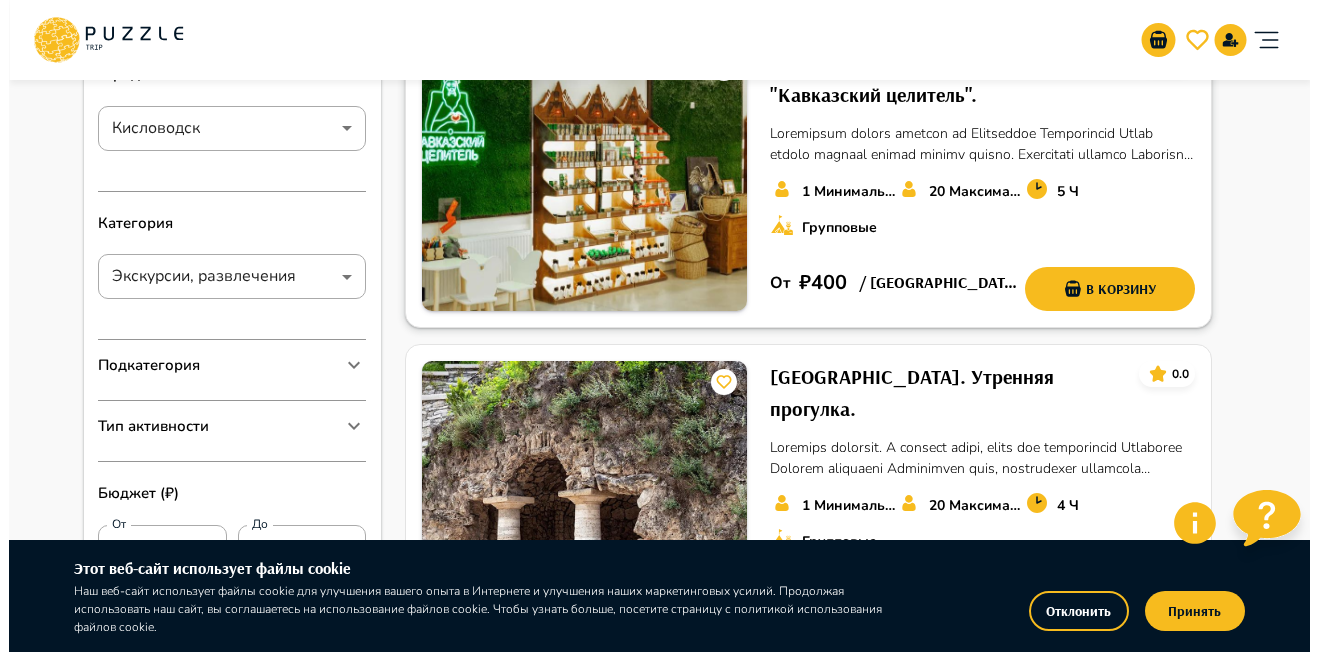 scroll, scrollTop: 100, scrollLeft: 0, axis: vertical 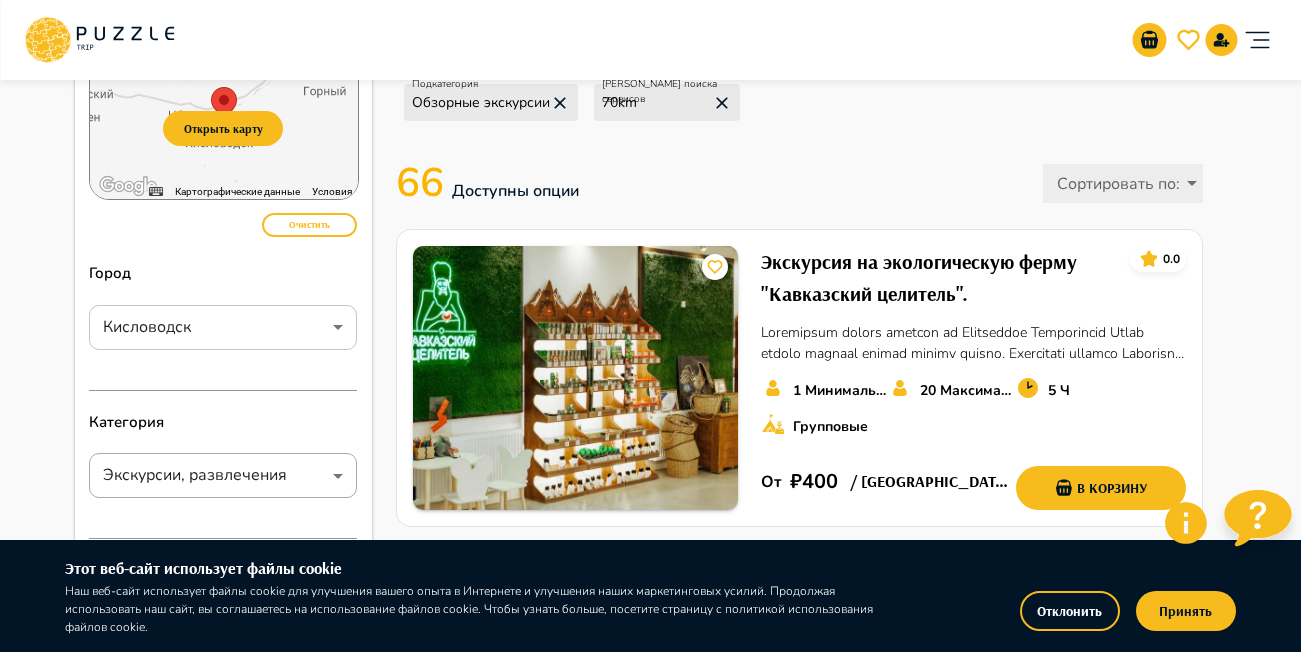 click on "Организаторам услуг Турагентствам Зарегистрироваться Войти RUB *** RU   ** Изменить категорию Открыть карту ← Переместить влево → Переместить вправо ↑ Переместить вверх ↓ Переместить вниз + Приблизить - Уменьшить Home Переместить влево на 75 % End Переместить вправо на 75 % Предыдущая страница Переместить вверх на 75 % Следующая страница Переместить вниз на 75 % Для навигации используйте клавиши со стрелками. Карта Рельеф Спутник Названия объектов Картографические данные Картографические данные ©2025 Google Картографические данные ©2025 Google 5 км  Условия Очистить ​ ​ 1" at bounding box center [650, 1850] 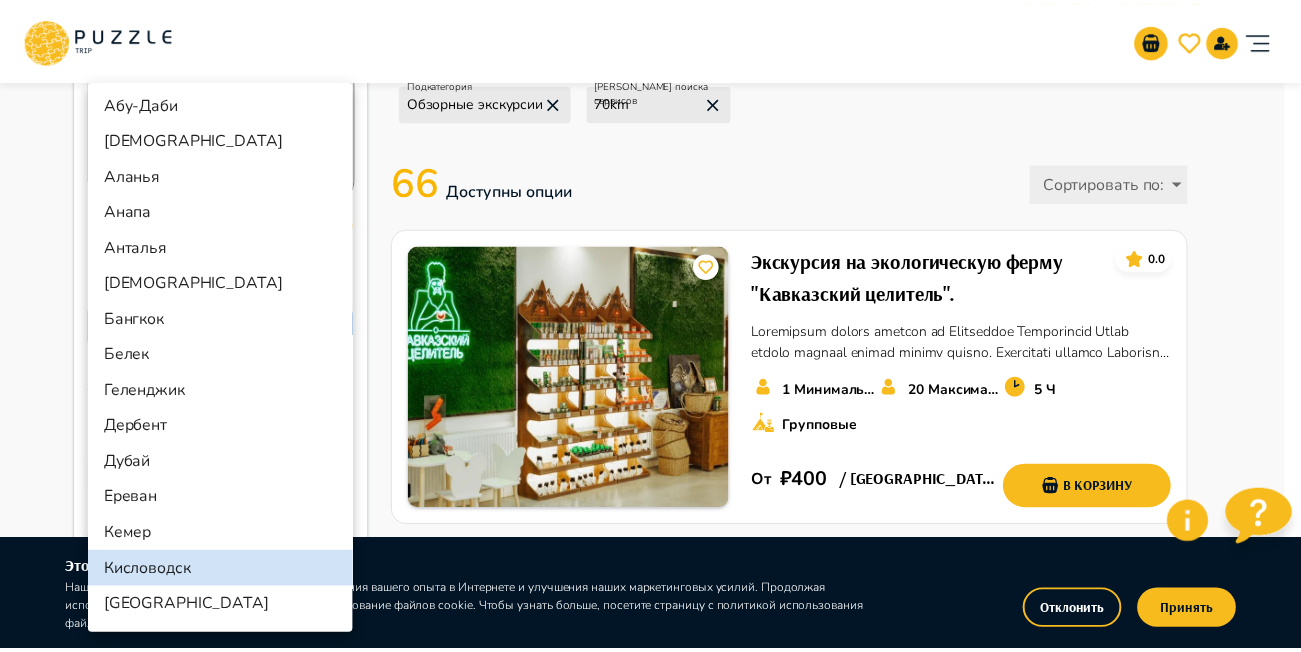 scroll, scrollTop: 0, scrollLeft: 0, axis: both 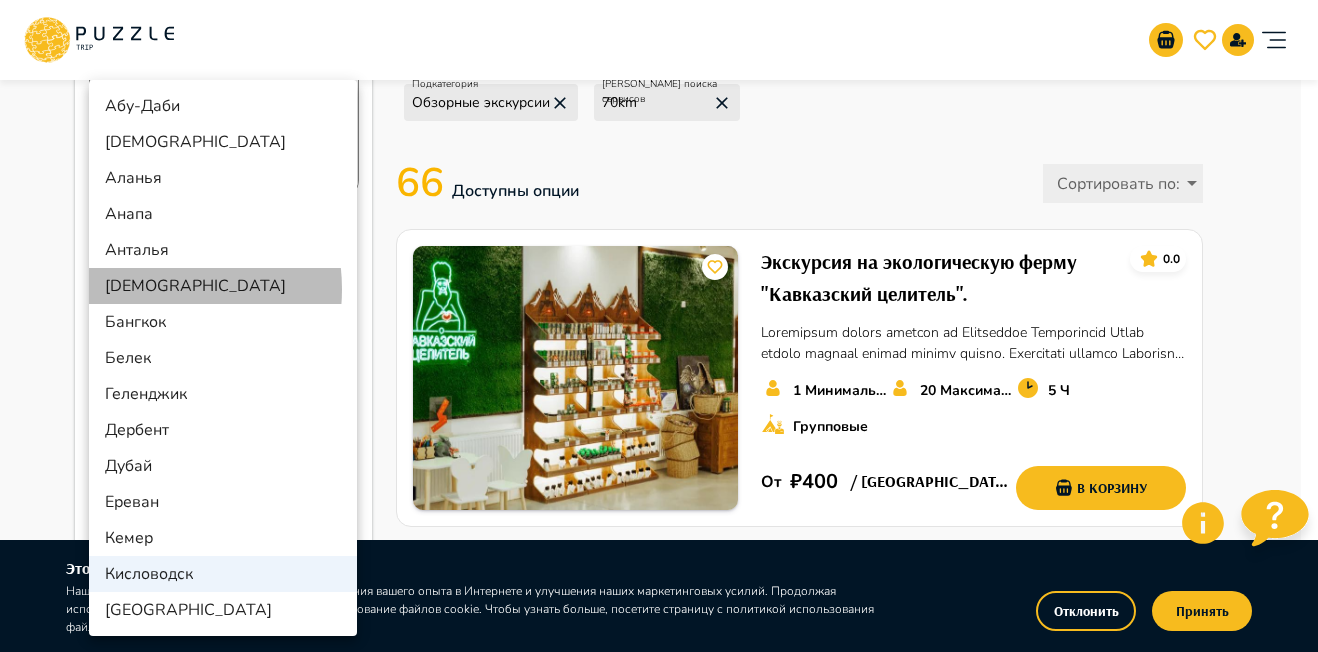 click on "Архыз" at bounding box center [223, 286] 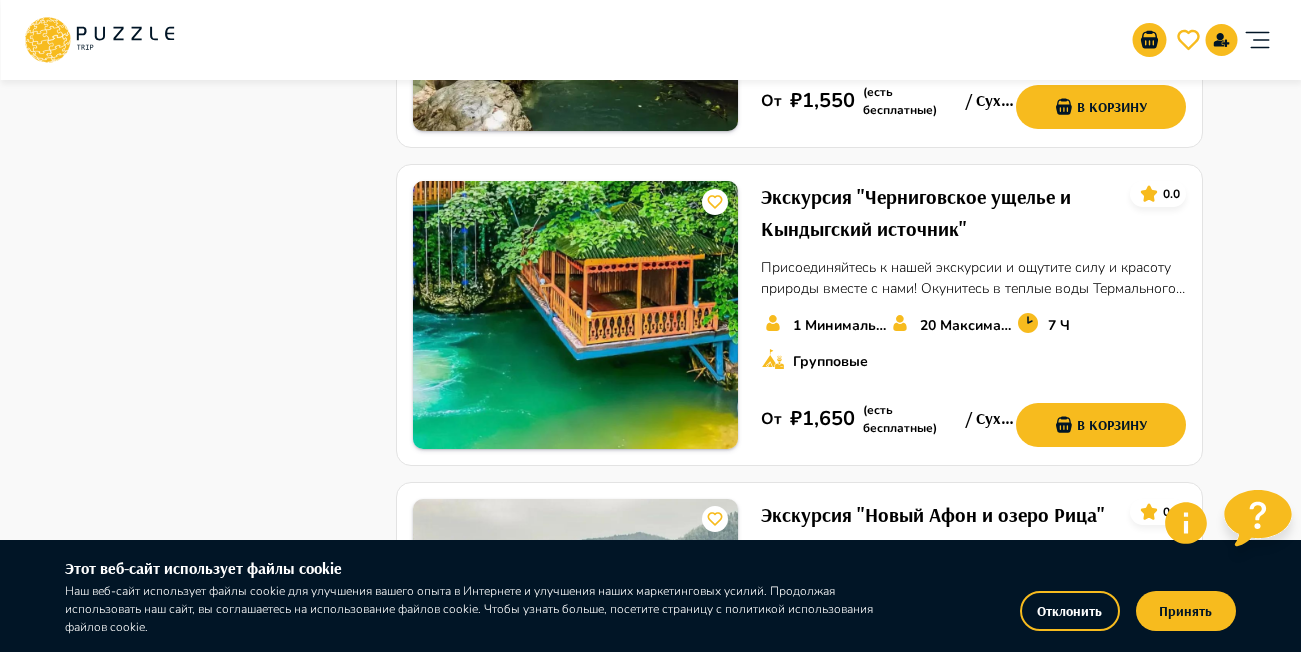 scroll, scrollTop: 2400, scrollLeft: 0, axis: vertical 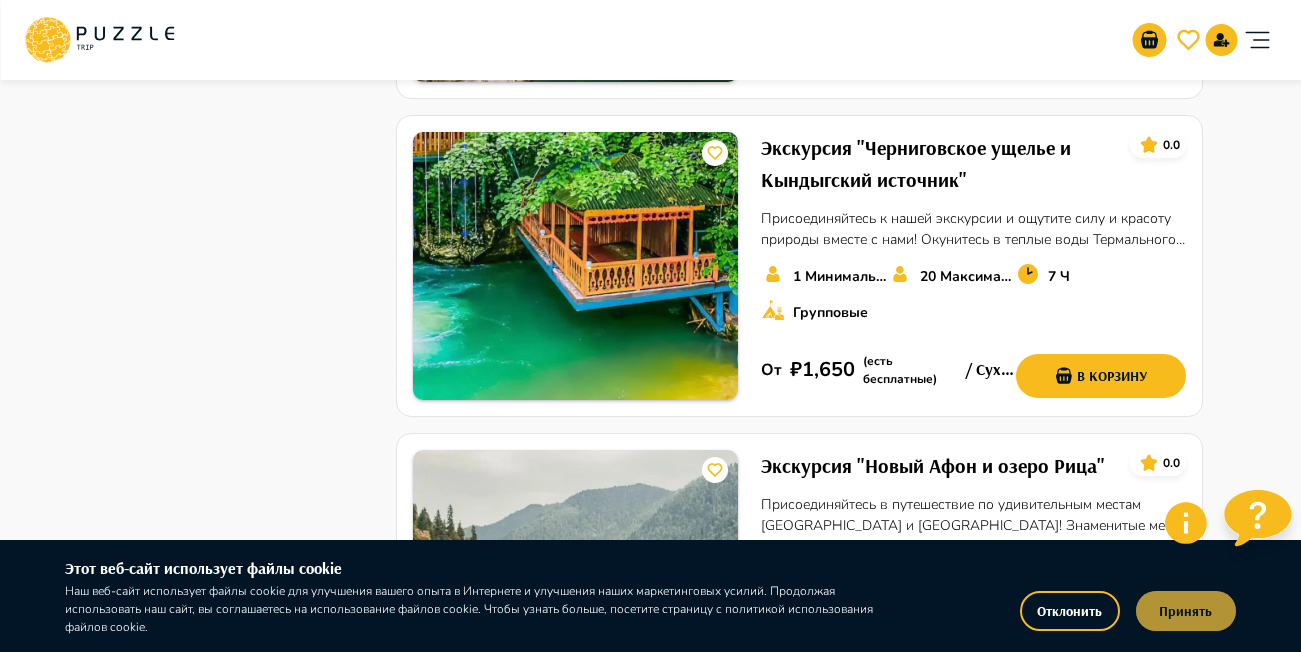 click on "Принять" at bounding box center (1186, 611) 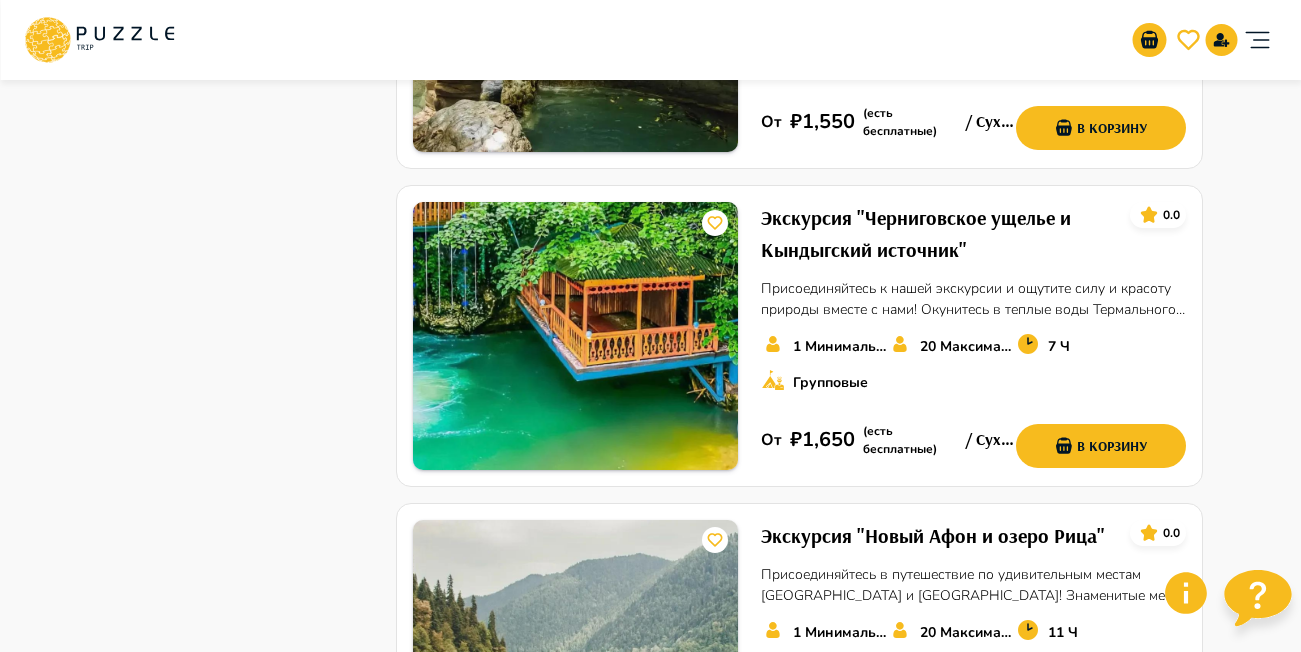 scroll, scrollTop: 2100, scrollLeft: 0, axis: vertical 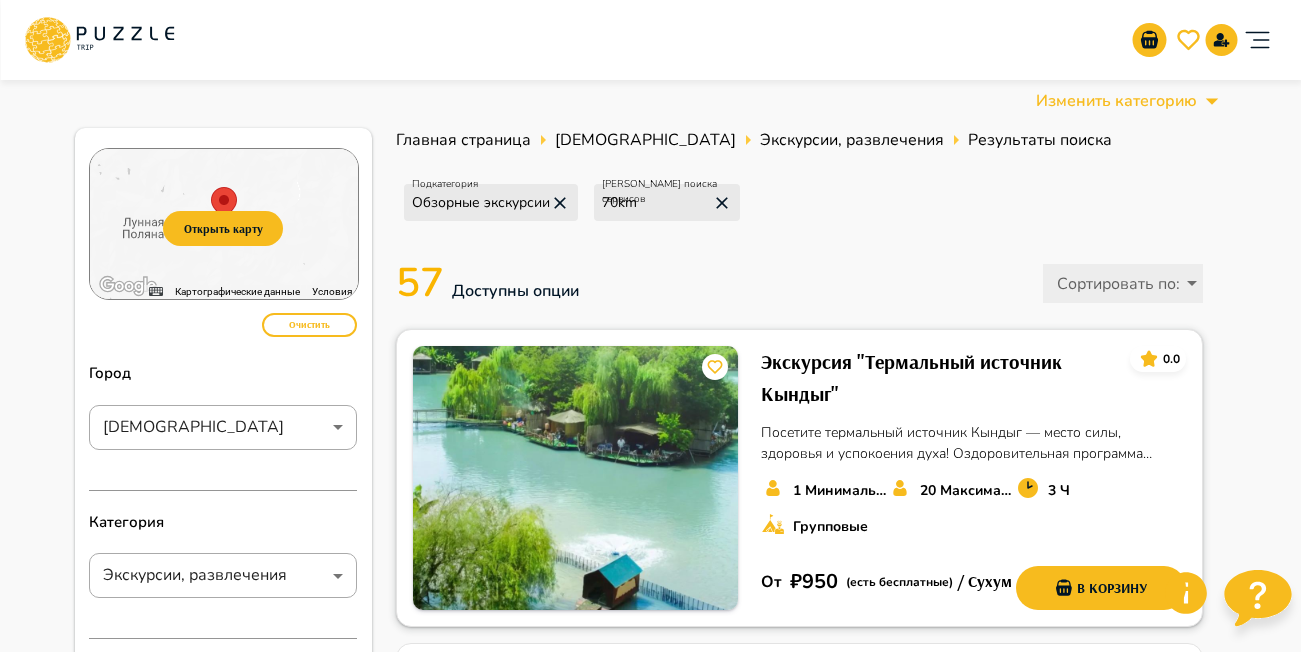 click on "Экскурсия "Термальный источник Кындыг"" at bounding box center (937, 378) 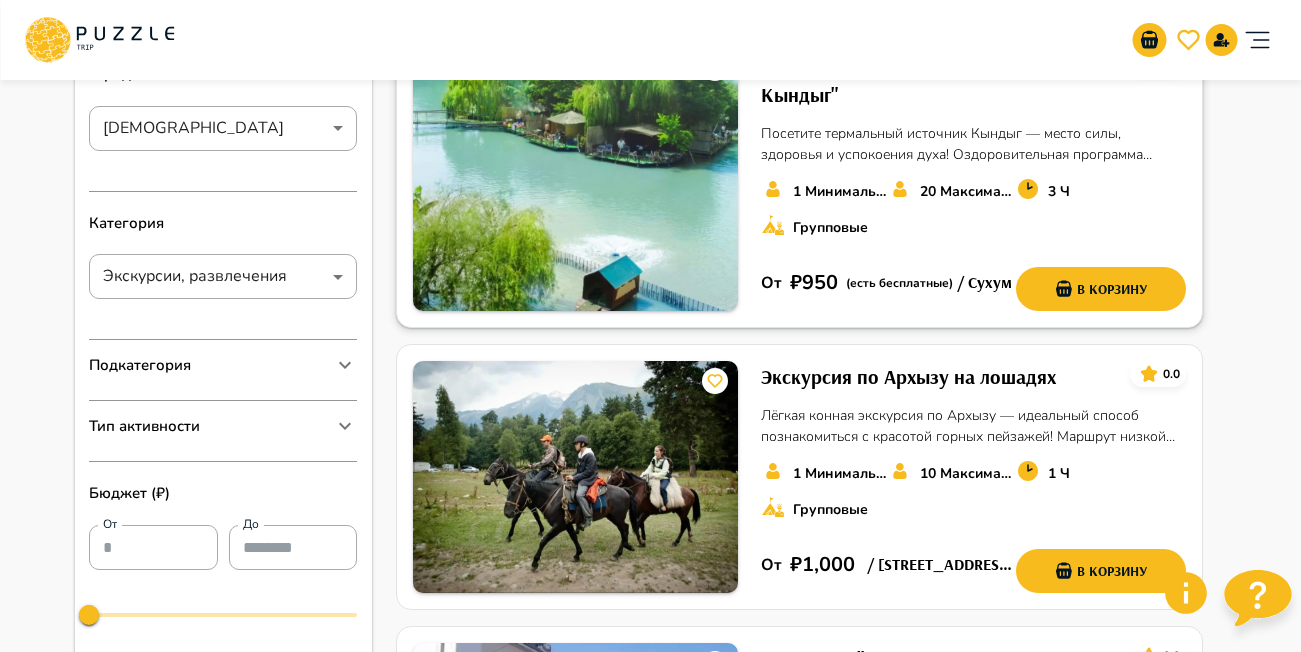 scroll, scrollTop: 300, scrollLeft: 0, axis: vertical 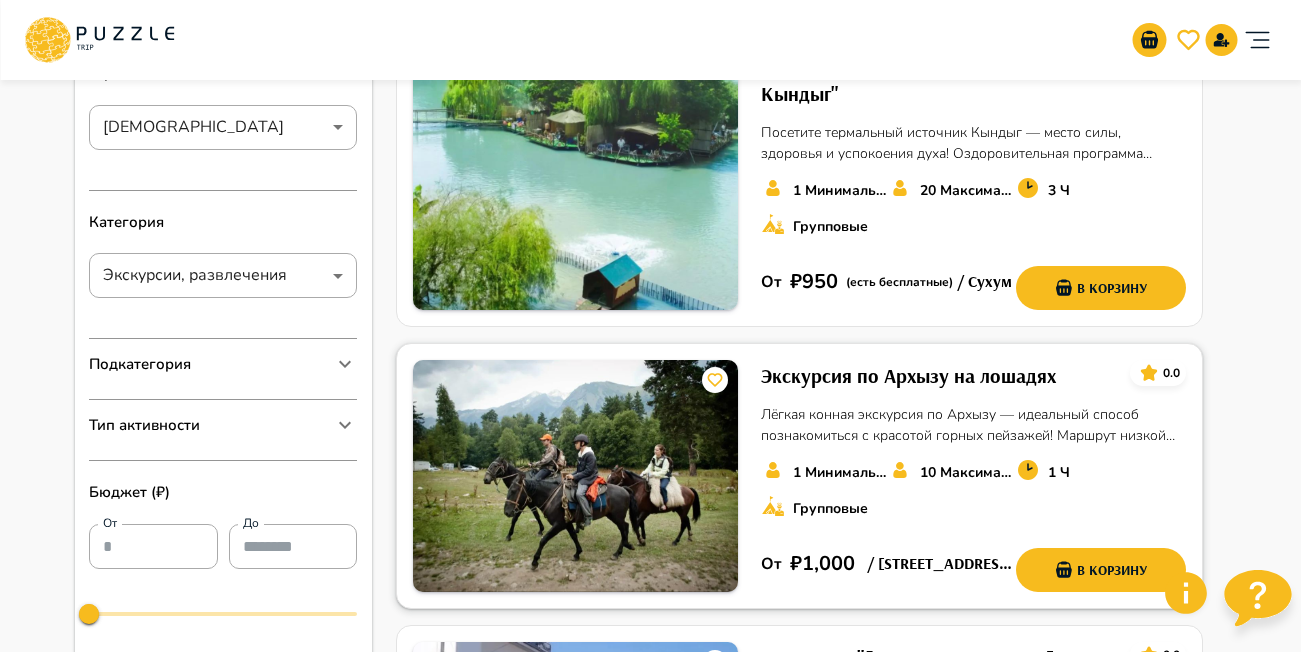 click on "Экскурсия по Архызу на лошадях" at bounding box center (908, 376) 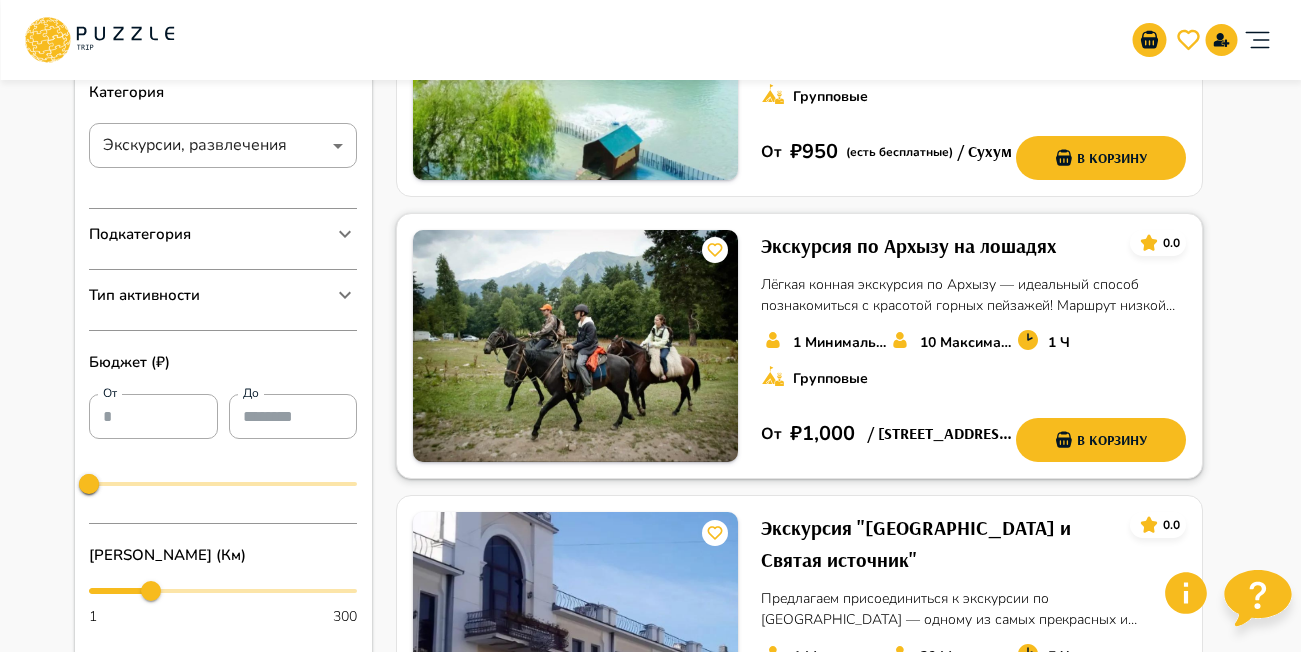 scroll, scrollTop: 600, scrollLeft: 0, axis: vertical 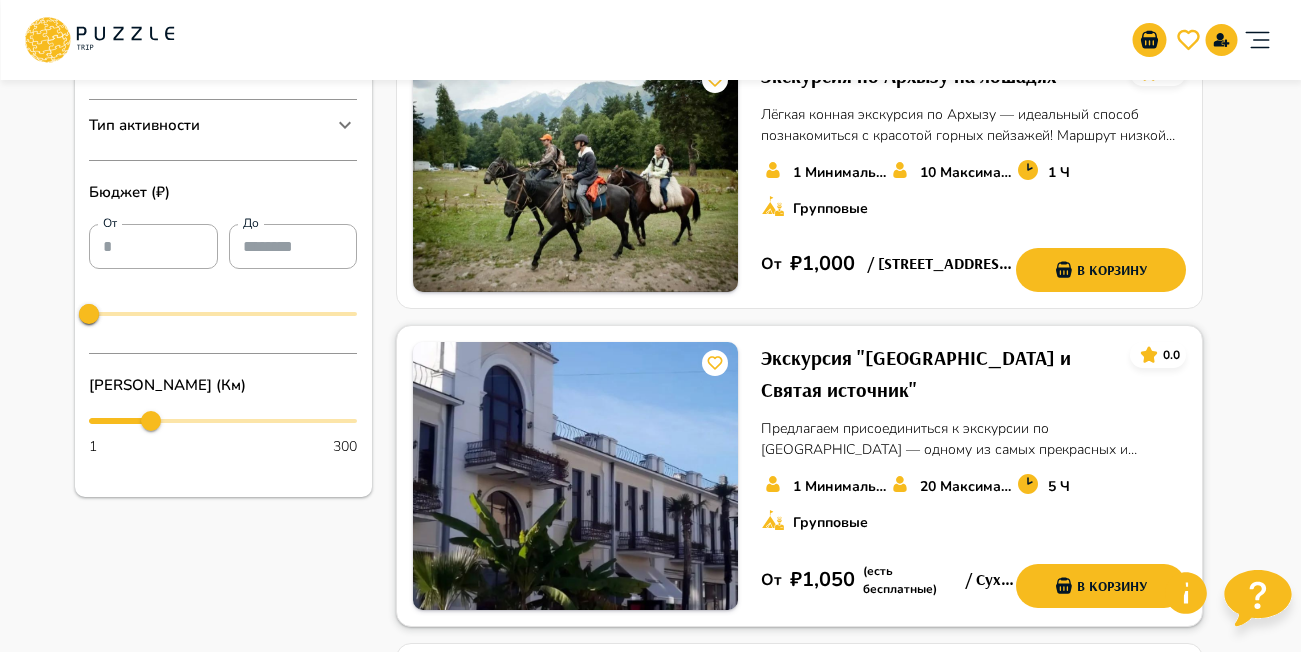 click on "Экскурсия "Новый Афонский парк и Святая источник"" at bounding box center (937, 374) 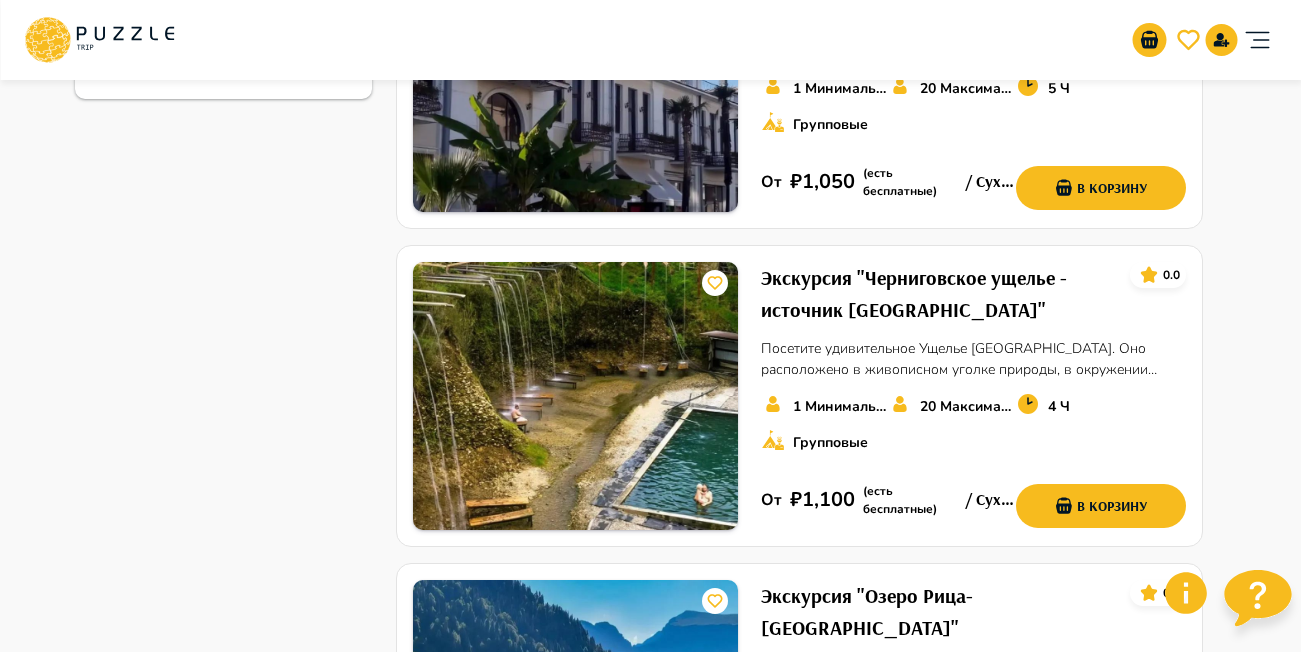 scroll, scrollTop: 1000, scrollLeft: 0, axis: vertical 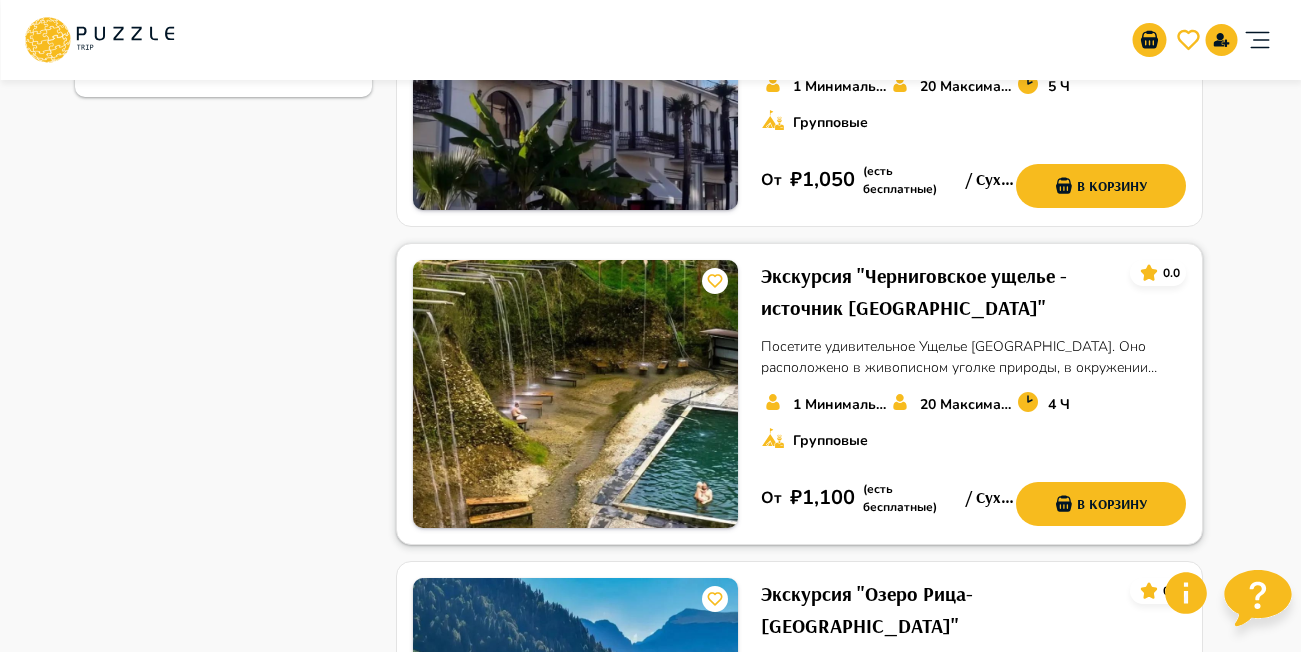 click on "Экскурсия "Черниговское ущелье - источник Мархеул"" at bounding box center (937, 292) 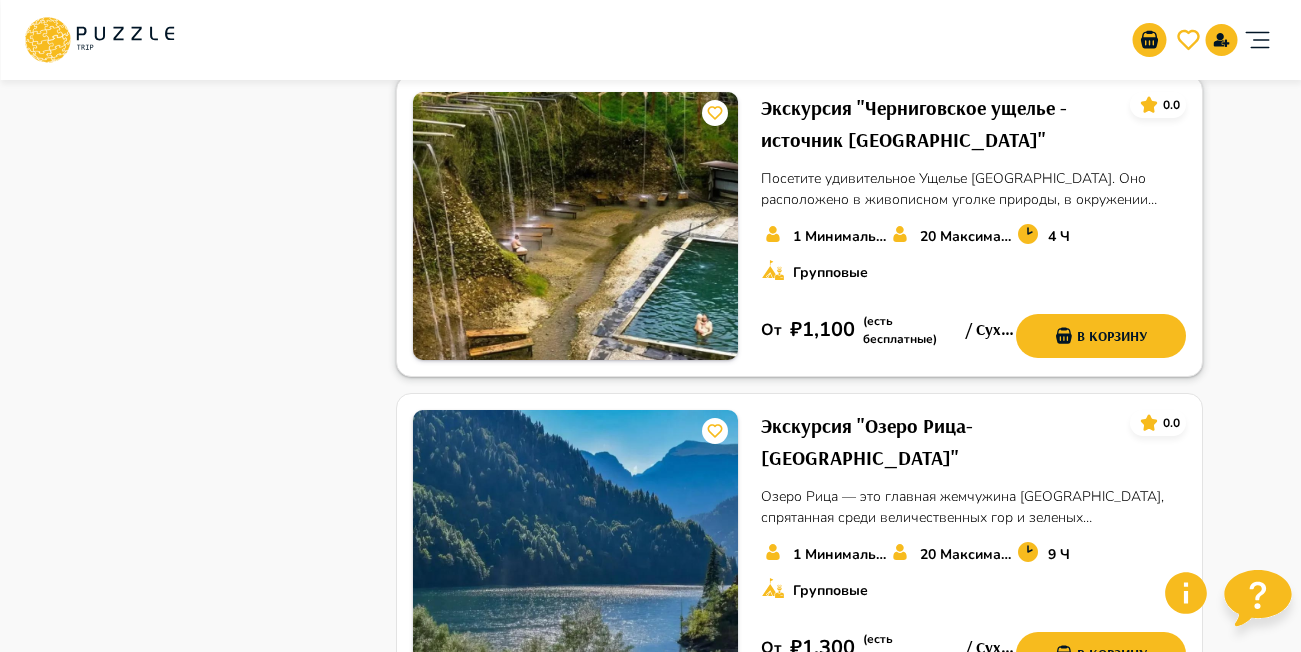 scroll, scrollTop: 1300, scrollLeft: 0, axis: vertical 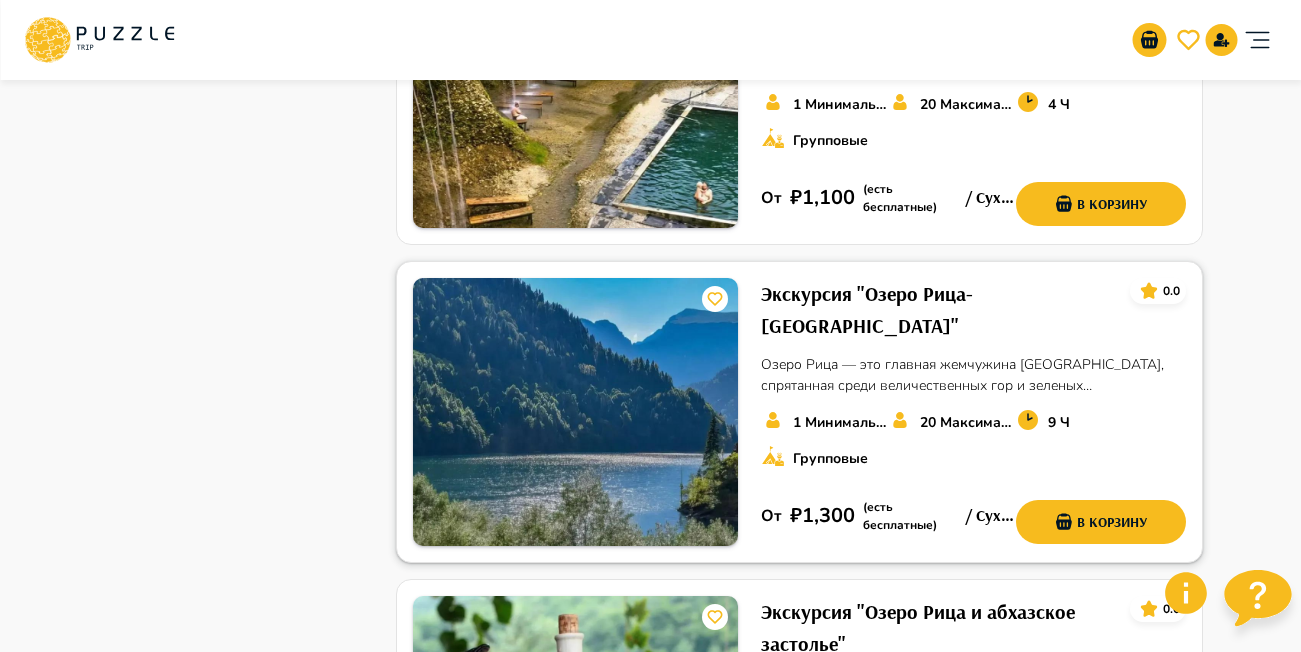 click on "Экскурсия "Озеро Рица-Национальный парк"" at bounding box center (937, 310) 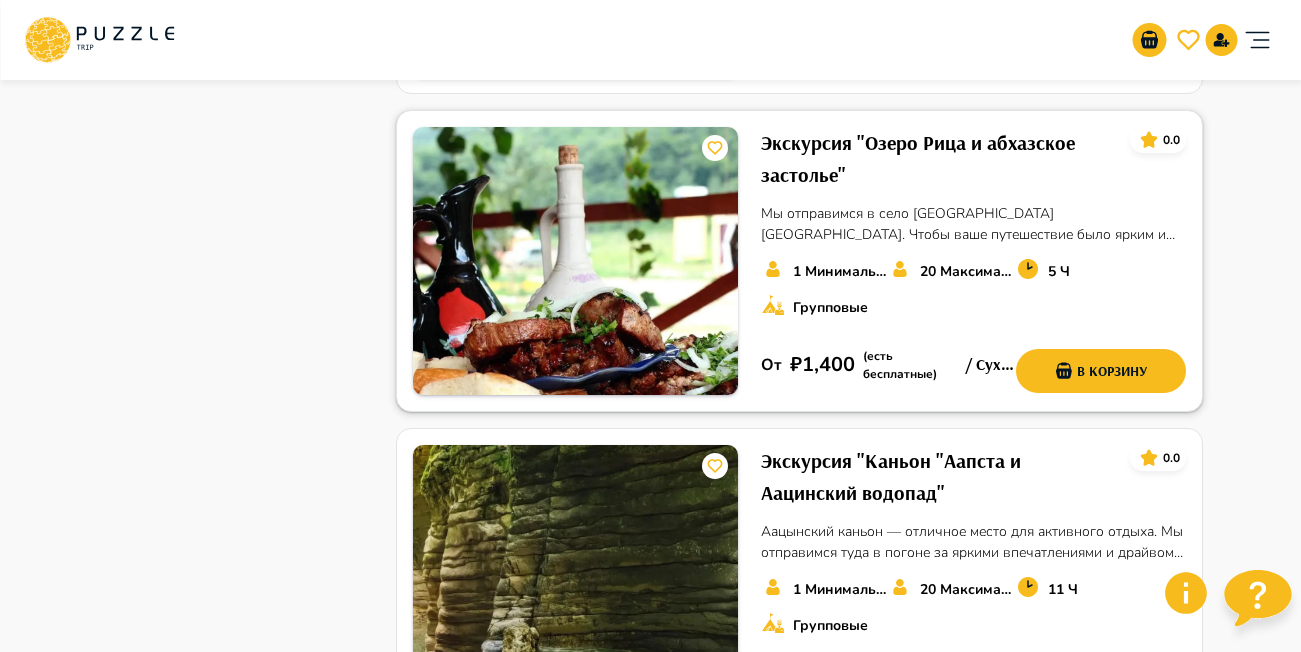 scroll, scrollTop: 1800, scrollLeft: 0, axis: vertical 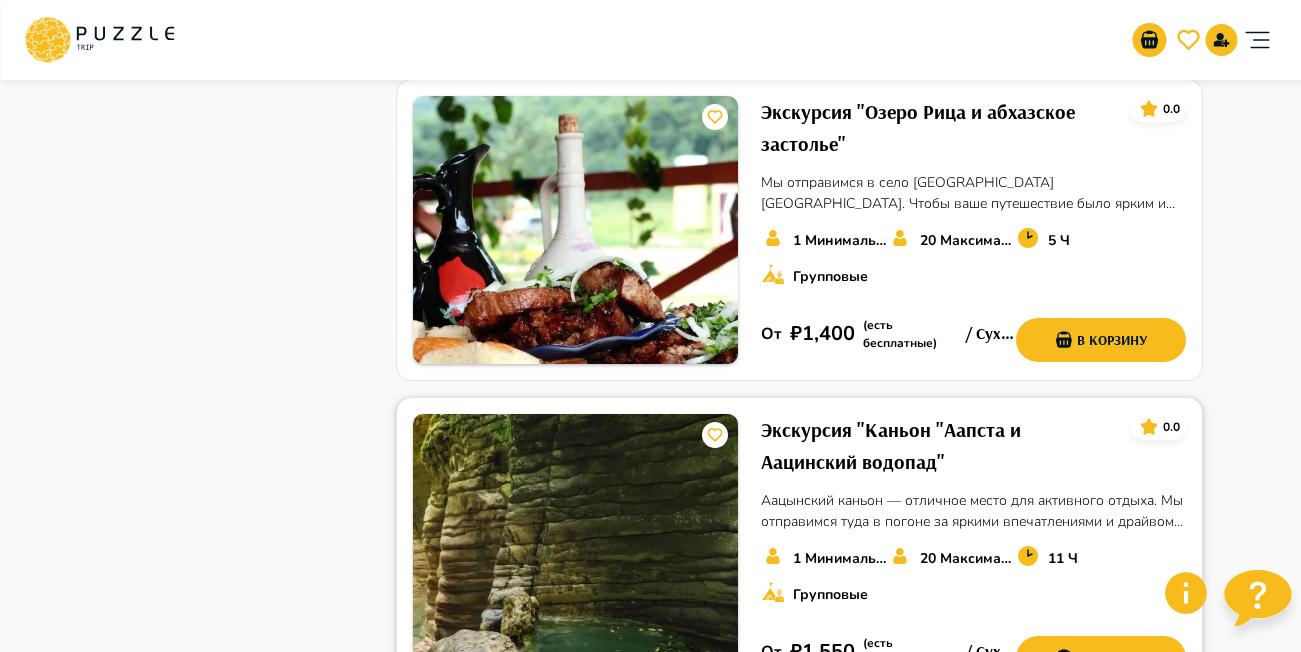click on "Экскурсия "Каньон "Аапста и Аацинский водопад"" at bounding box center (937, 446) 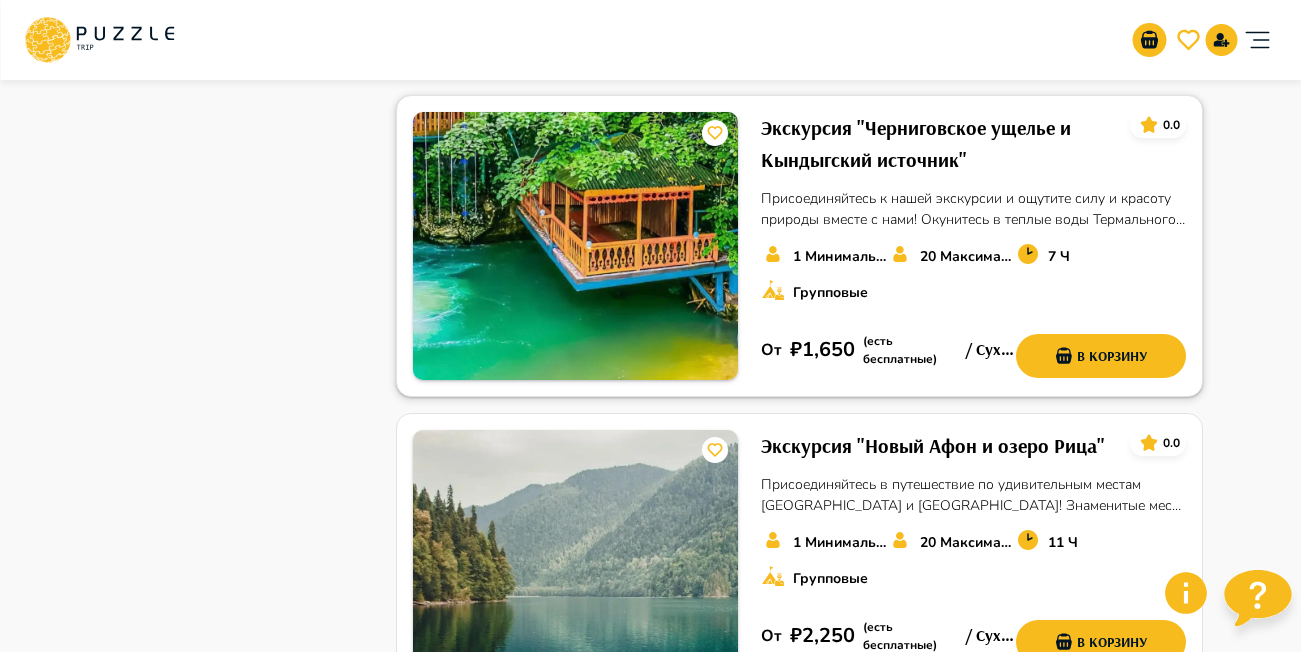 scroll, scrollTop: 2500, scrollLeft: 0, axis: vertical 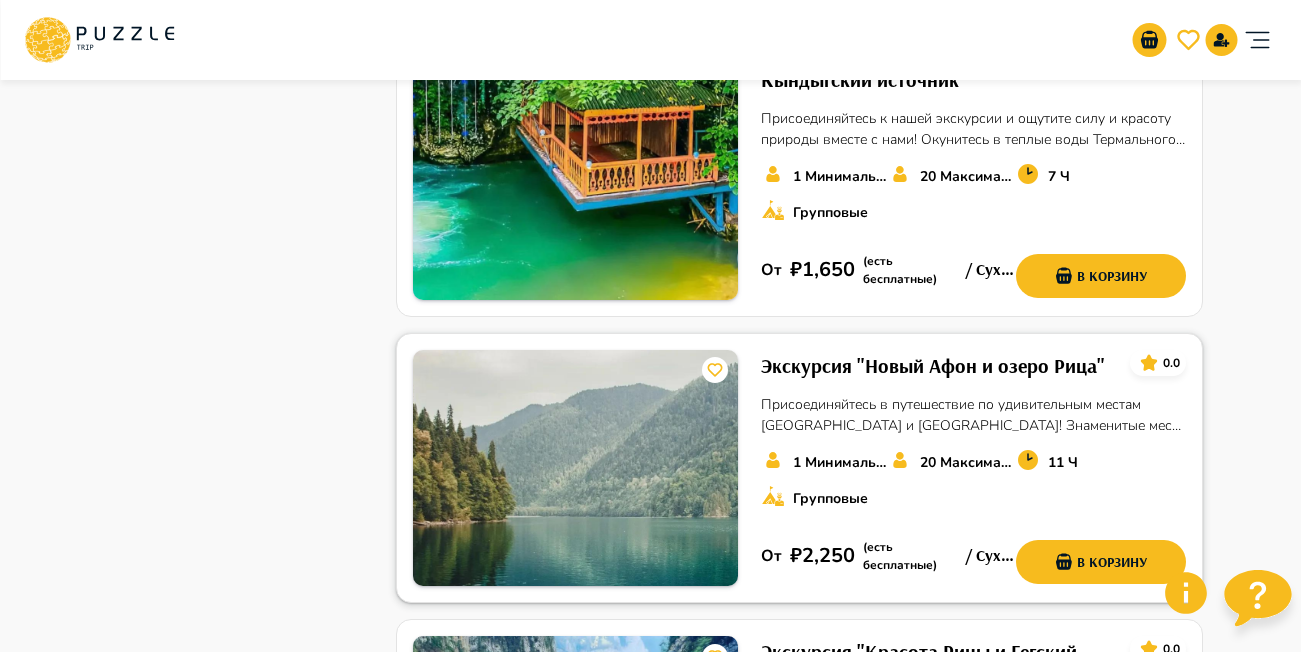 click on "Экскурсия "Новый Афон и озеро Рица"" at bounding box center [933, 366] 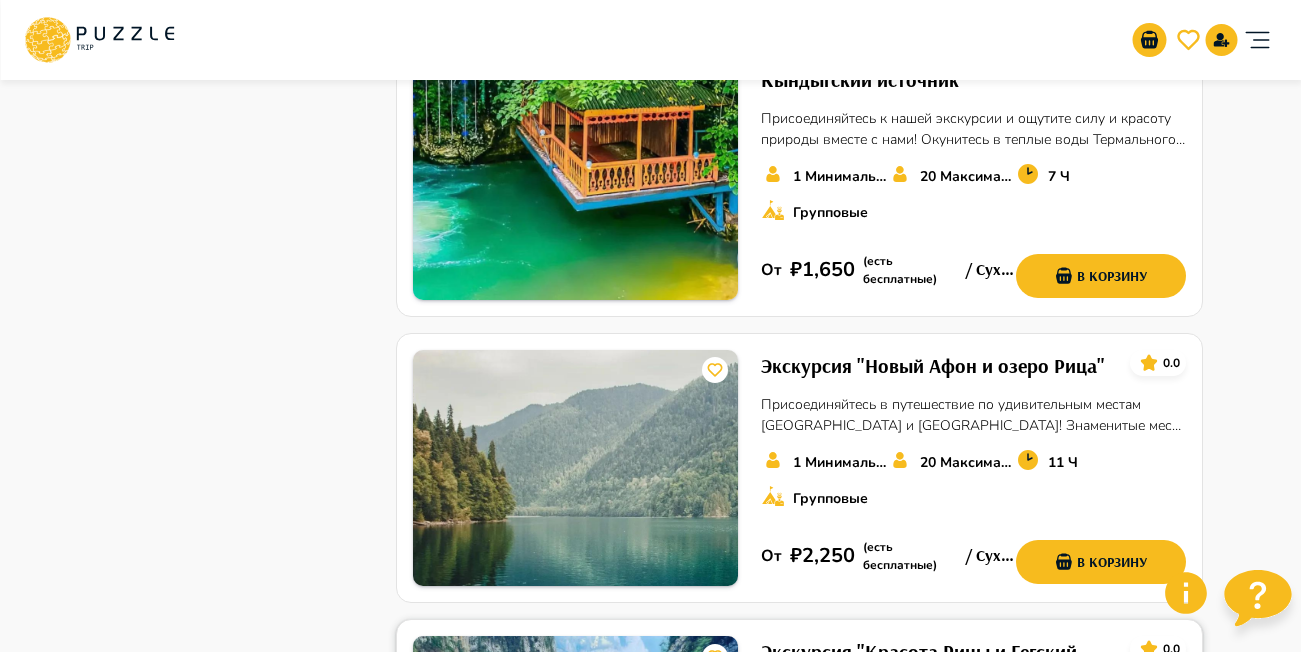 scroll, scrollTop: 3000, scrollLeft: 0, axis: vertical 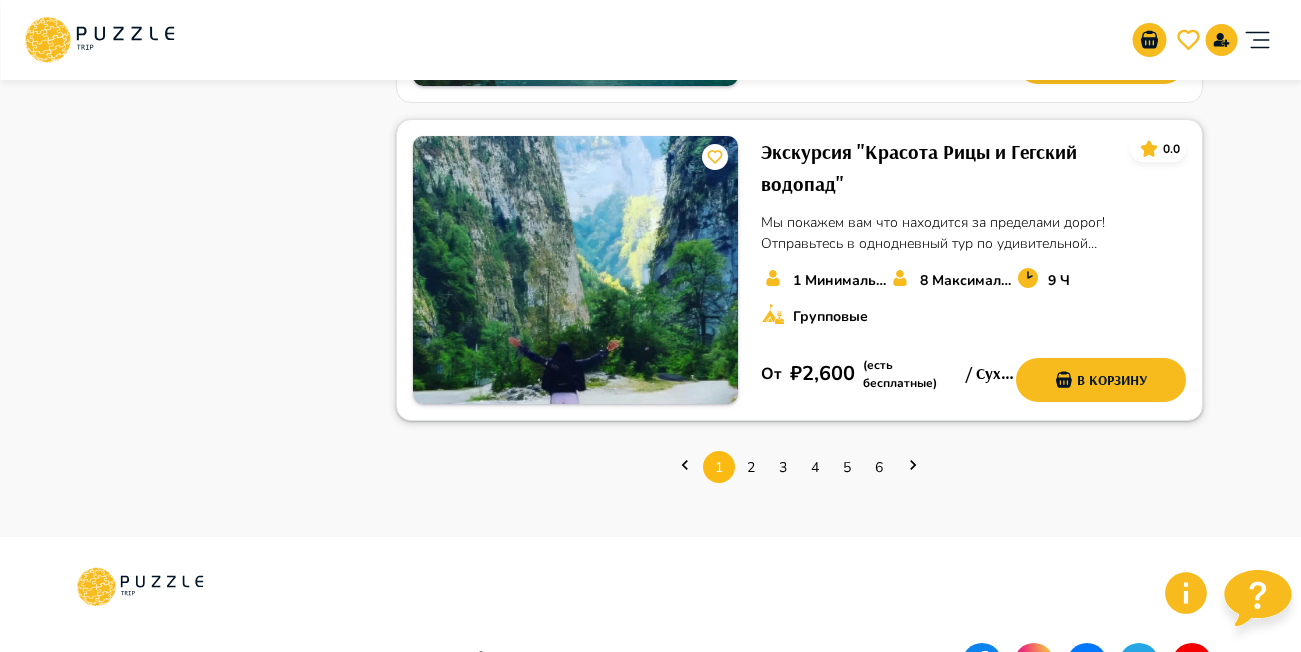 click on "Экскурсия "Красота Рицы и Гегский водопад"" at bounding box center (937, 168) 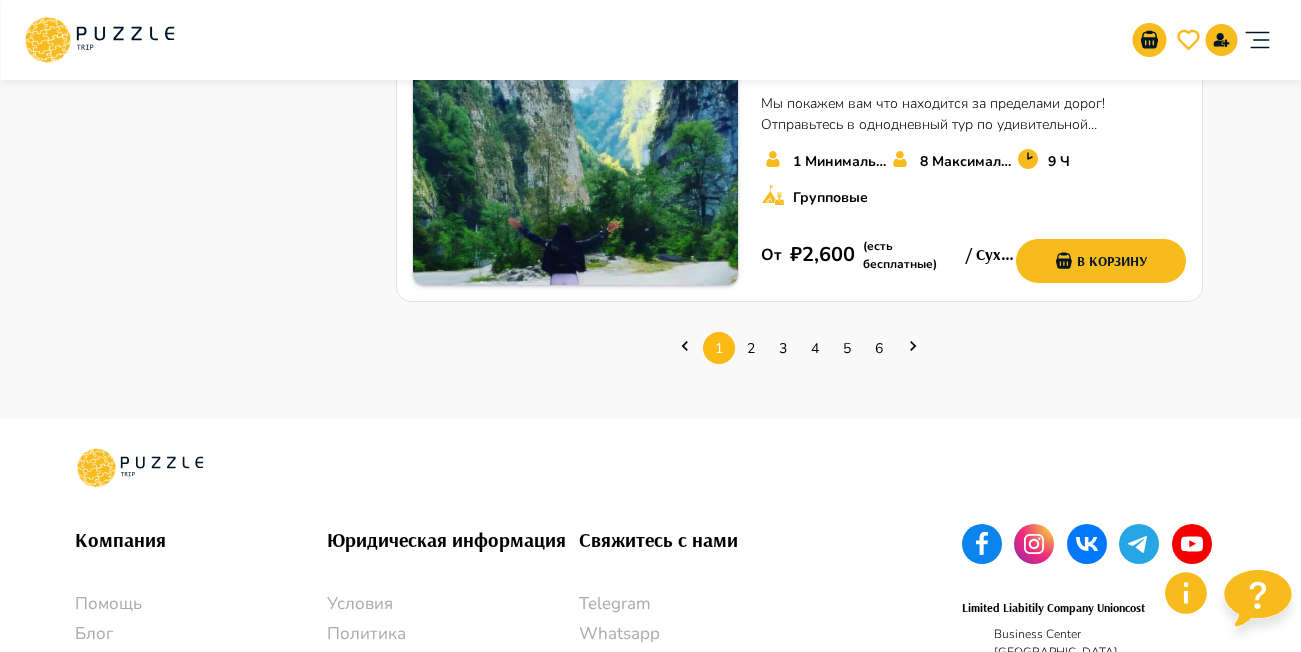 scroll, scrollTop: 3292, scrollLeft: 0, axis: vertical 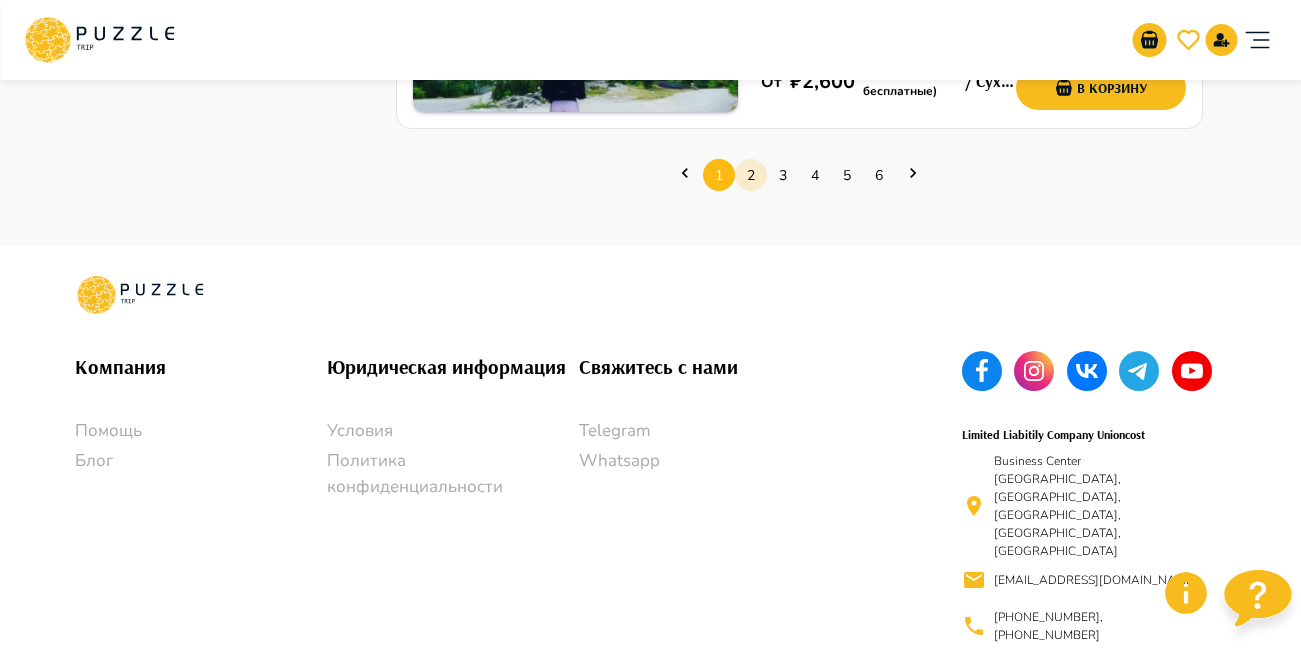 click on "2" at bounding box center [751, 175] 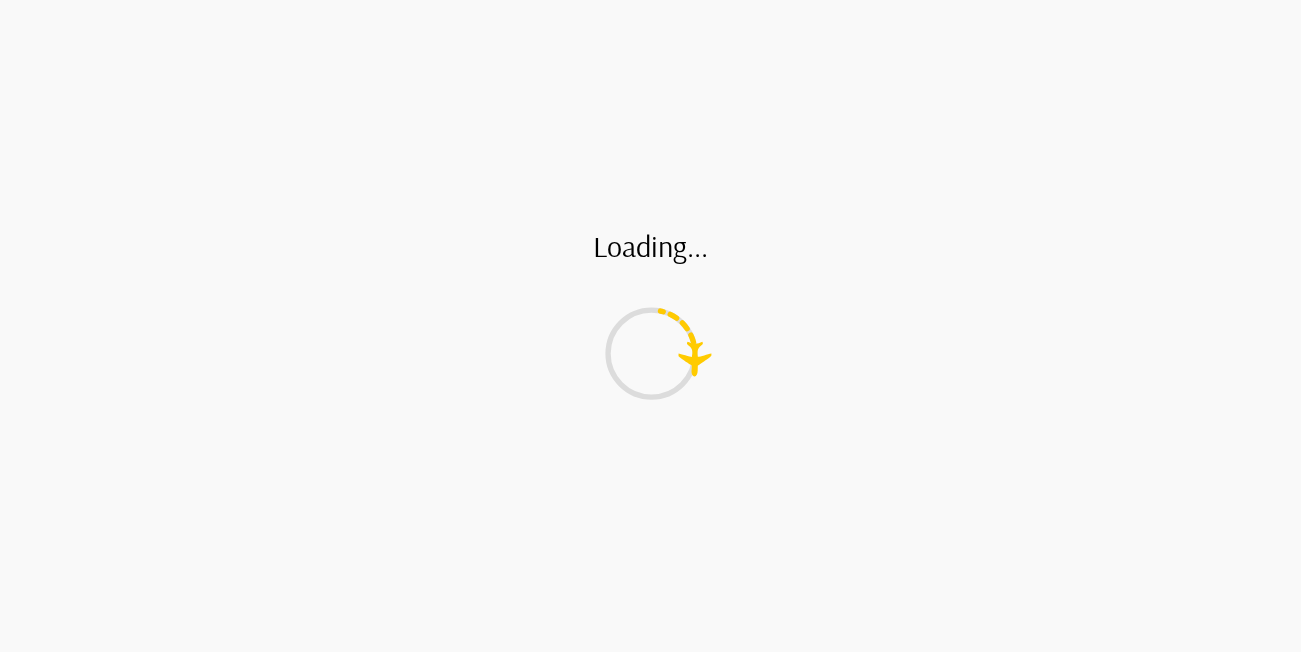 scroll, scrollTop: 0, scrollLeft: 0, axis: both 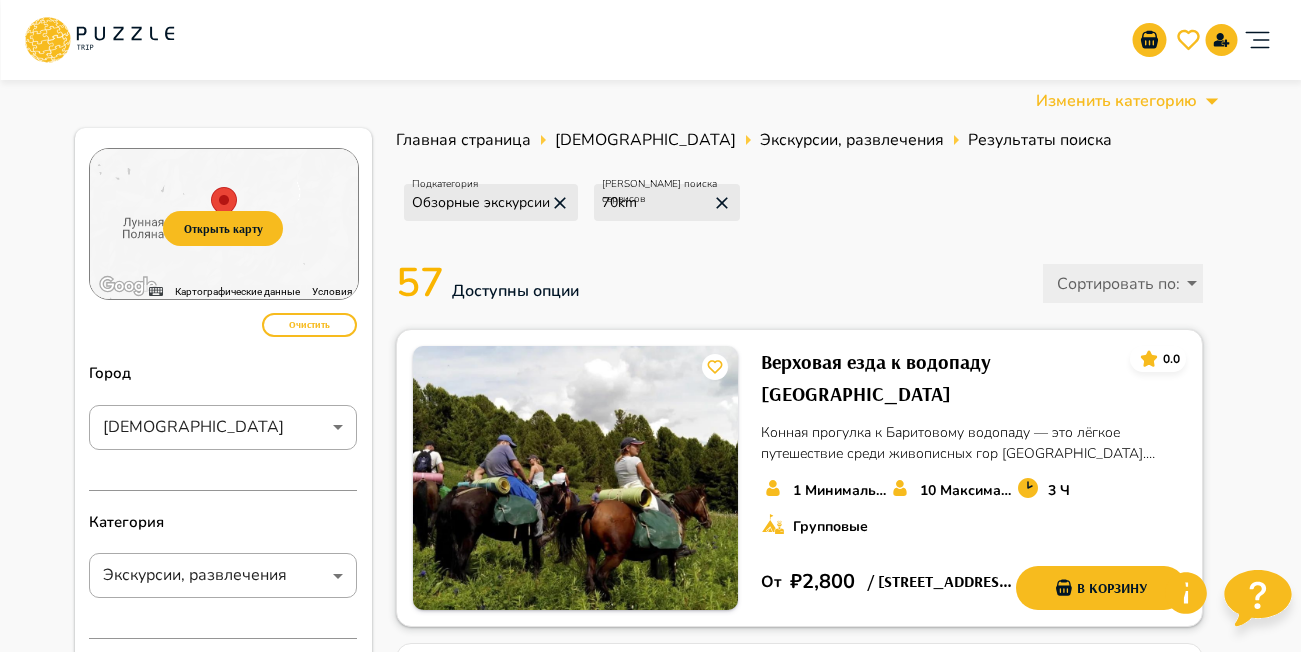 click on "Верховая езда к водопаду Баритовый" at bounding box center [937, 378] 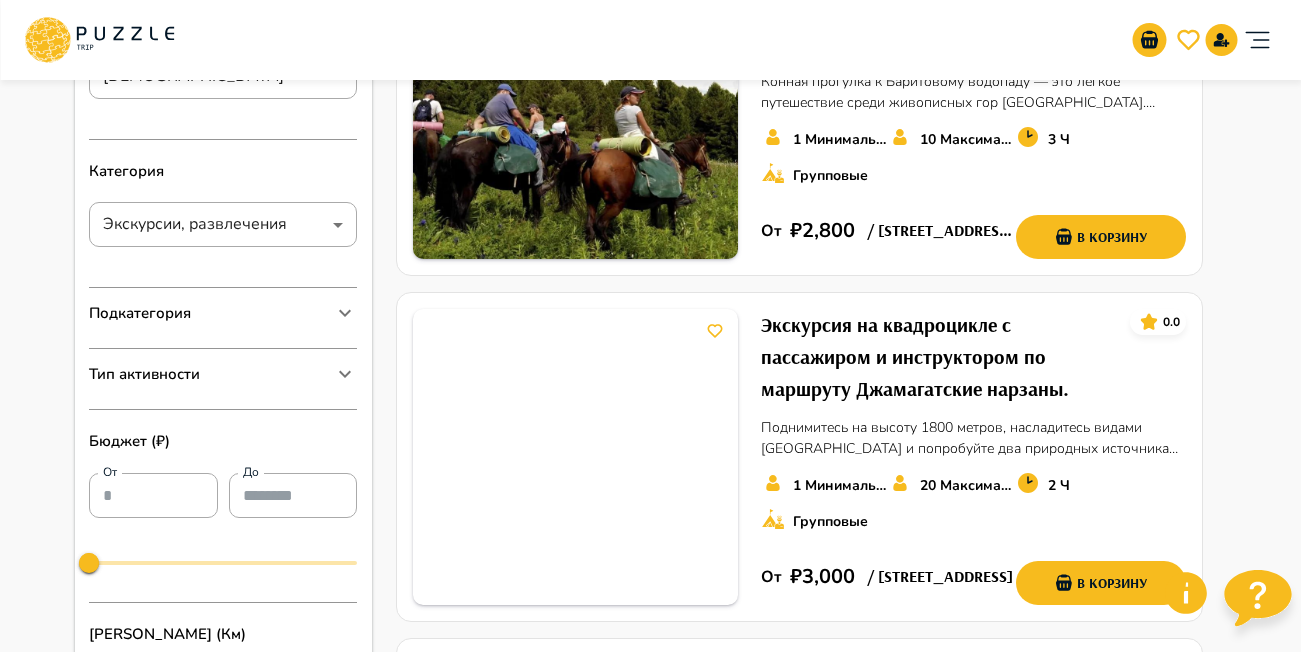 scroll, scrollTop: 400, scrollLeft: 0, axis: vertical 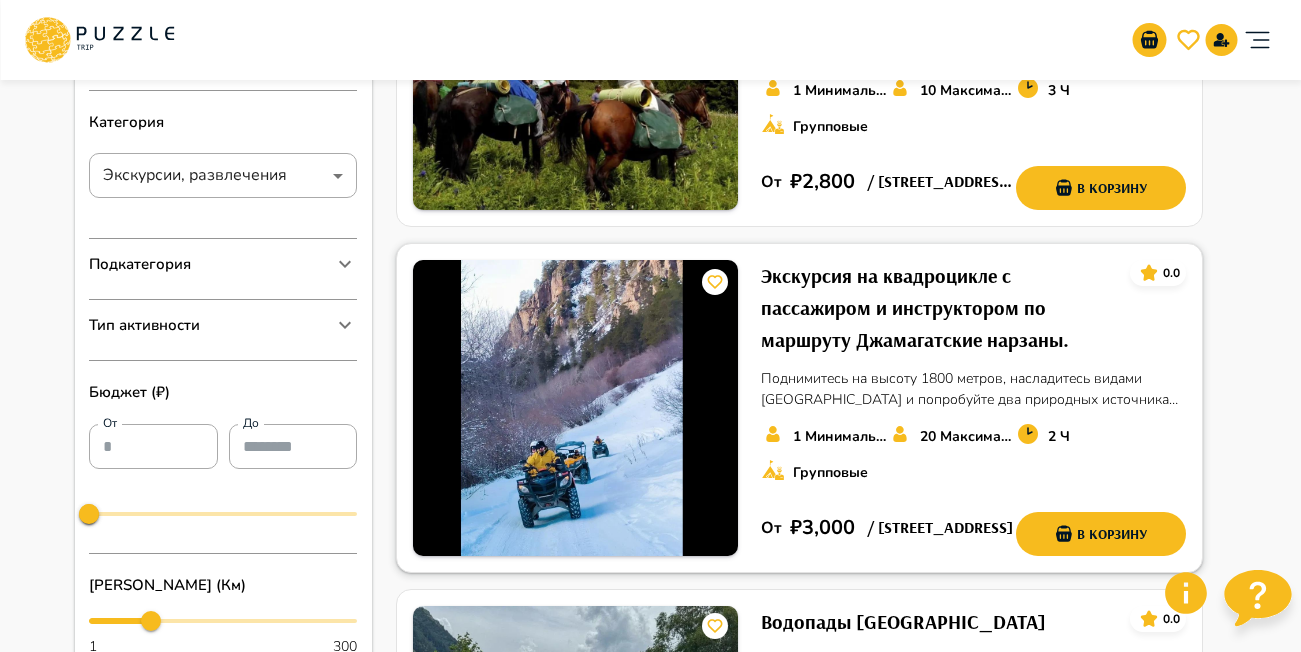 click on "Экскурсия на квадроцикле с пассажиром и инструктором по маршруту Джамагатские нарзаны." at bounding box center (937, 308) 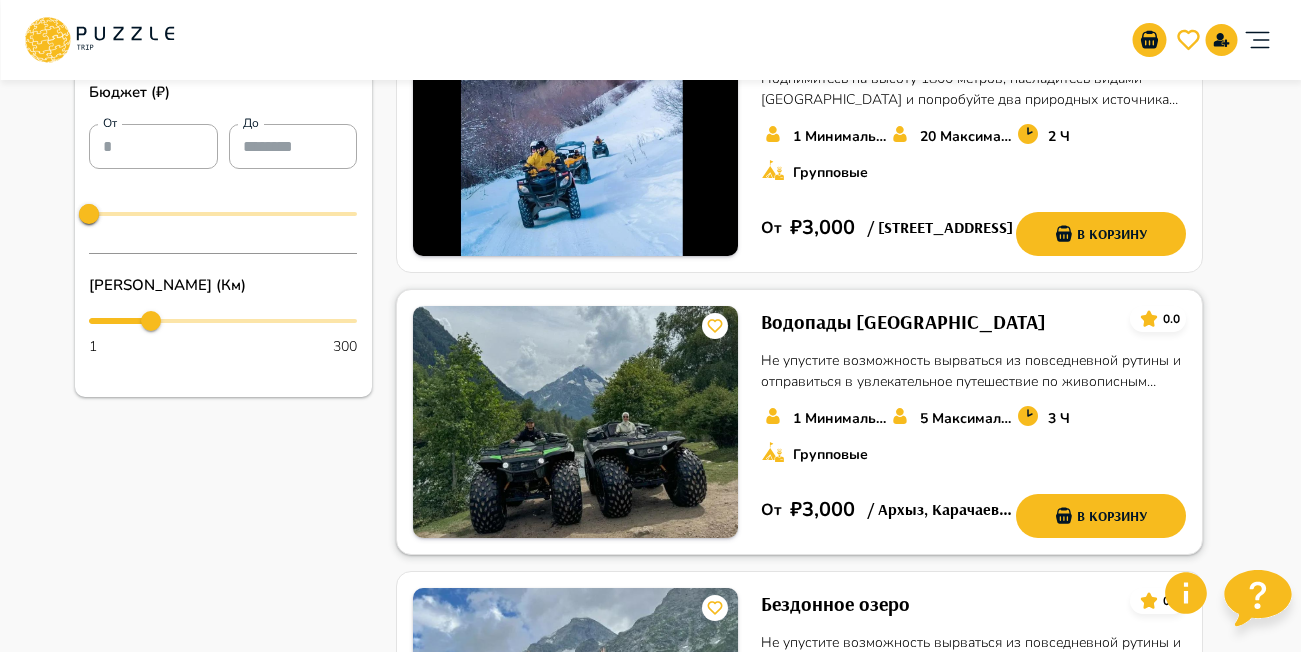 click on "Водопады София" at bounding box center (903, 322) 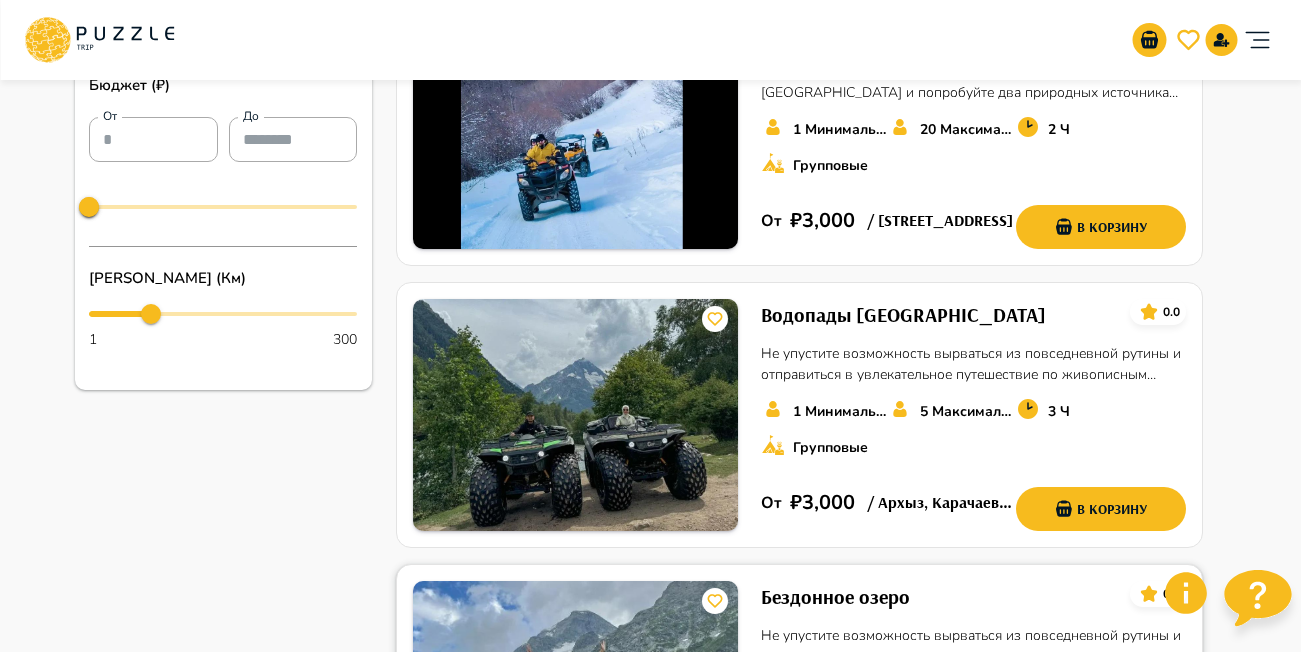 scroll, scrollTop: 1000, scrollLeft: 0, axis: vertical 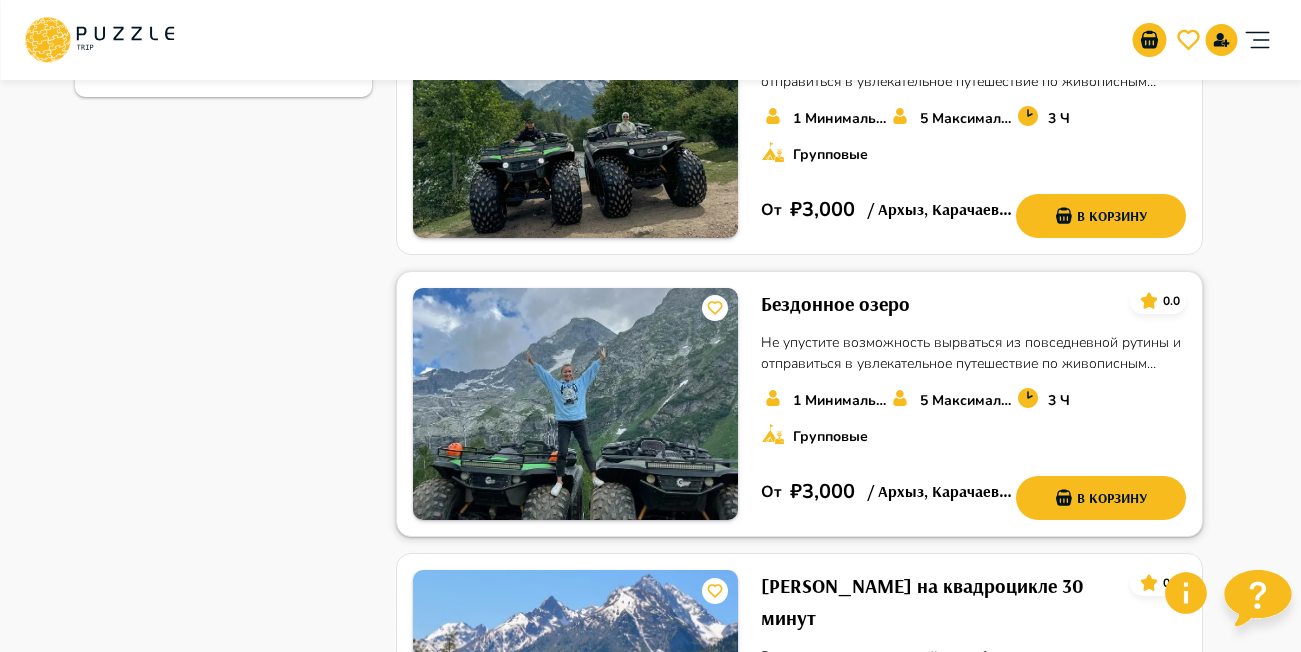 click on "Бездонное озеро" at bounding box center [835, 304] 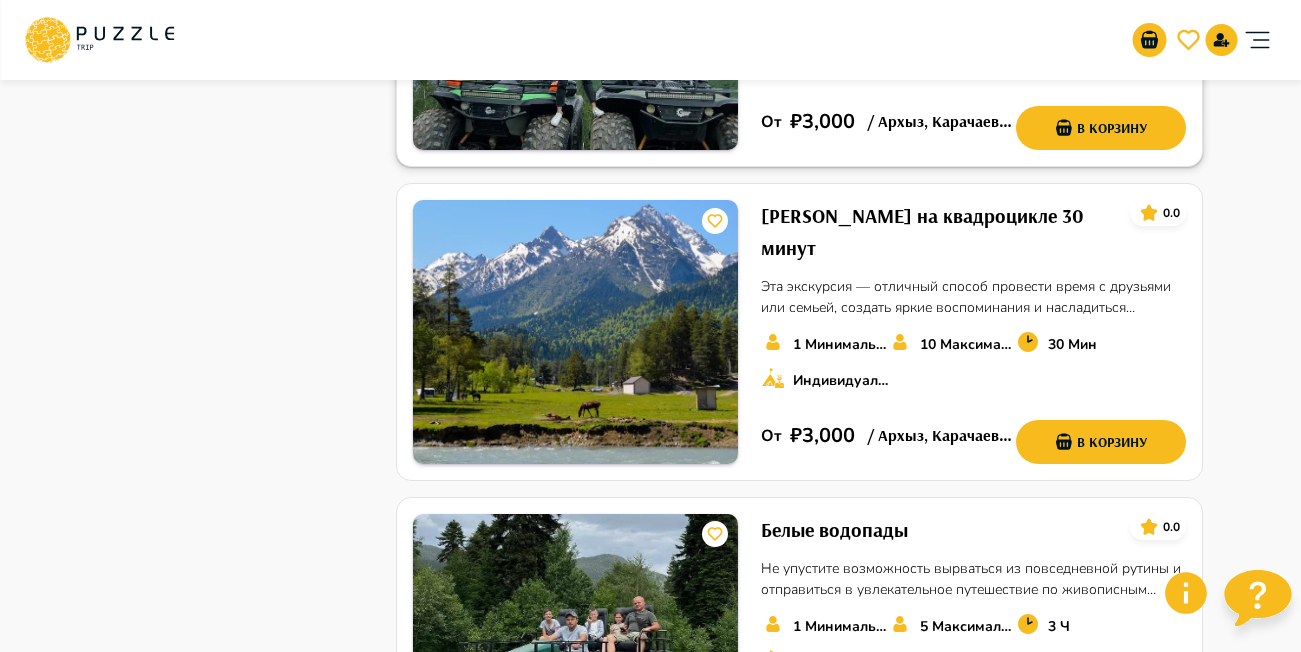 scroll, scrollTop: 1400, scrollLeft: 0, axis: vertical 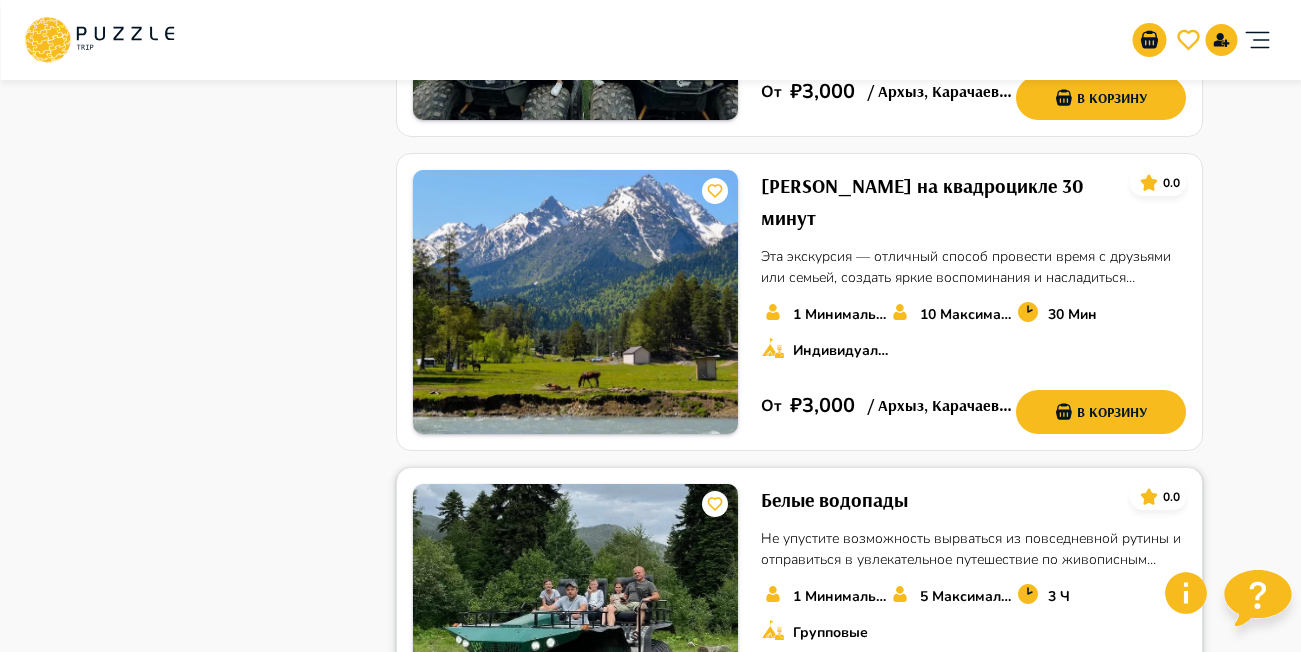 click on "Белые водопады" at bounding box center [834, 500] 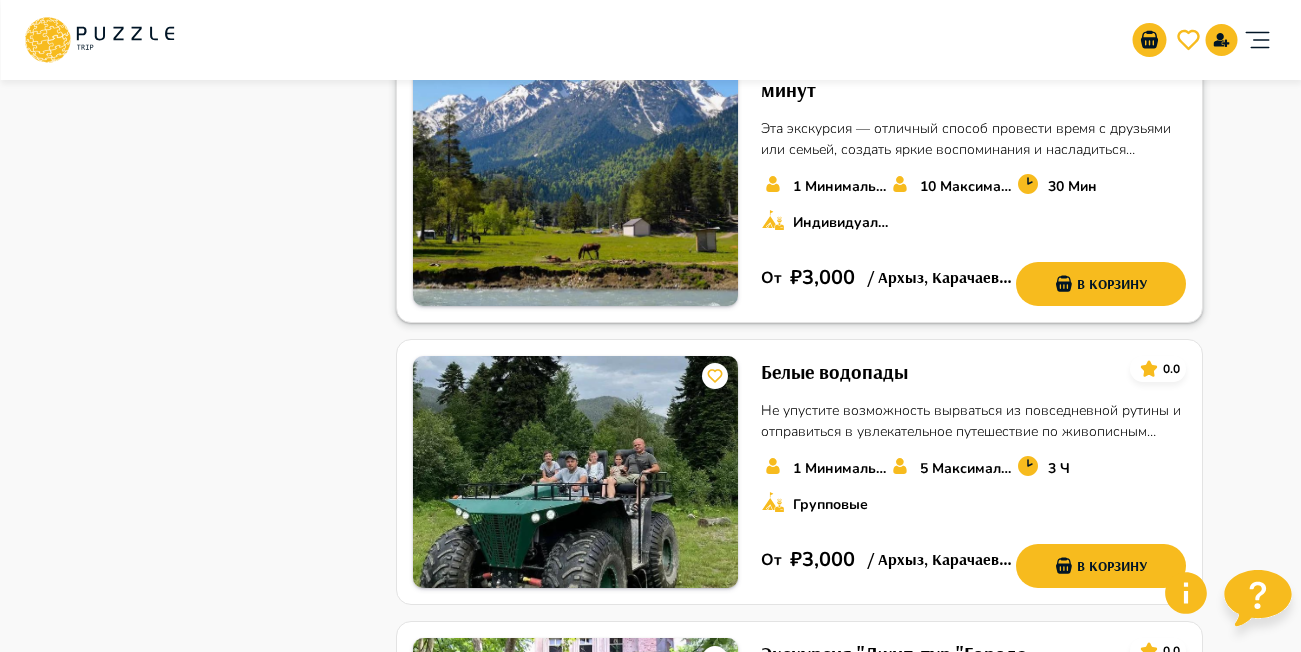 scroll, scrollTop: 1800, scrollLeft: 0, axis: vertical 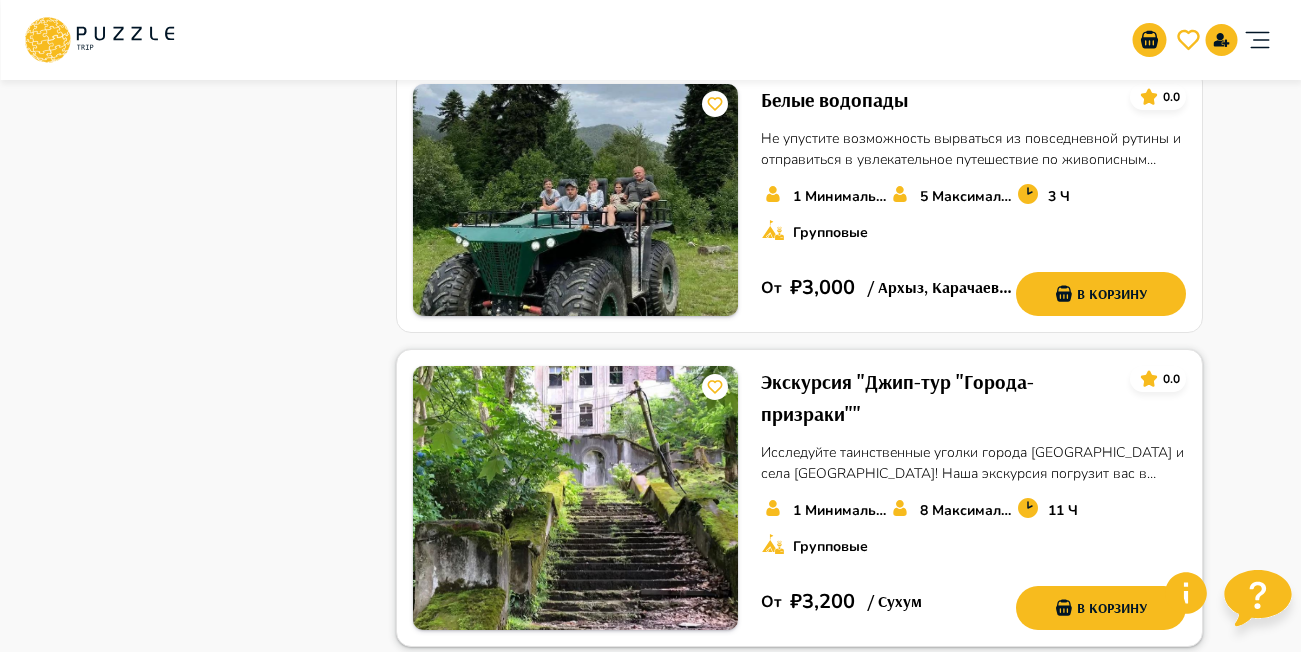 click on "Экскурсия "Джип-тур "Города-призраки""" at bounding box center (937, 398) 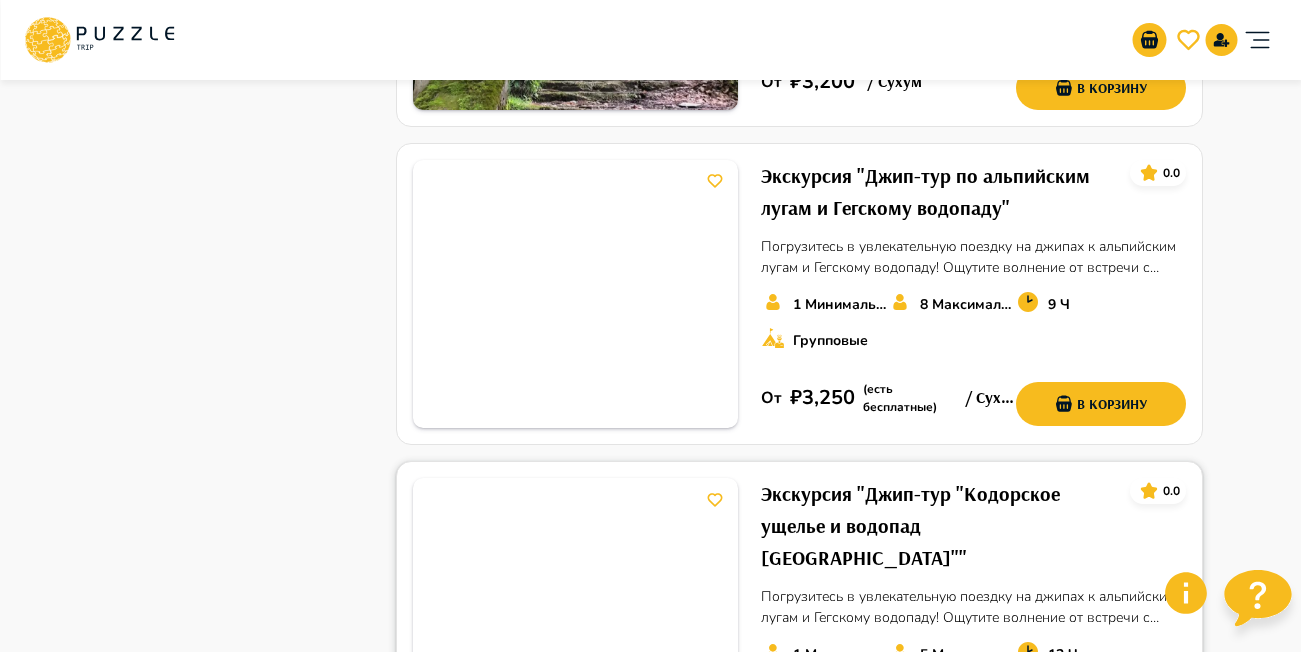 scroll, scrollTop: 2400, scrollLeft: 0, axis: vertical 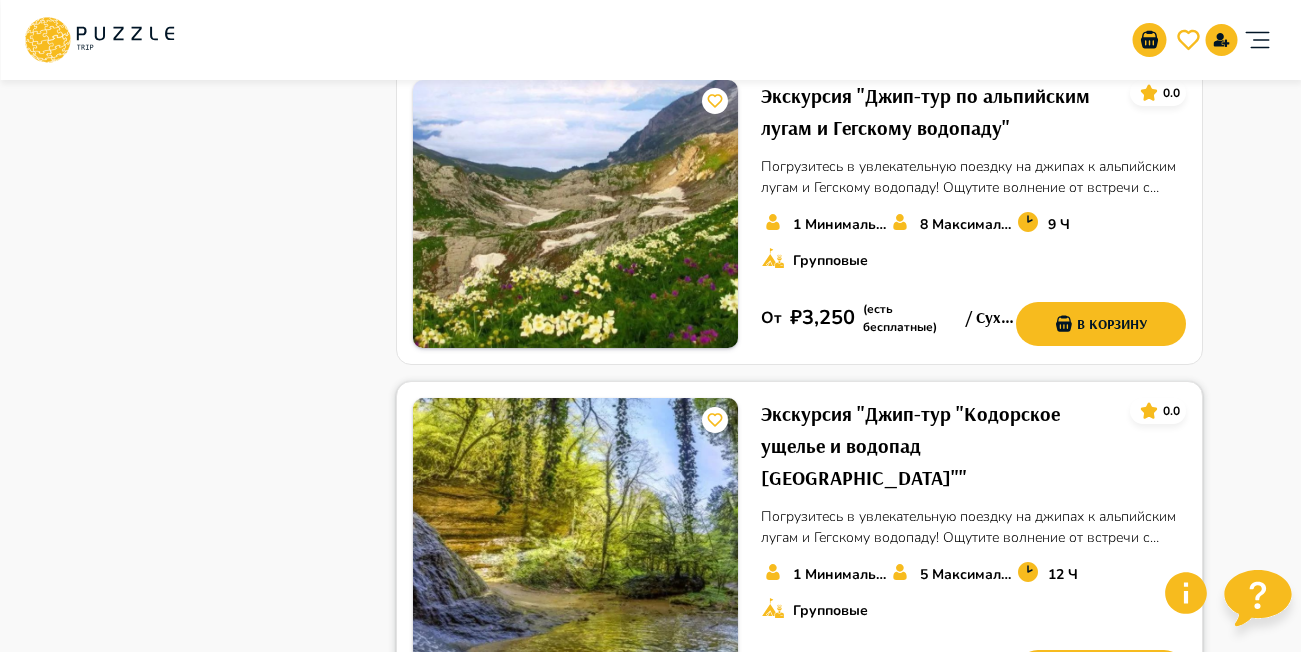 click on "Экскурсия "Джип-тур "Кодорское ущелье и водопад Шакурян""" at bounding box center [937, 446] 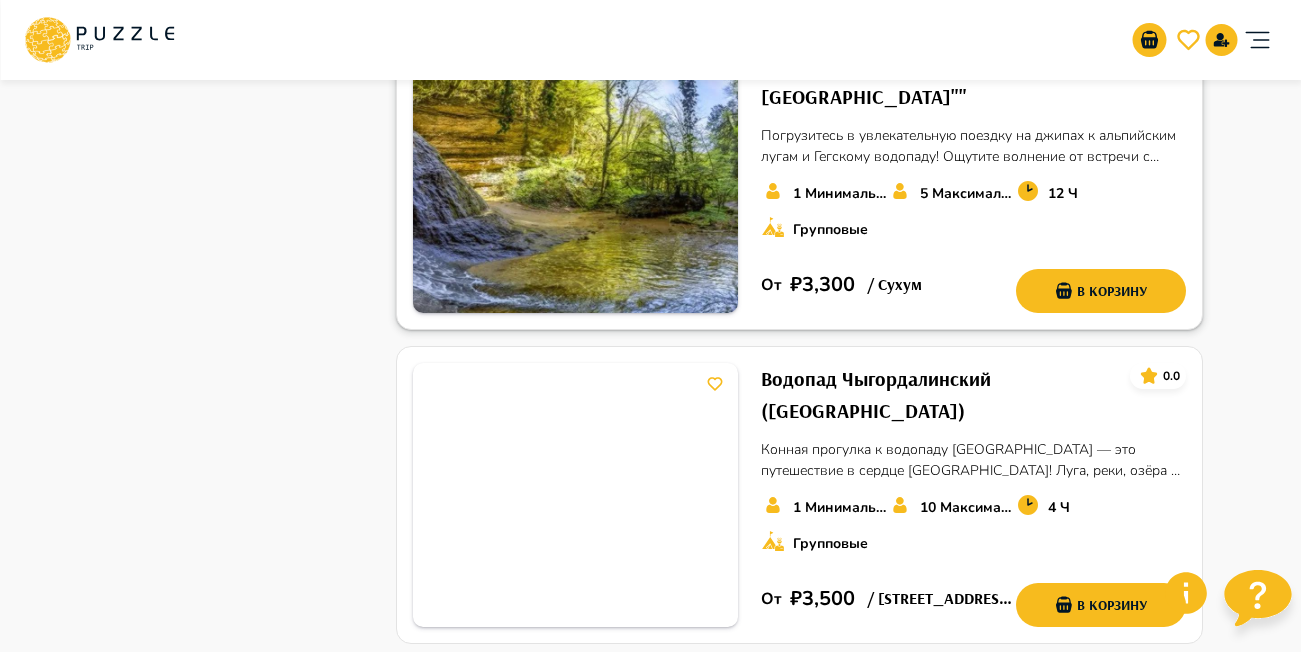 scroll, scrollTop: 2900, scrollLeft: 0, axis: vertical 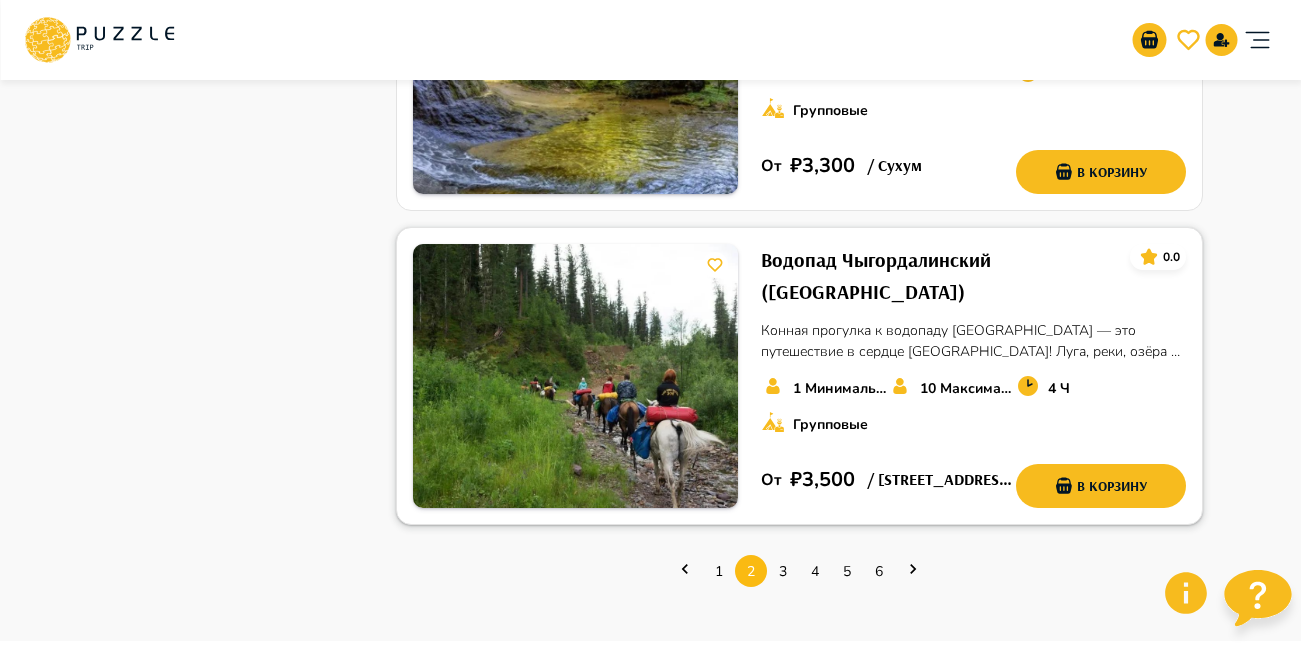 click on "Водопад Чыгордалинский (Тебердинский заповедник)" at bounding box center (937, 276) 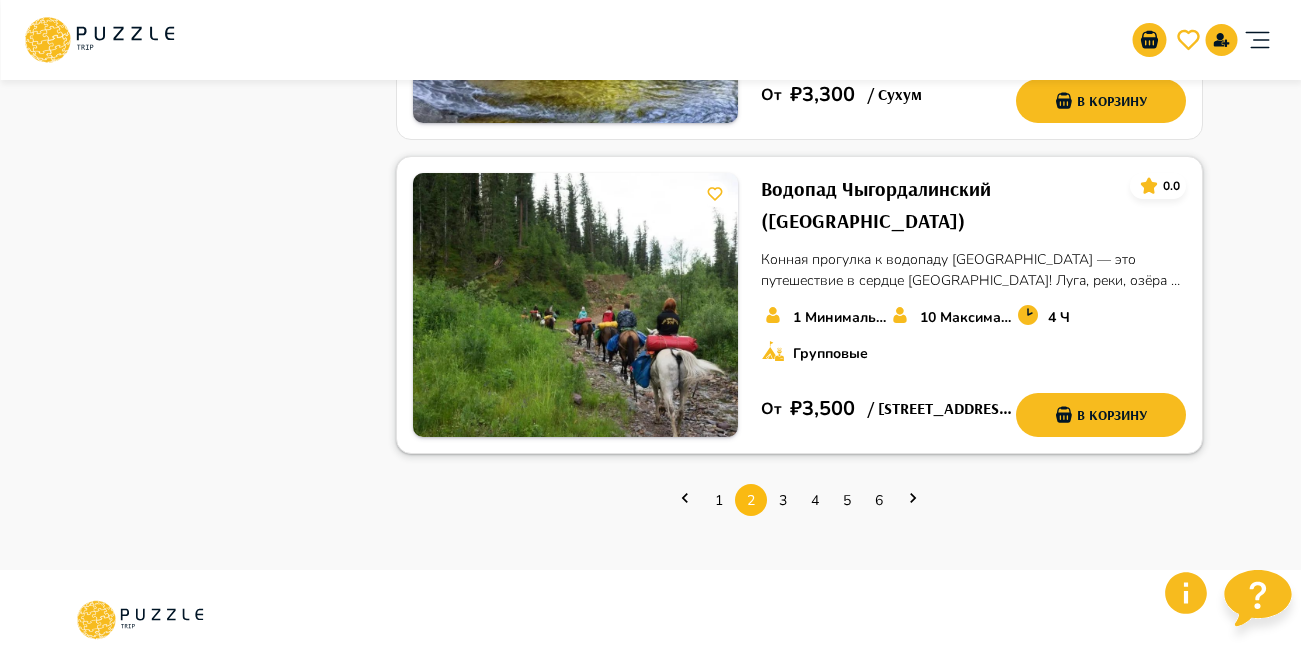 scroll, scrollTop: 3200, scrollLeft: 0, axis: vertical 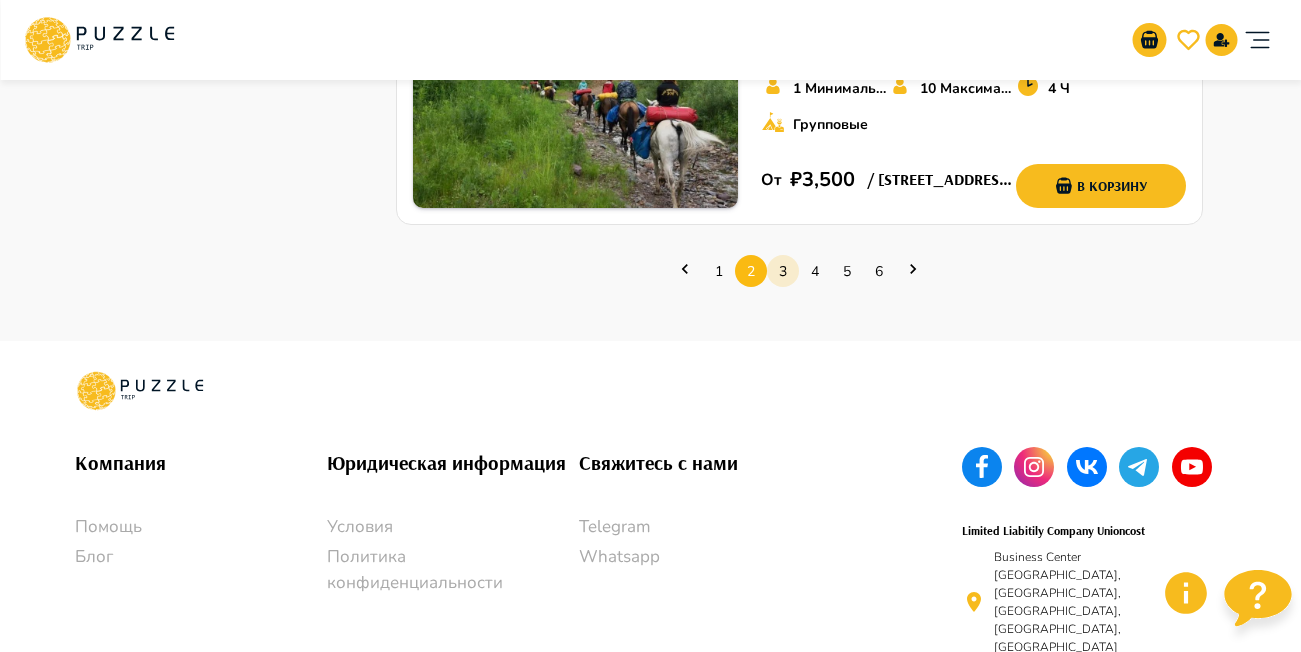 click on "3" at bounding box center [783, 271] 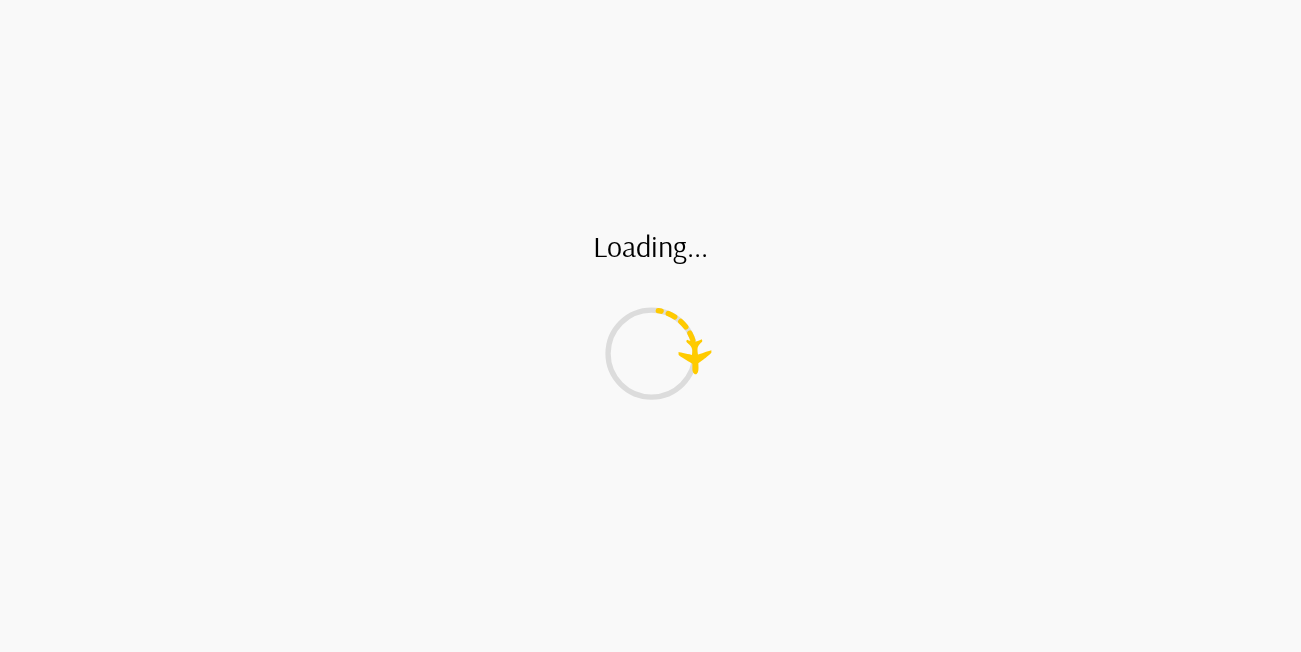 scroll, scrollTop: 0, scrollLeft: 0, axis: both 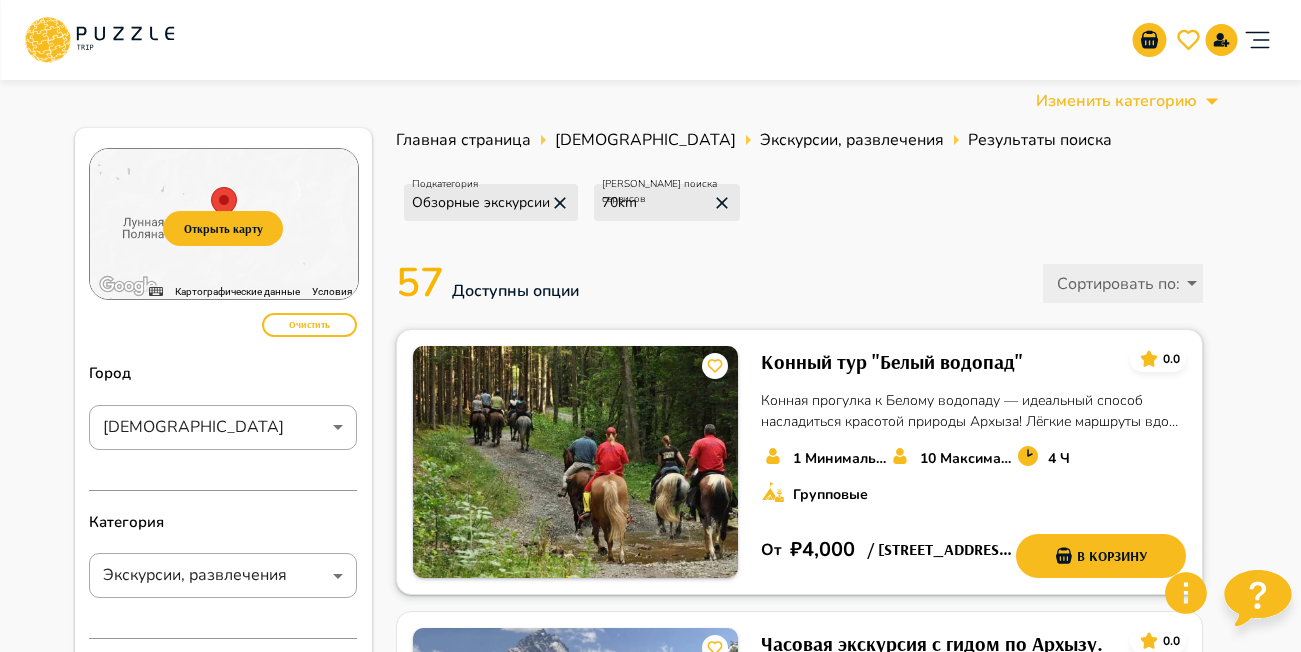 click on "Конный тур "Белый водопад"" at bounding box center (892, 362) 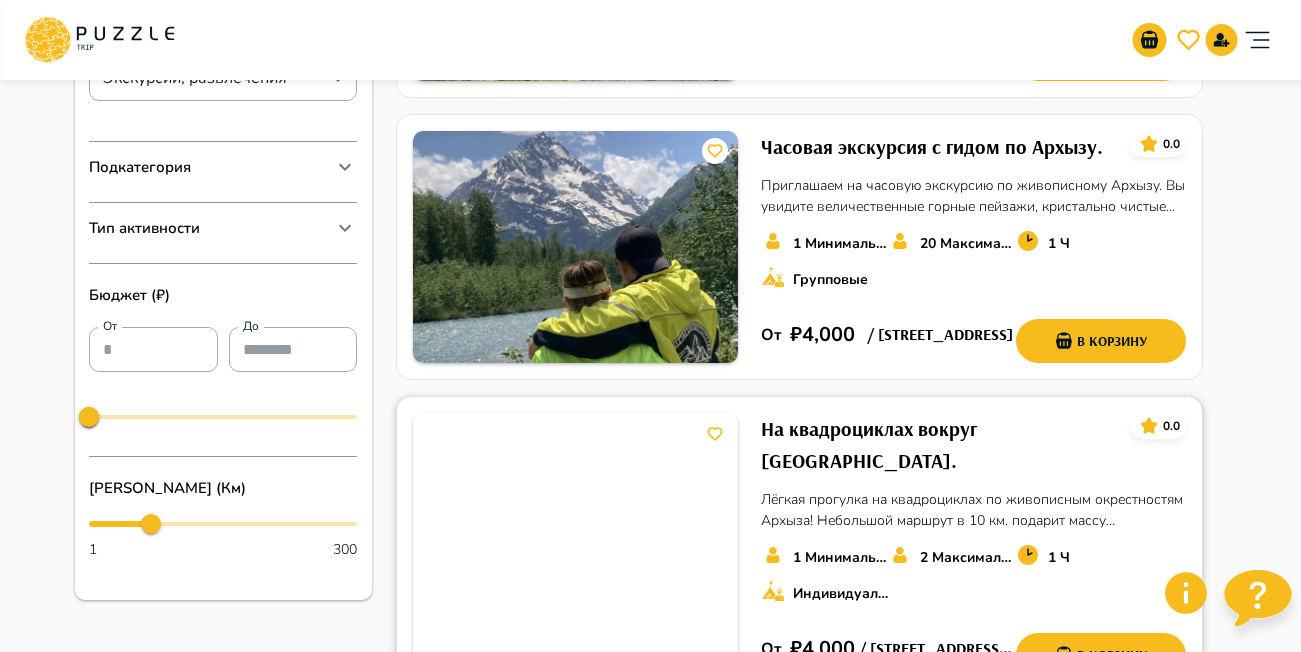 scroll, scrollTop: 500, scrollLeft: 0, axis: vertical 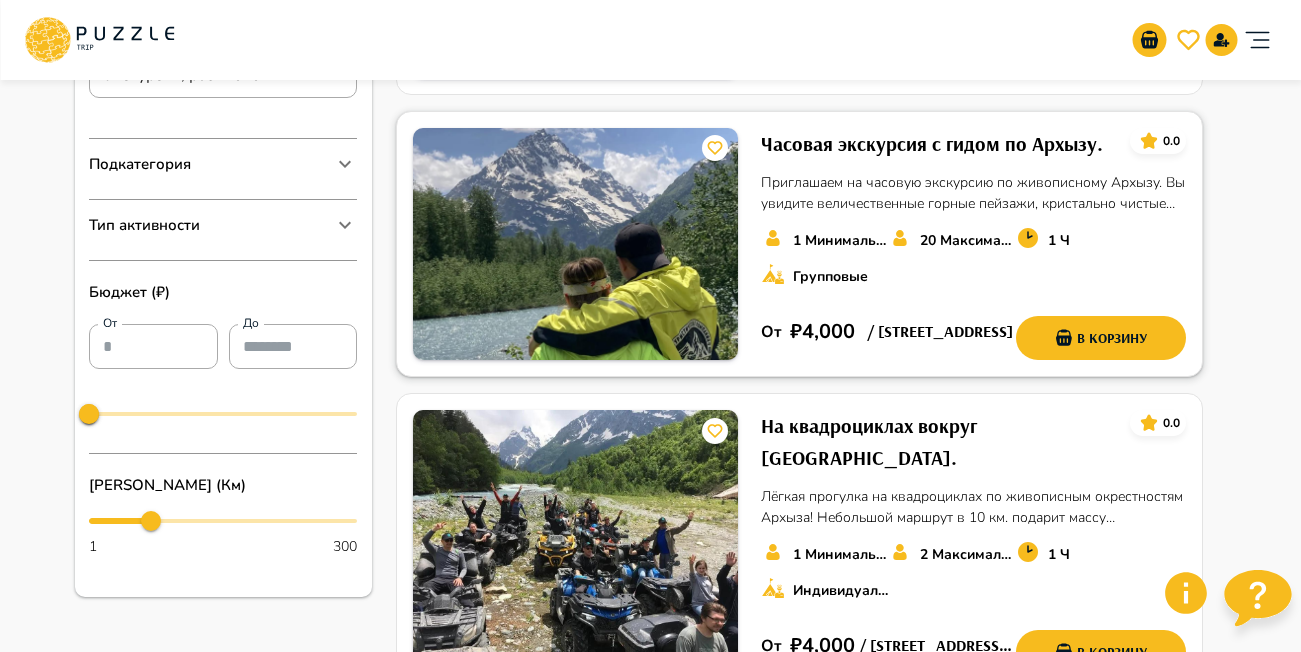 click on "Часовая экскурсия с гидом по Архызу." at bounding box center [932, 144] 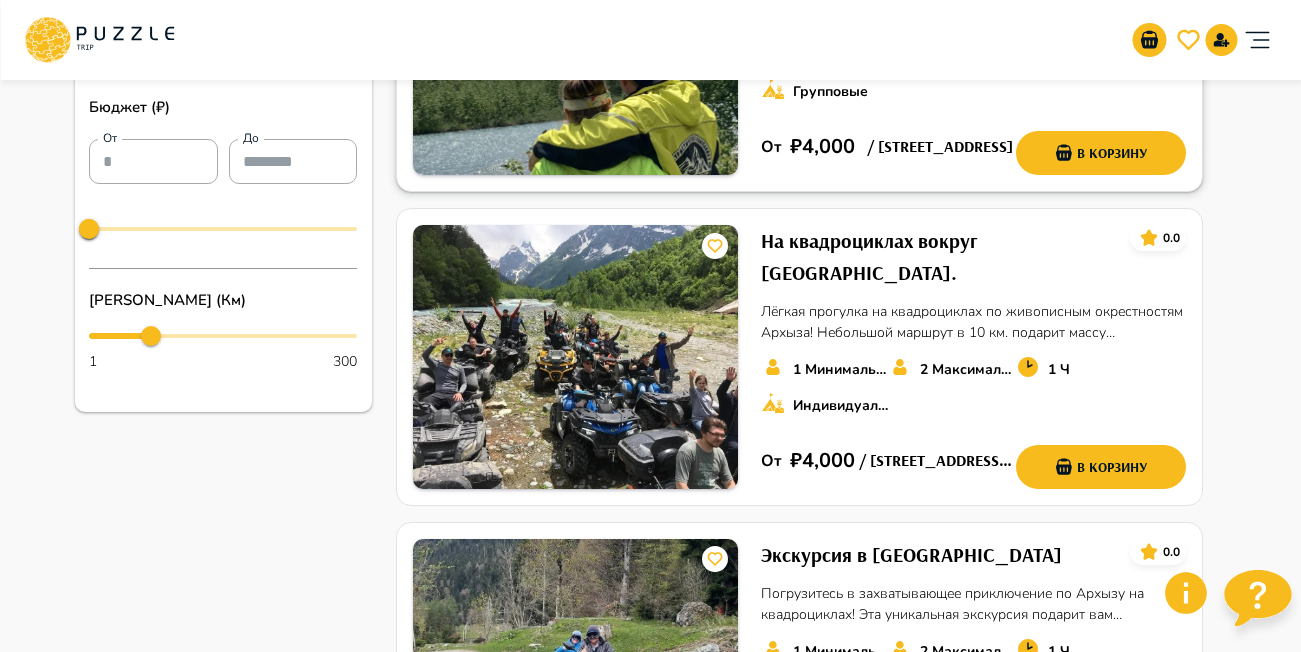 scroll, scrollTop: 700, scrollLeft: 0, axis: vertical 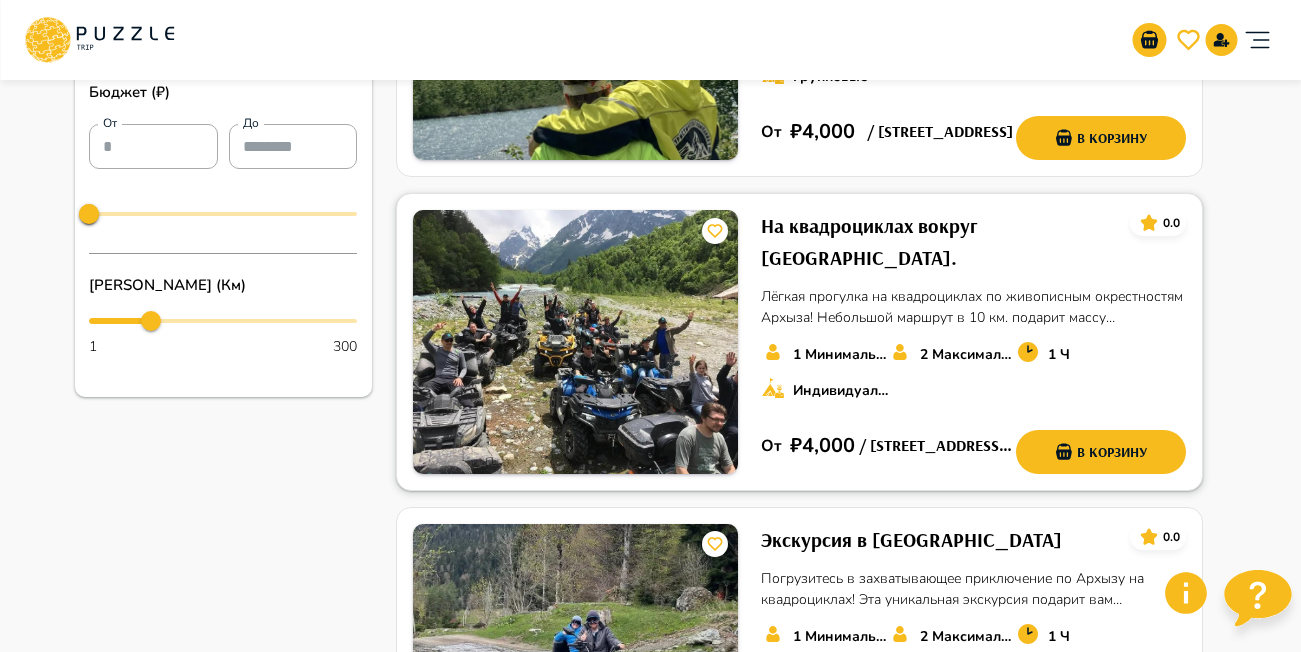 click on "На квадроциклах вокруг Архыза." at bounding box center [937, 242] 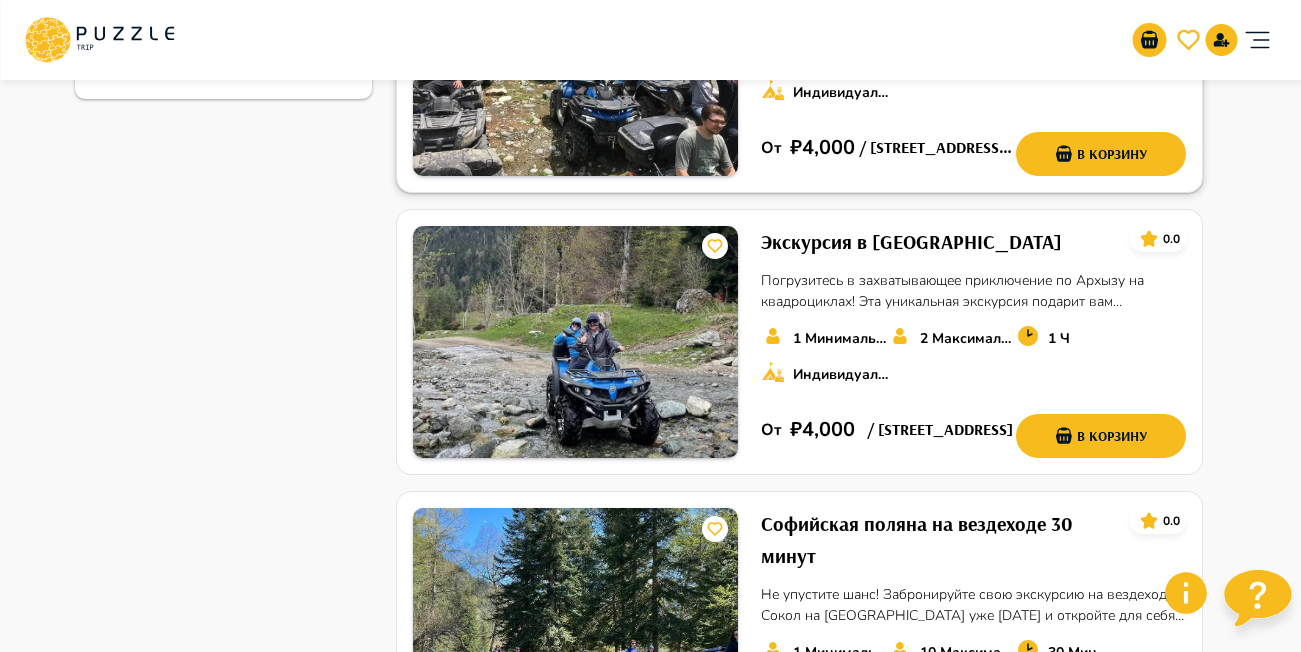 scroll, scrollTop: 1000, scrollLeft: 0, axis: vertical 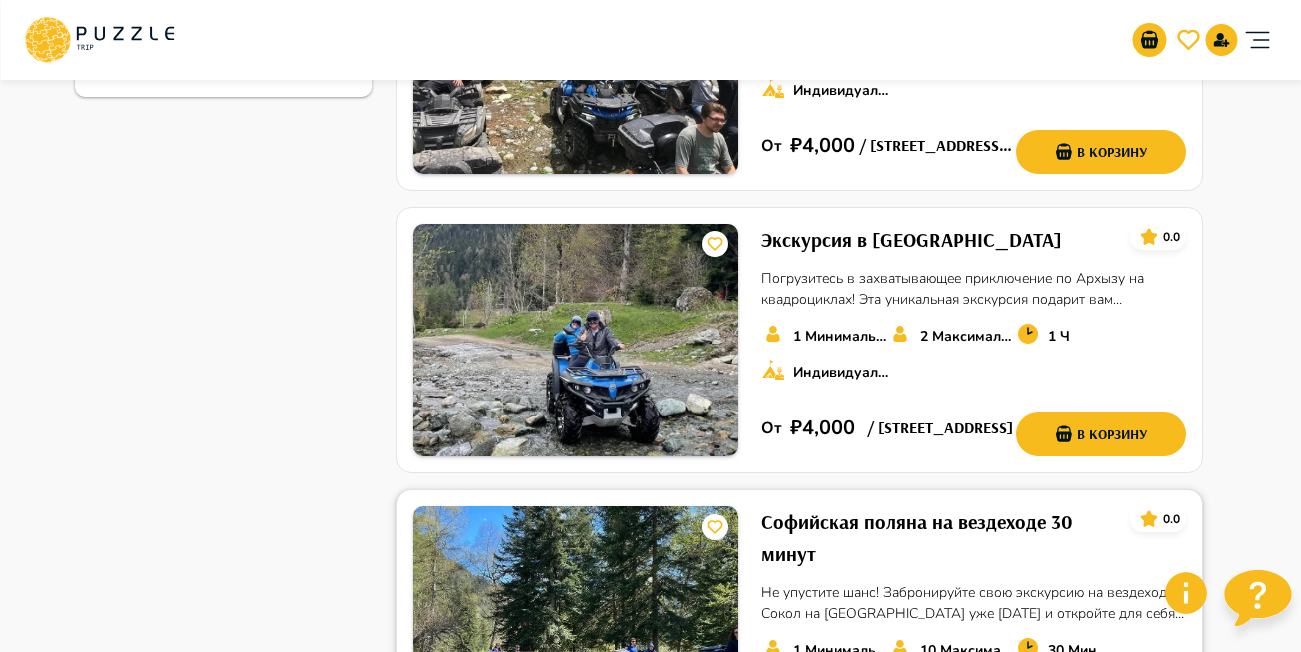 click on "Софийская поляна на вездеходе 30 минут" at bounding box center [937, 538] 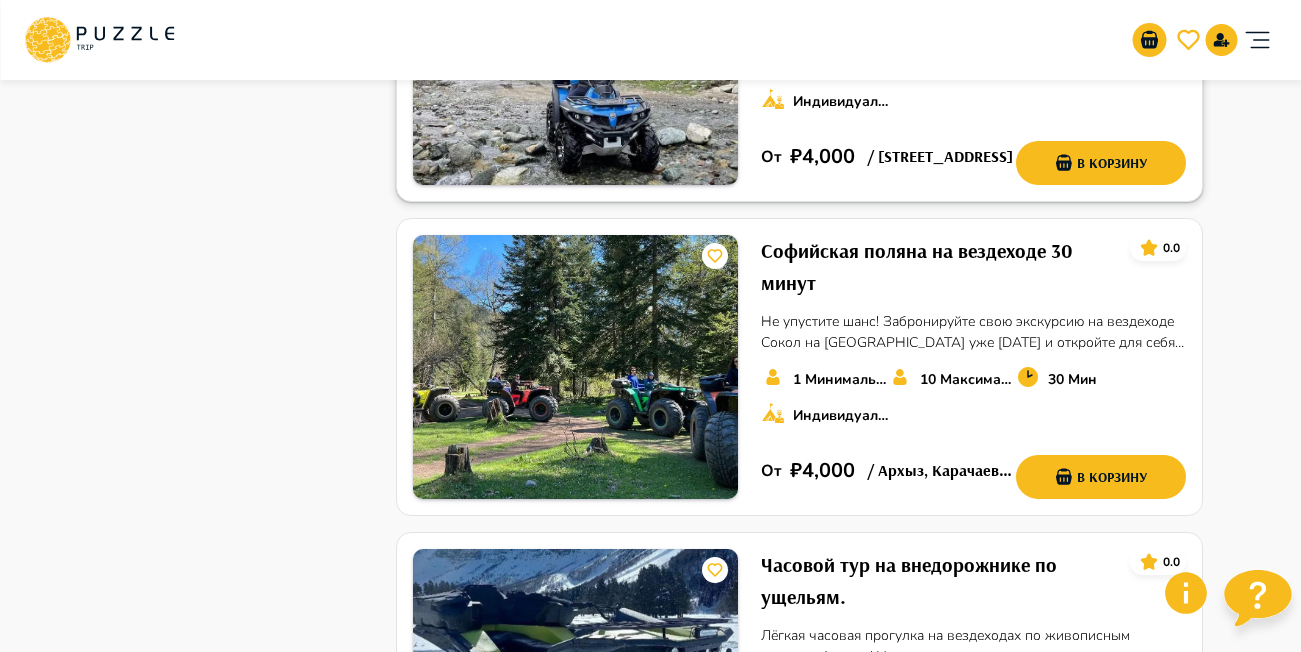 scroll, scrollTop: 1300, scrollLeft: 0, axis: vertical 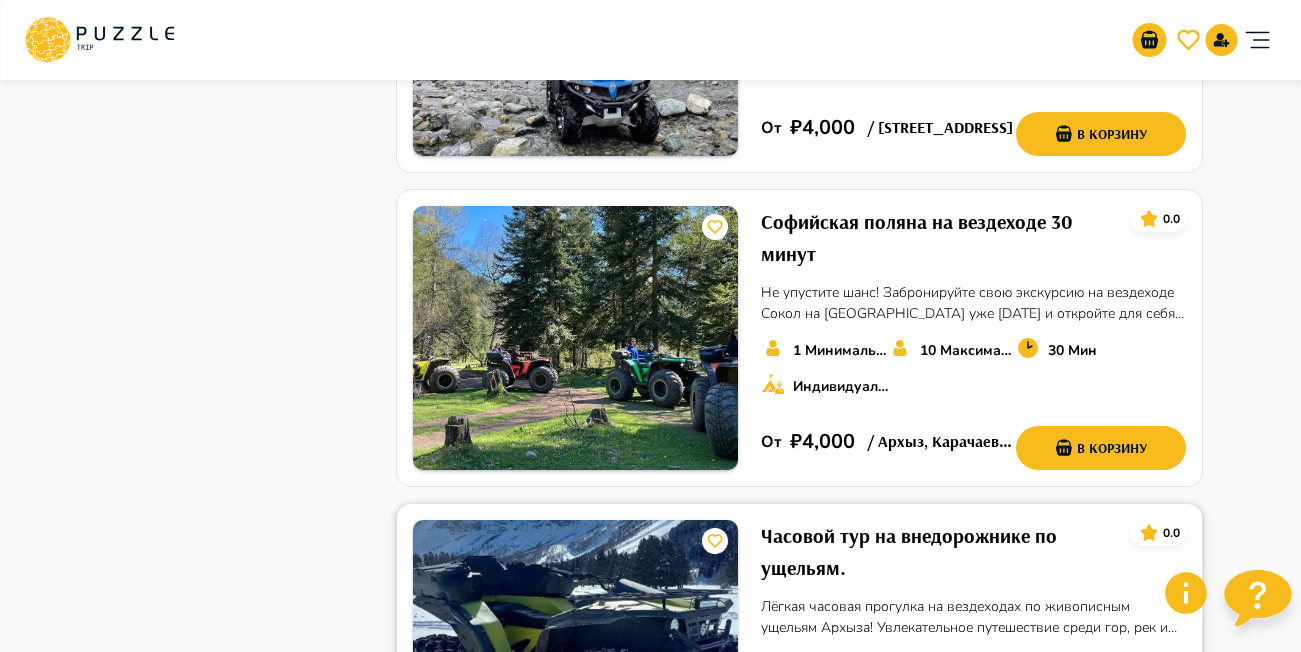 click on "Часовой тур на внедорожнике по ущельям." at bounding box center [937, 552] 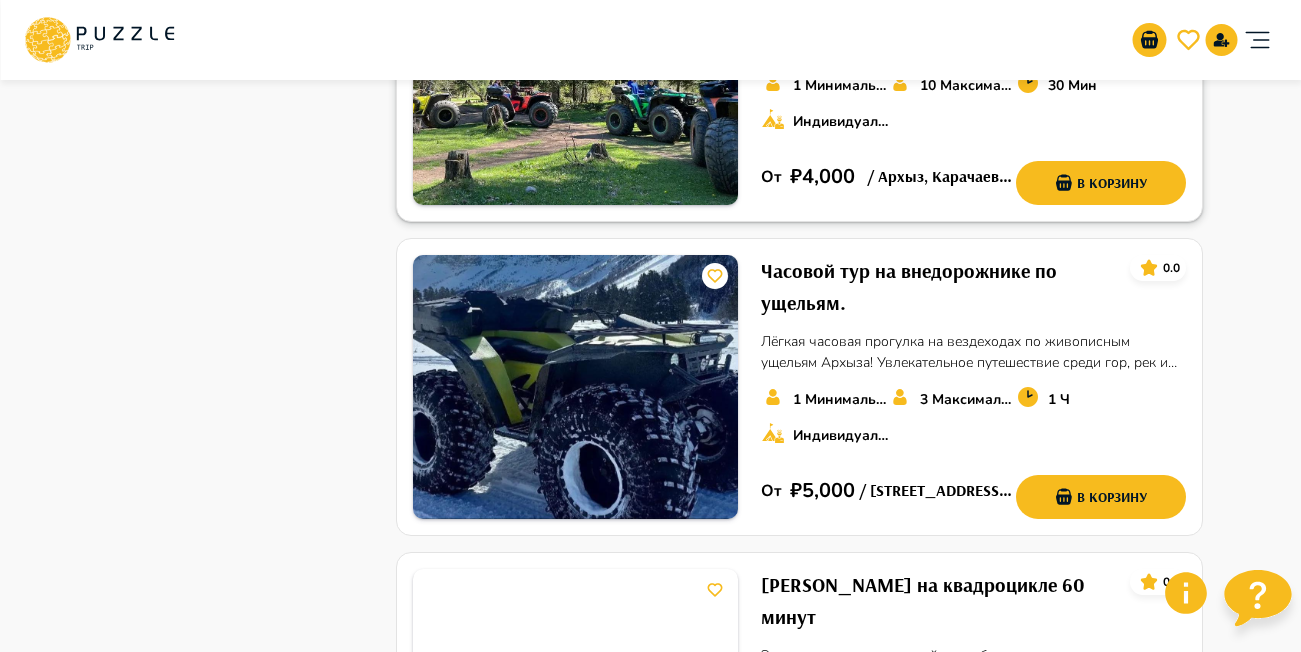 scroll, scrollTop: 1700, scrollLeft: 0, axis: vertical 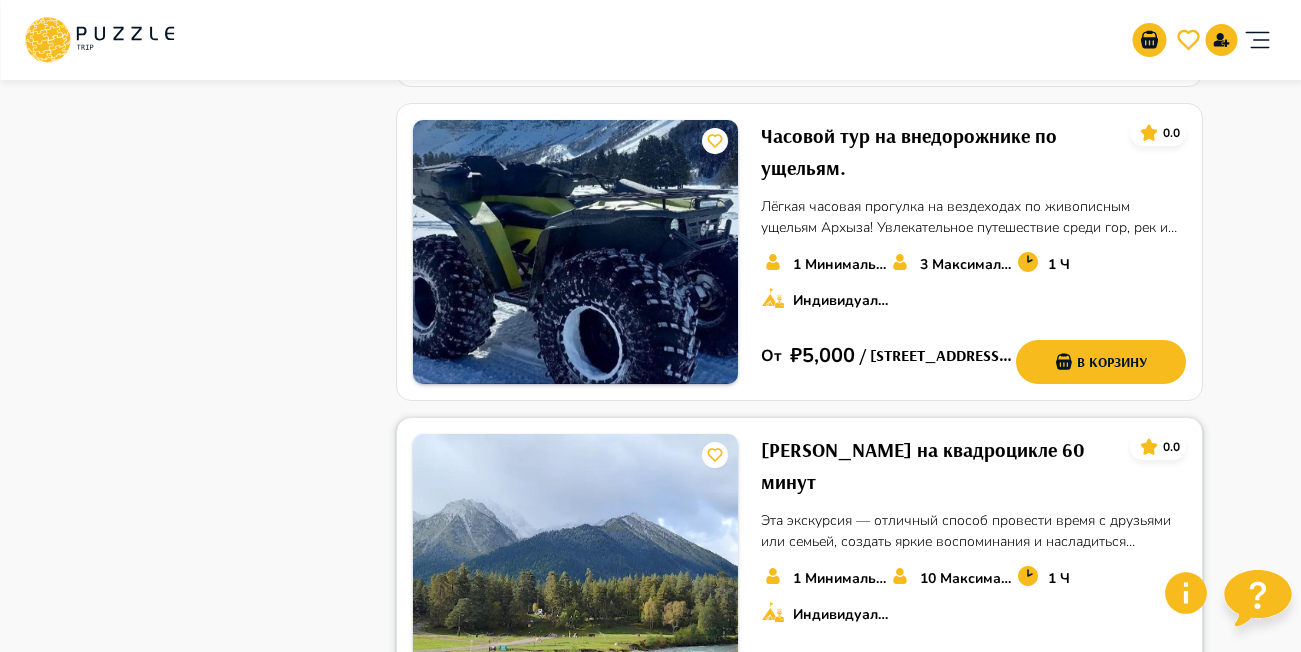 click on "София Поляна на квадроцикле 60 минут" at bounding box center [937, 466] 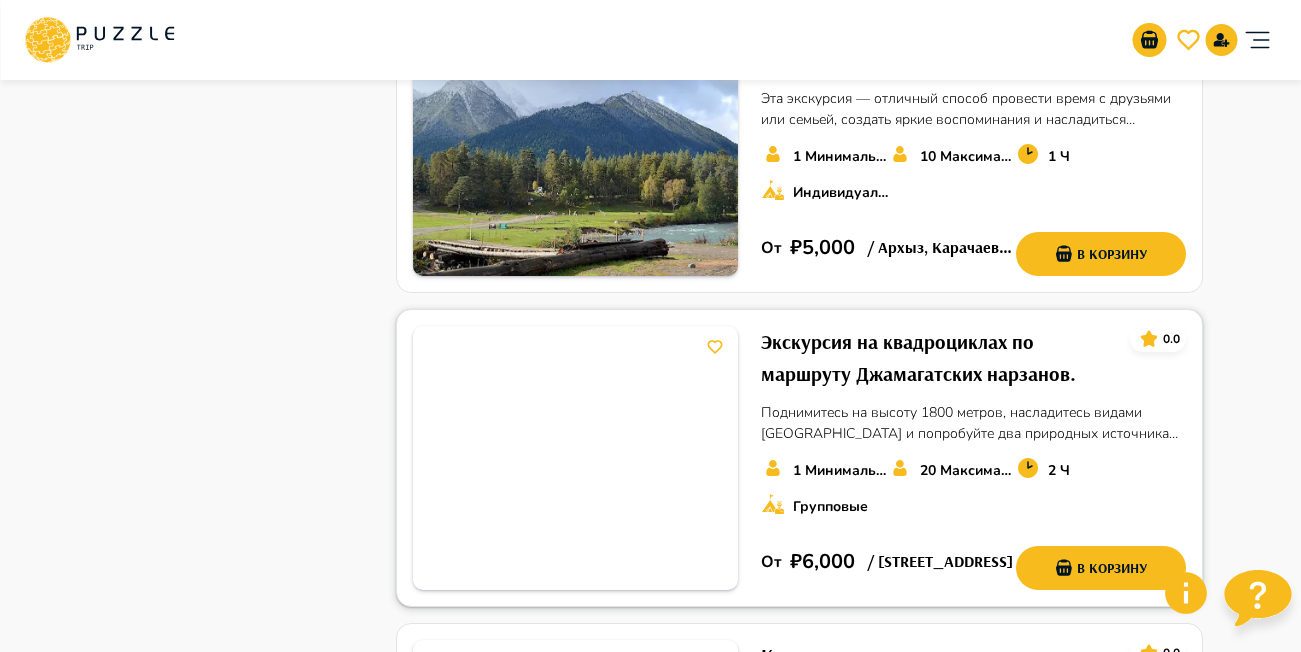 scroll, scrollTop: 2200, scrollLeft: 0, axis: vertical 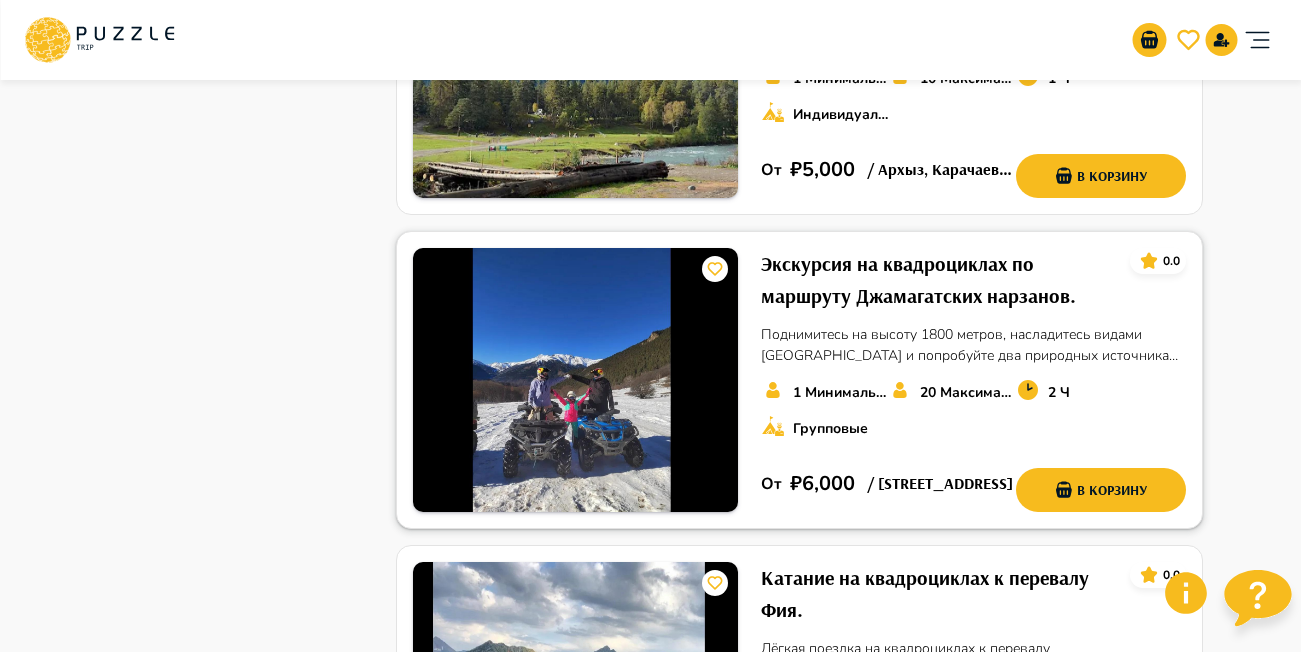click on "Экскурсия на квадроциклах по маршруту Джамагатских нарзанов." at bounding box center (937, 280) 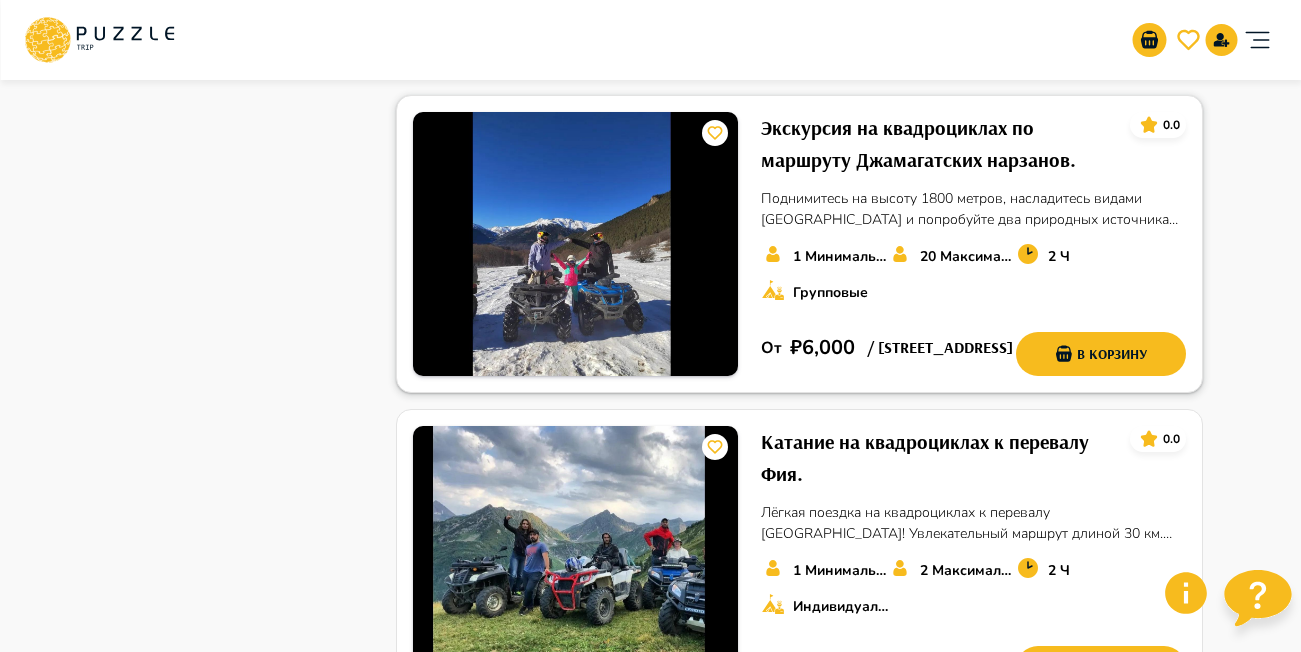 scroll, scrollTop: 2500, scrollLeft: 0, axis: vertical 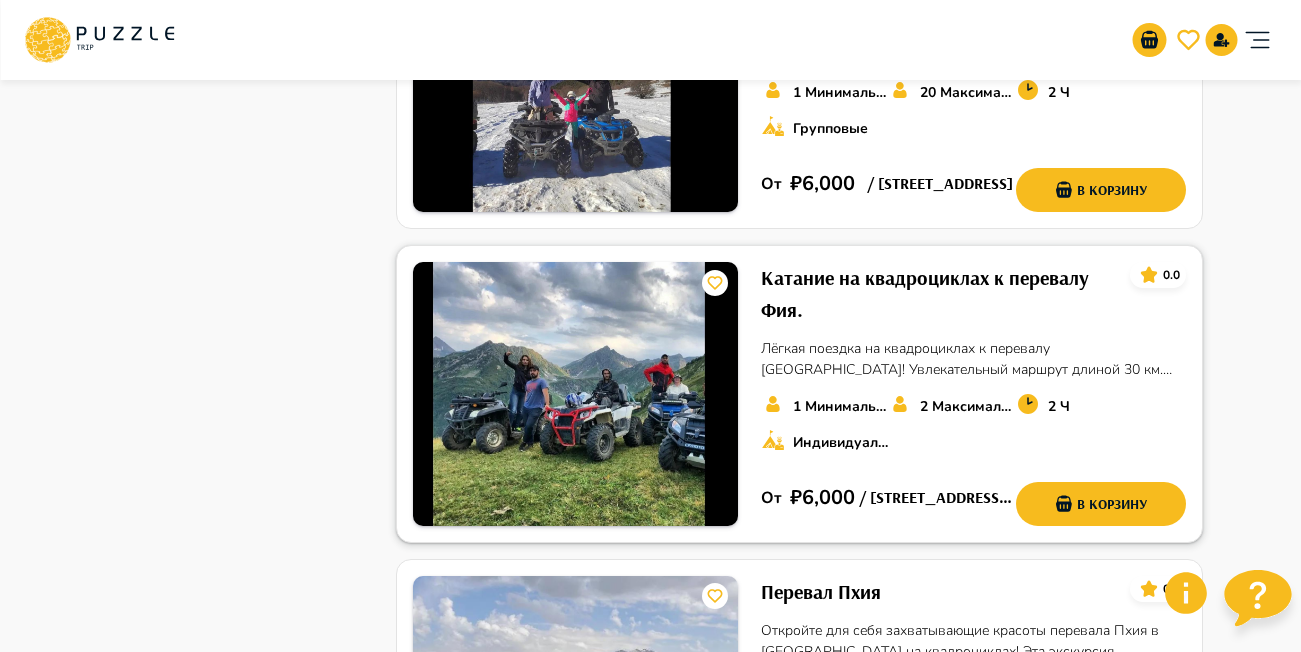click on "Катание на квадроциклах к перевалу Фия." at bounding box center (937, 294) 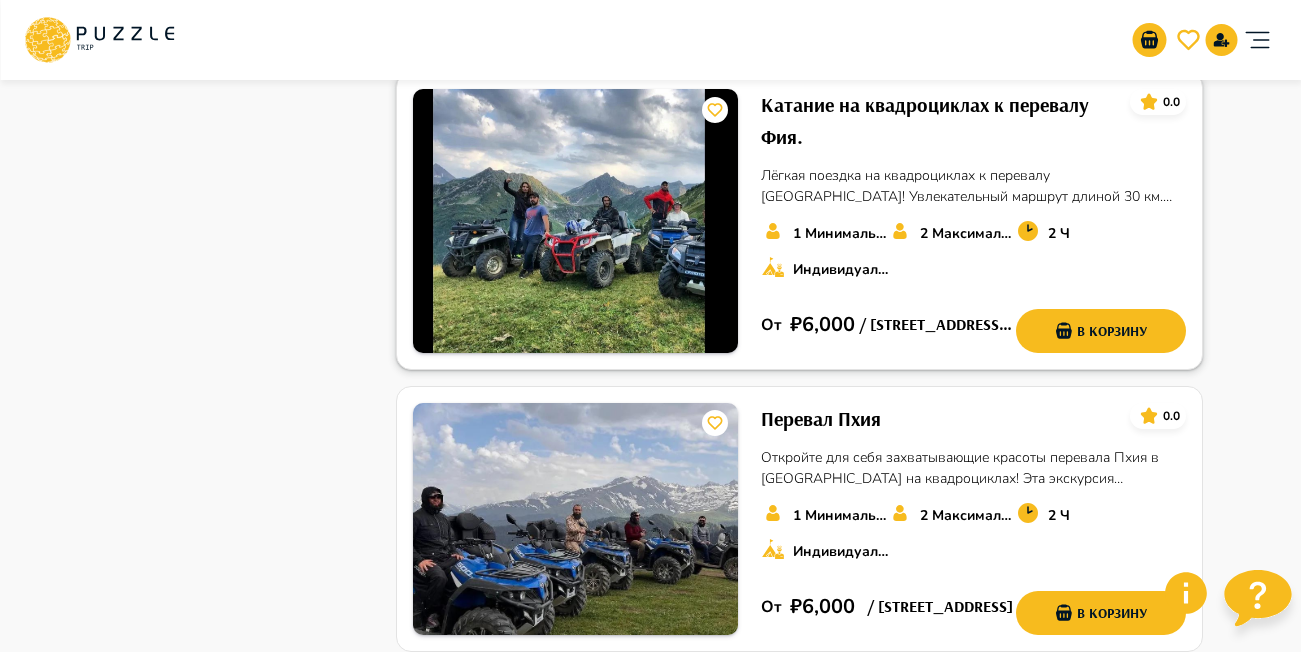 scroll, scrollTop: 2900, scrollLeft: 0, axis: vertical 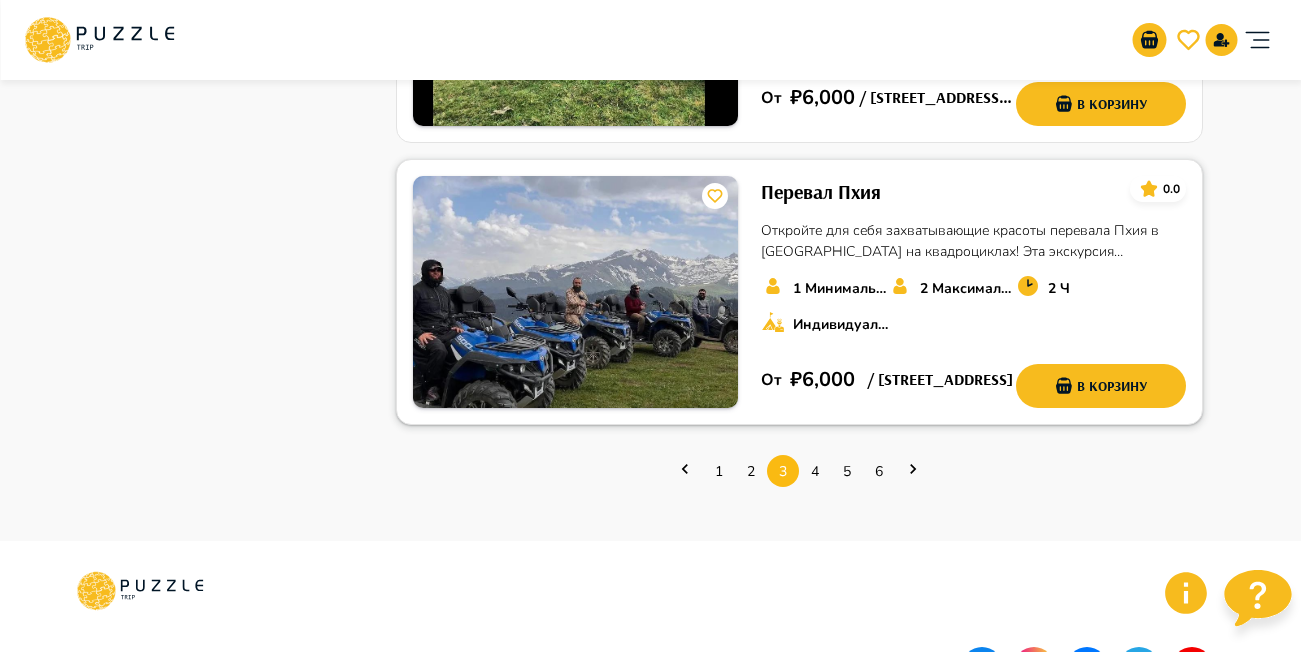 click on "Перевал Пхия" at bounding box center (821, 192) 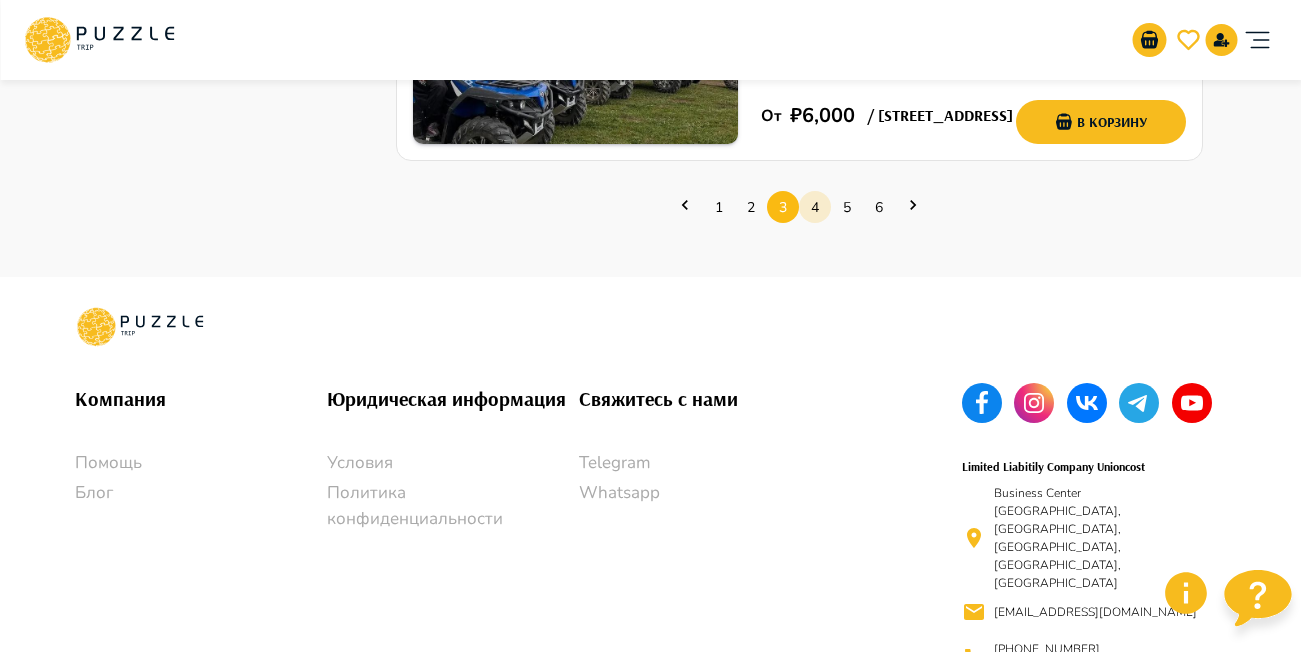 click on "4" at bounding box center [815, 207] 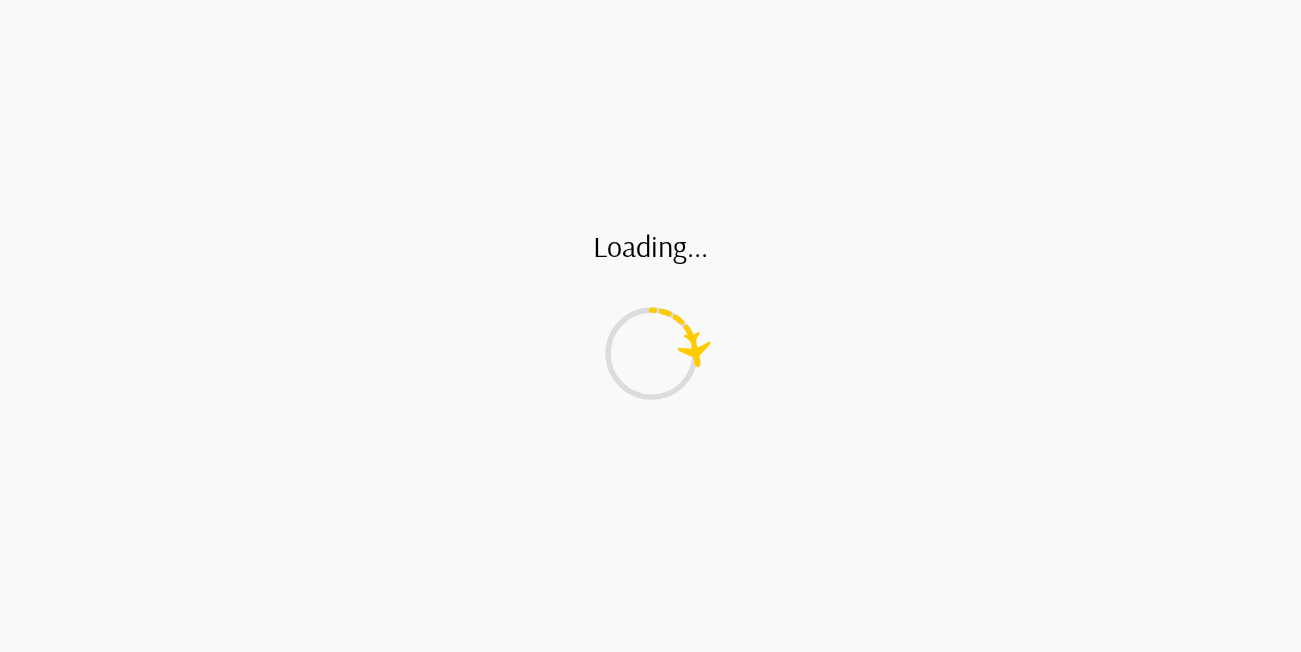 scroll, scrollTop: 0, scrollLeft: 0, axis: both 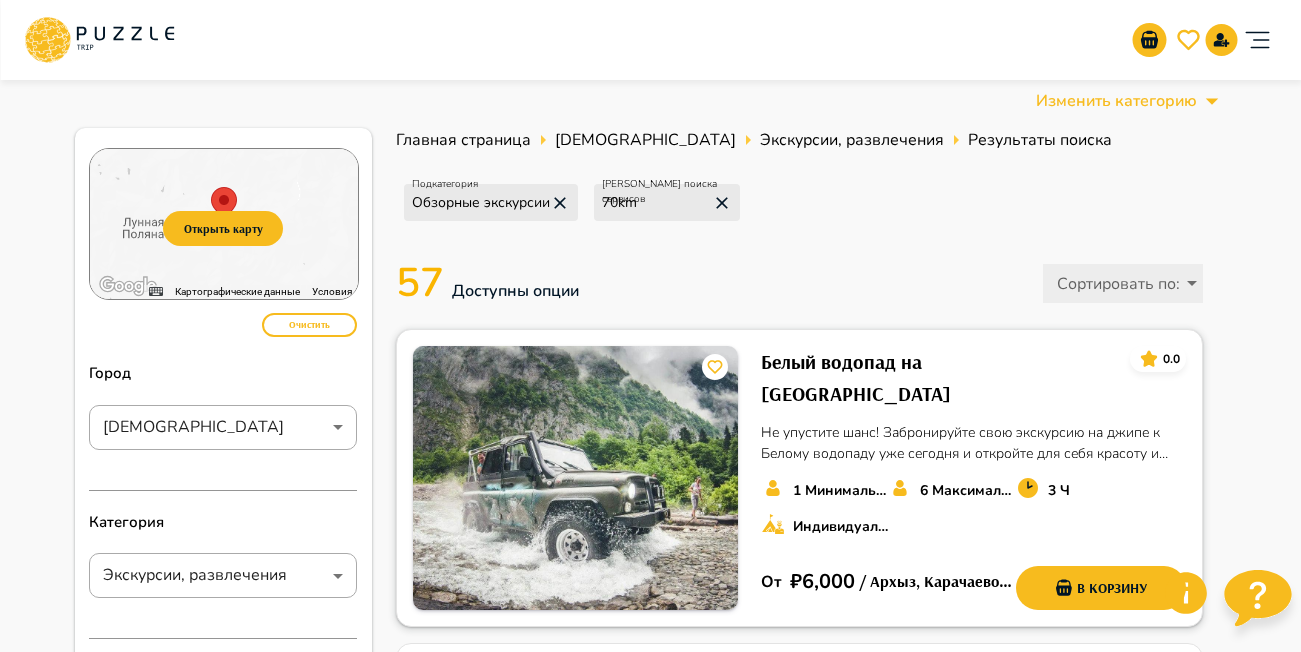 click on "Белый водопад на джипе" at bounding box center [937, 378] 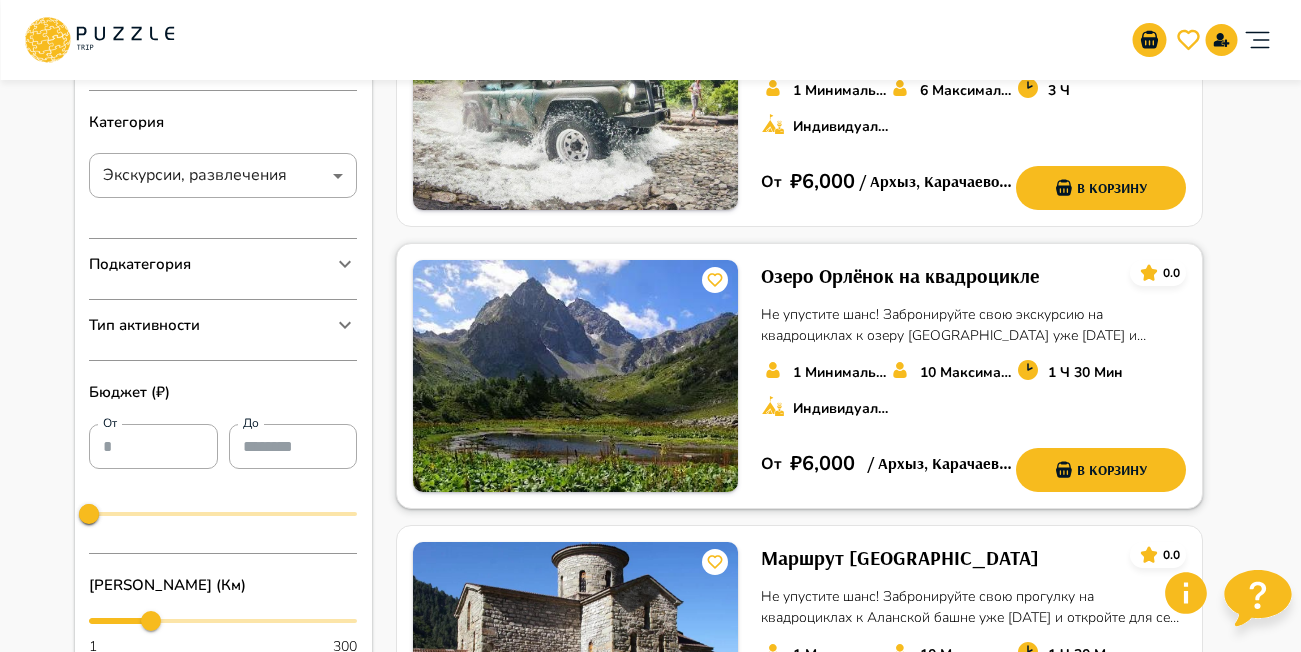 click on "Озеро Орлёнок на квадроцикле" at bounding box center (900, 276) 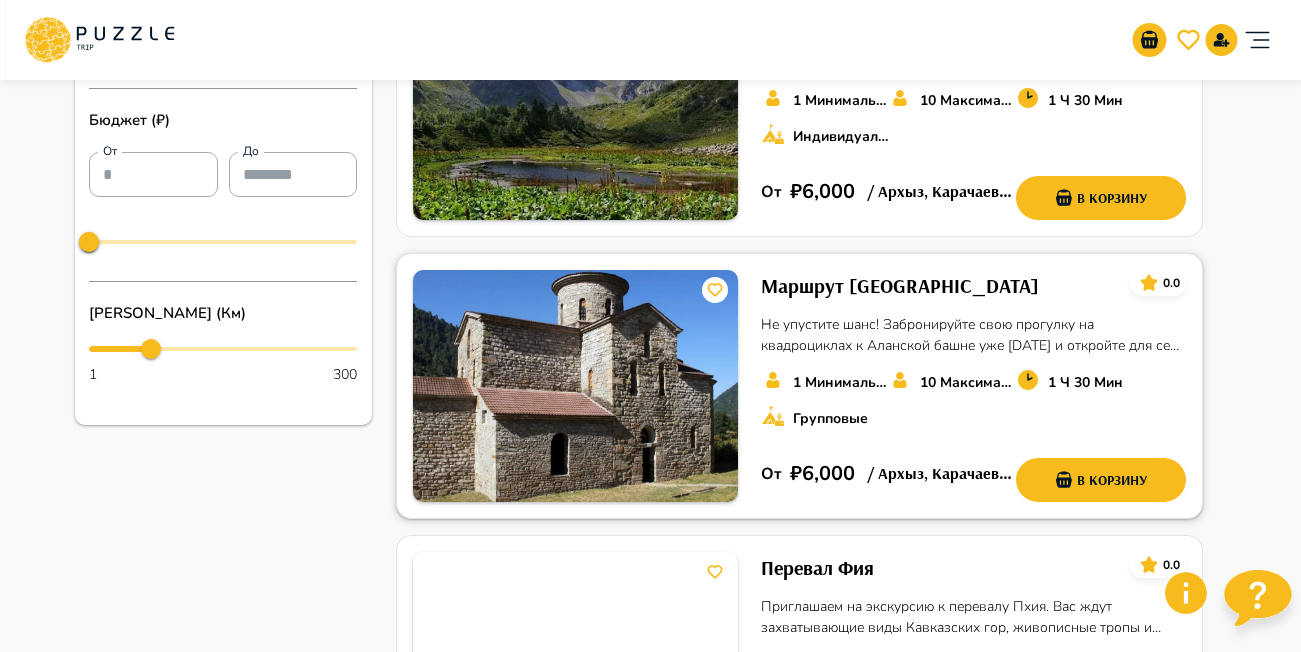 scroll, scrollTop: 700, scrollLeft: 0, axis: vertical 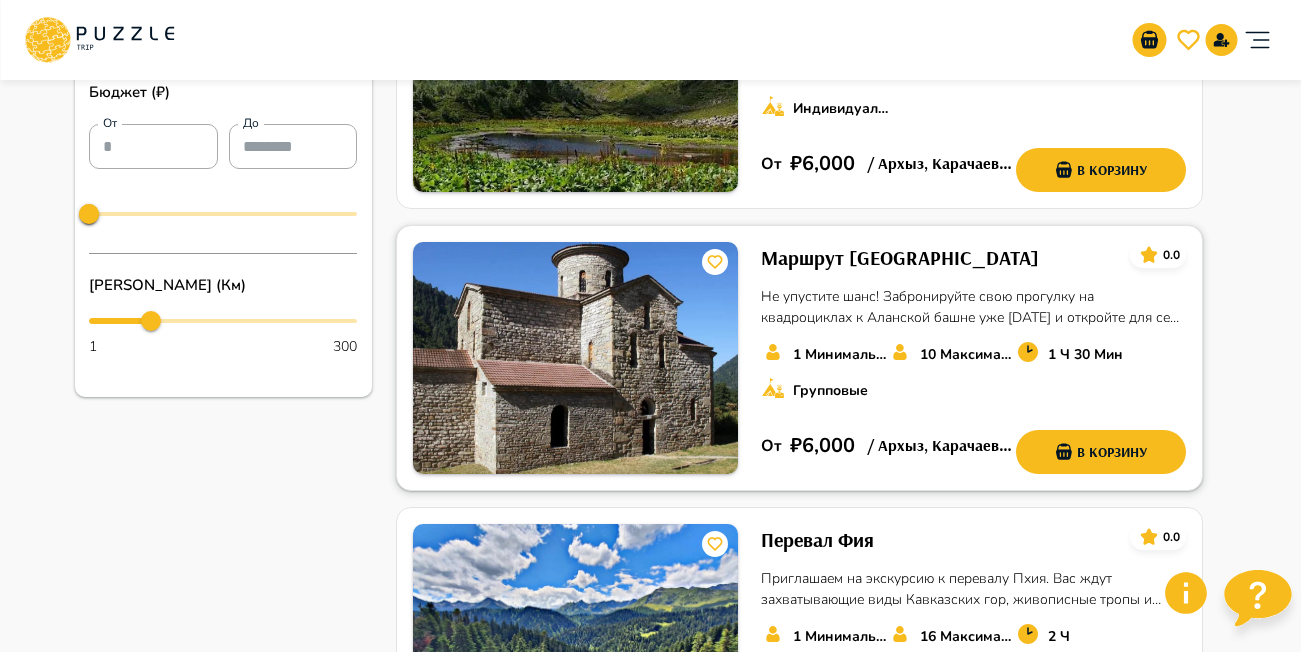 click on "Маршрут Аланская башня" at bounding box center (900, 258) 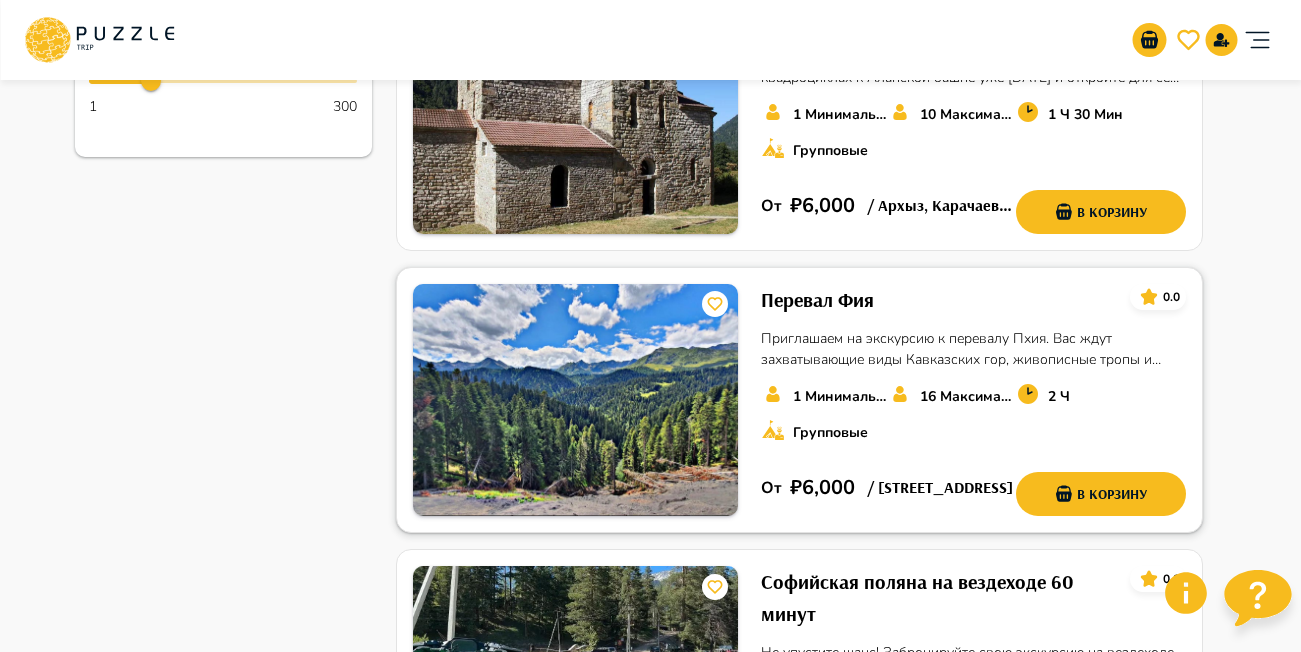 scroll, scrollTop: 1000, scrollLeft: 0, axis: vertical 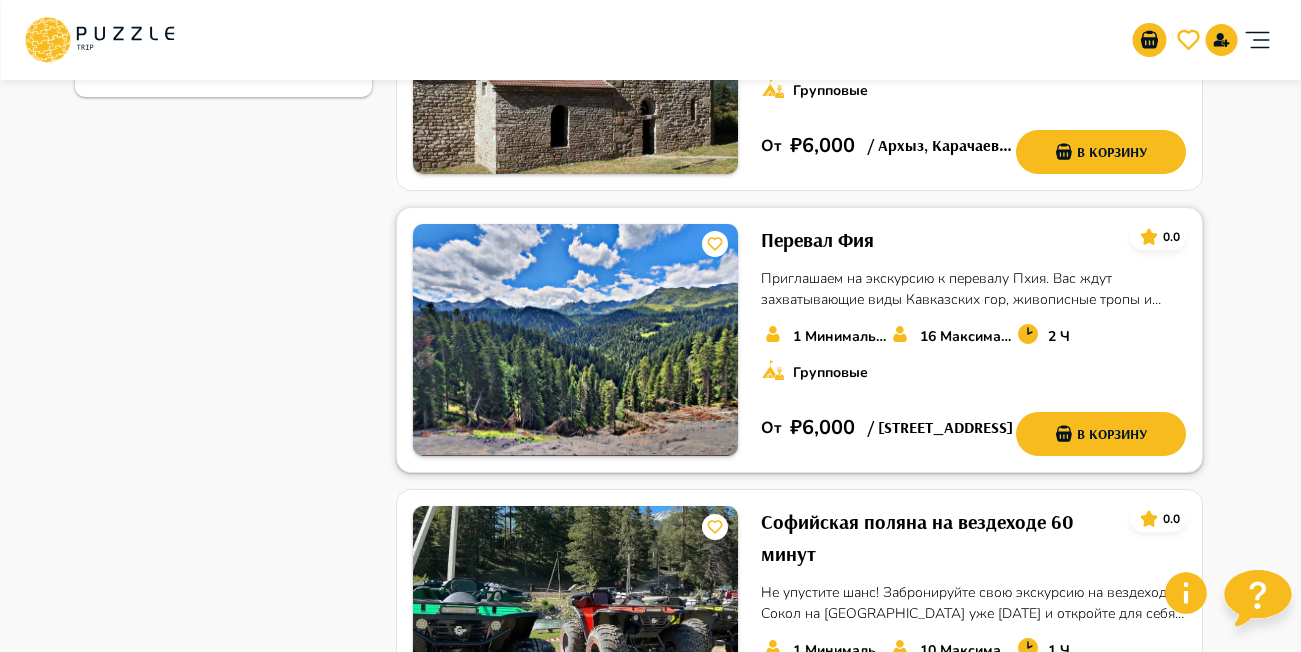click on "Перевал Фия" at bounding box center [817, 240] 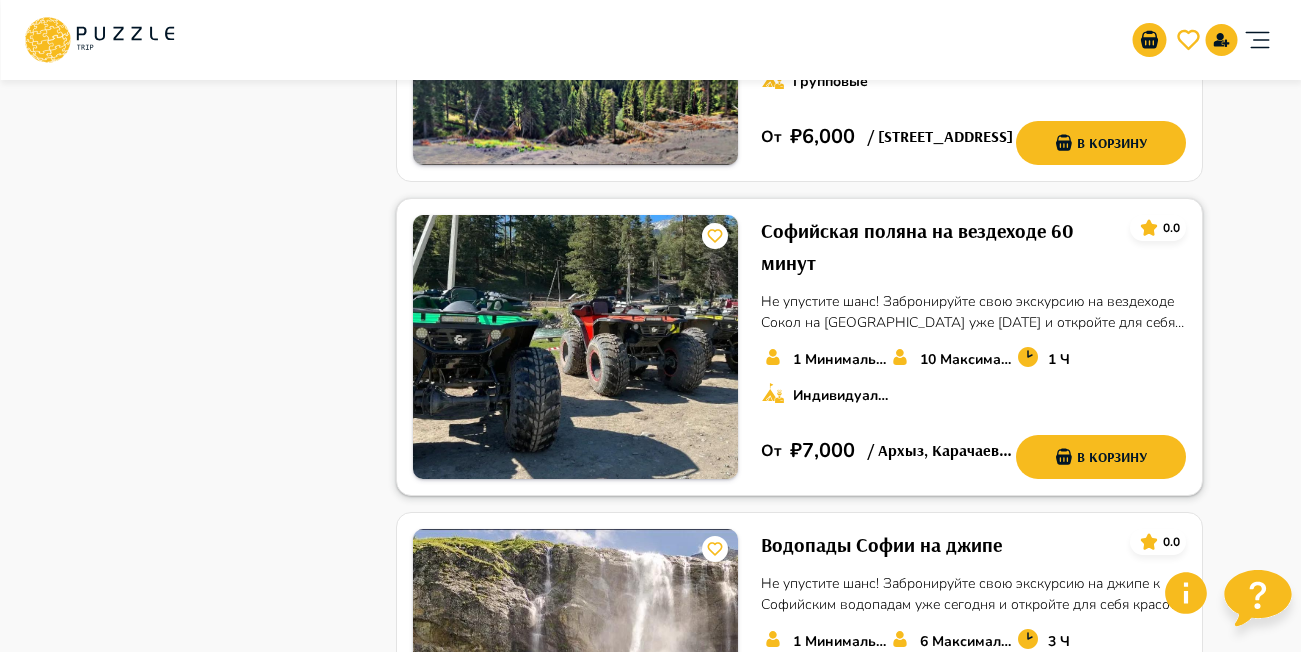 scroll, scrollTop: 1300, scrollLeft: 0, axis: vertical 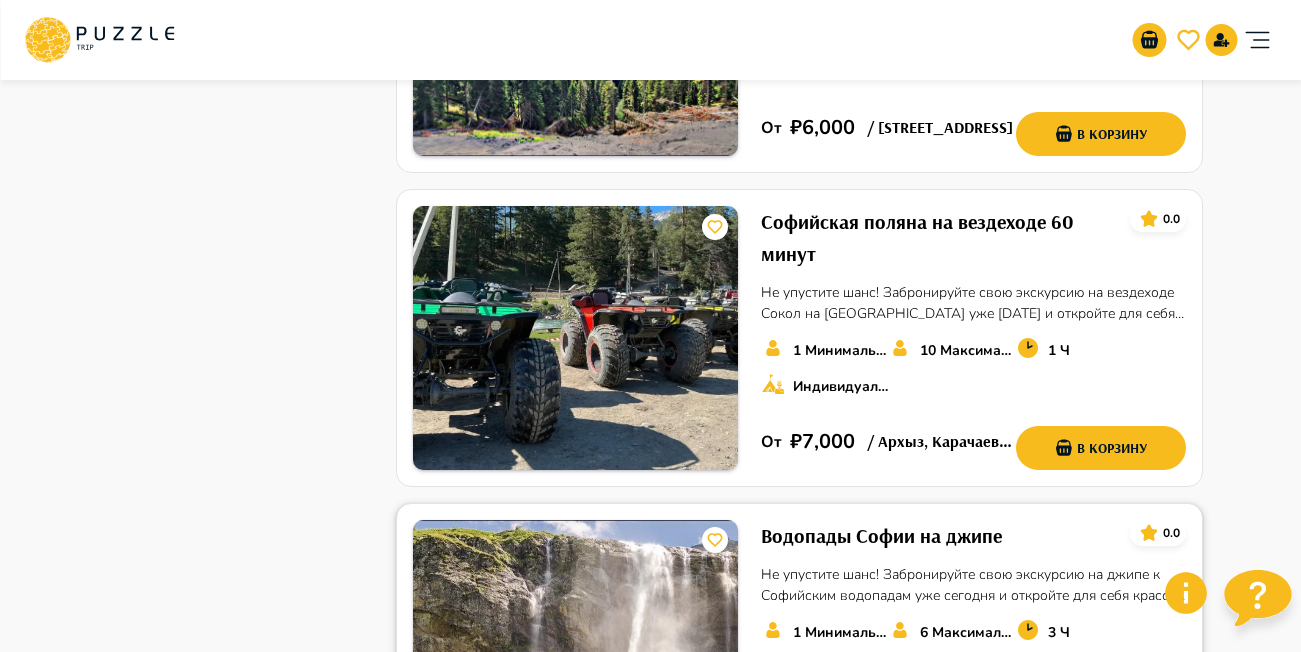 click on "Водопады Софии на джипе" at bounding box center (881, 536) 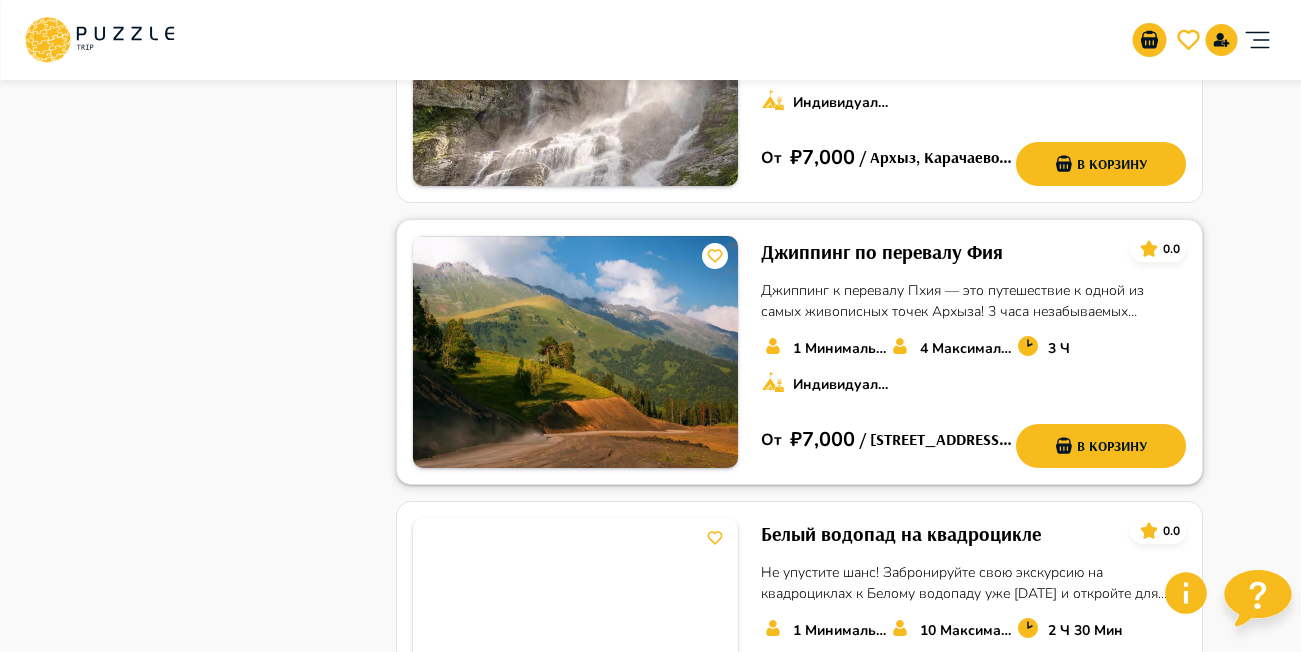 scroll, scrollTop: 1900, scrollLeft: 0, axis: vertical 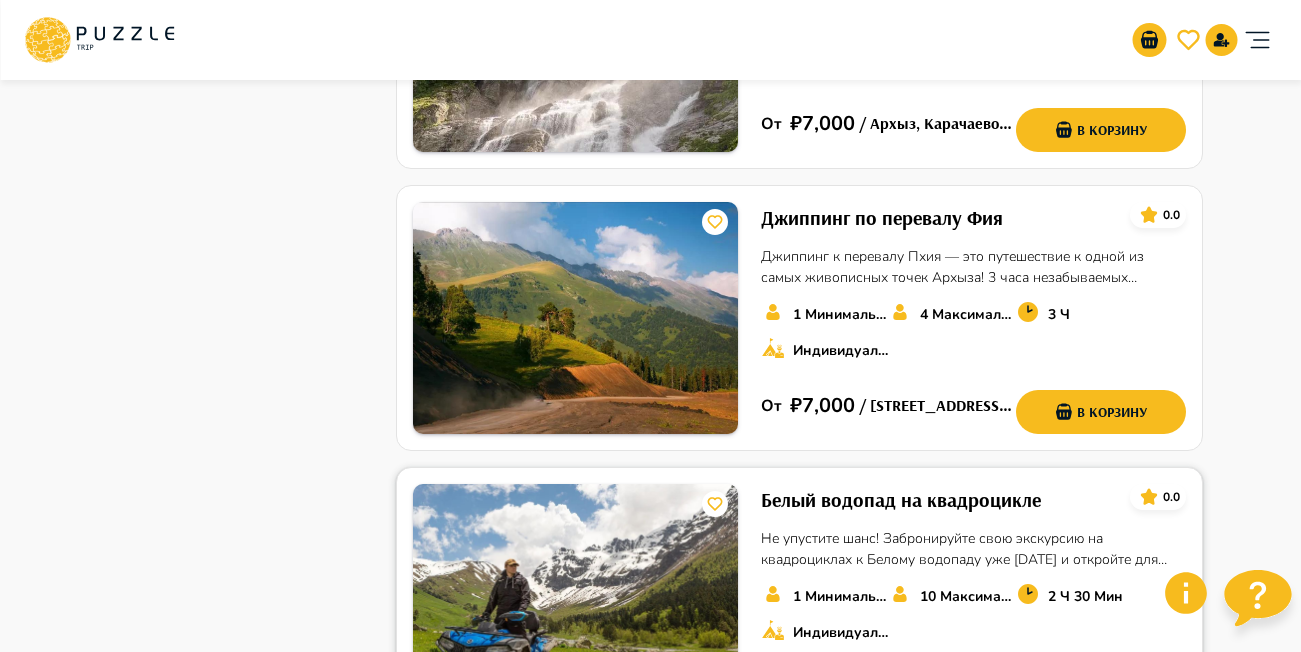 click on "Белый водопад на квадроцикле 0.0 Не упустите шанс! Забронируйте свою экскурсию на квадроциклах к Белому водопаду уже сегодня и откройте для себя красоту и магию Кавказа! Приключение ждет вас — присоединяйтесь к нам и создайте свои незабываемые моменты! 1 Минимальное количество людей* 10 Максимальное количество мест 2 Ч 30 Мин  Индивидуальные  От   ₽ 7,000   / Архыз, Карачаево-Черкесская Республика, Россия, 369152 В корзину" at bounding box center (973, 600) 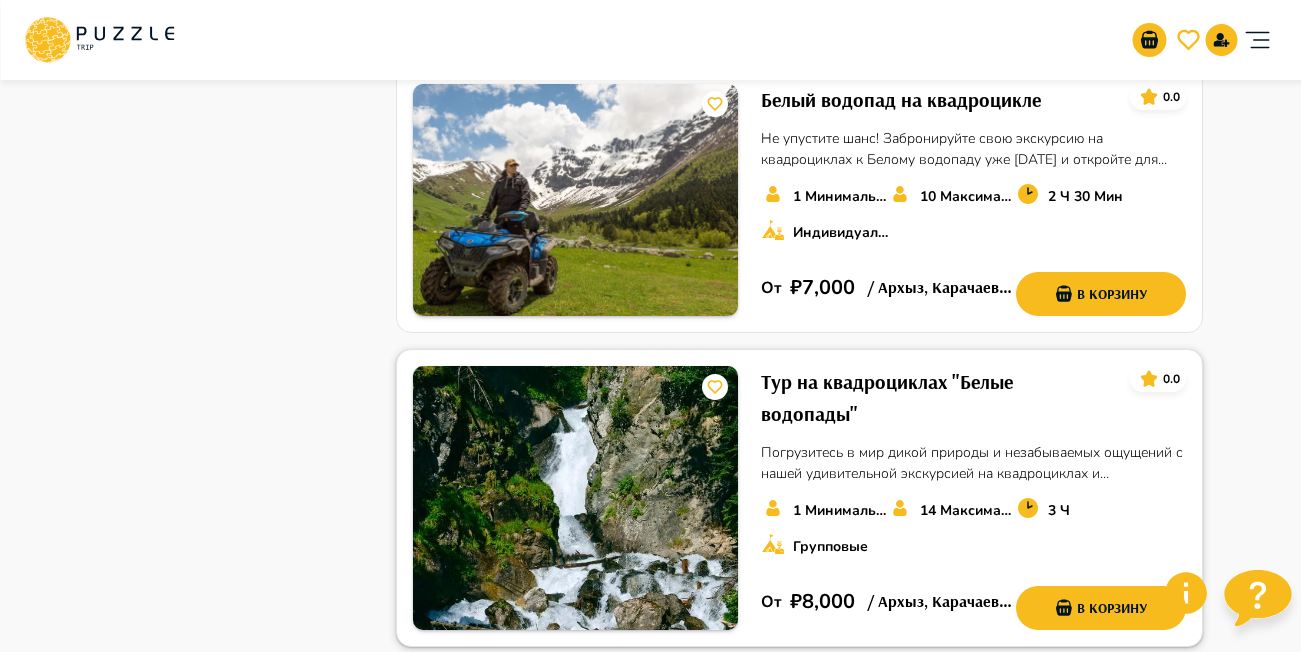 scroll, scrollTop: 2400, scrollLeft: 0, axis: vertical 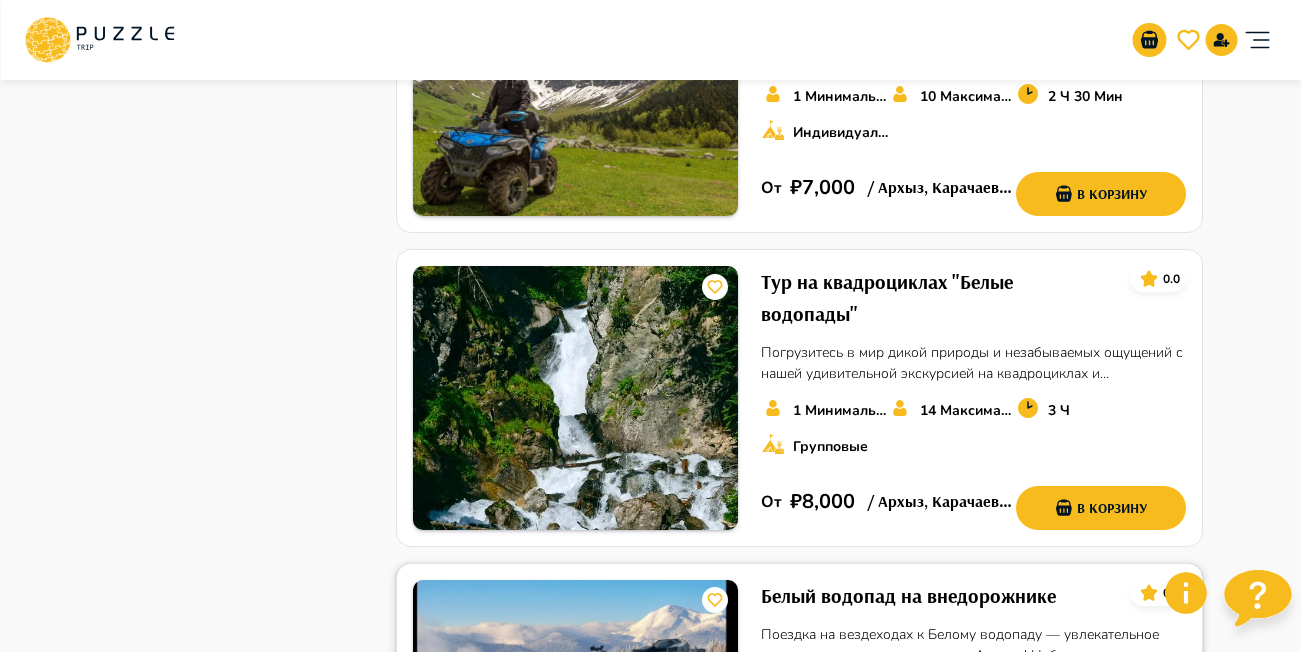 click on "Белый водопад на внедорожнике" at bounding box center [908, 596] 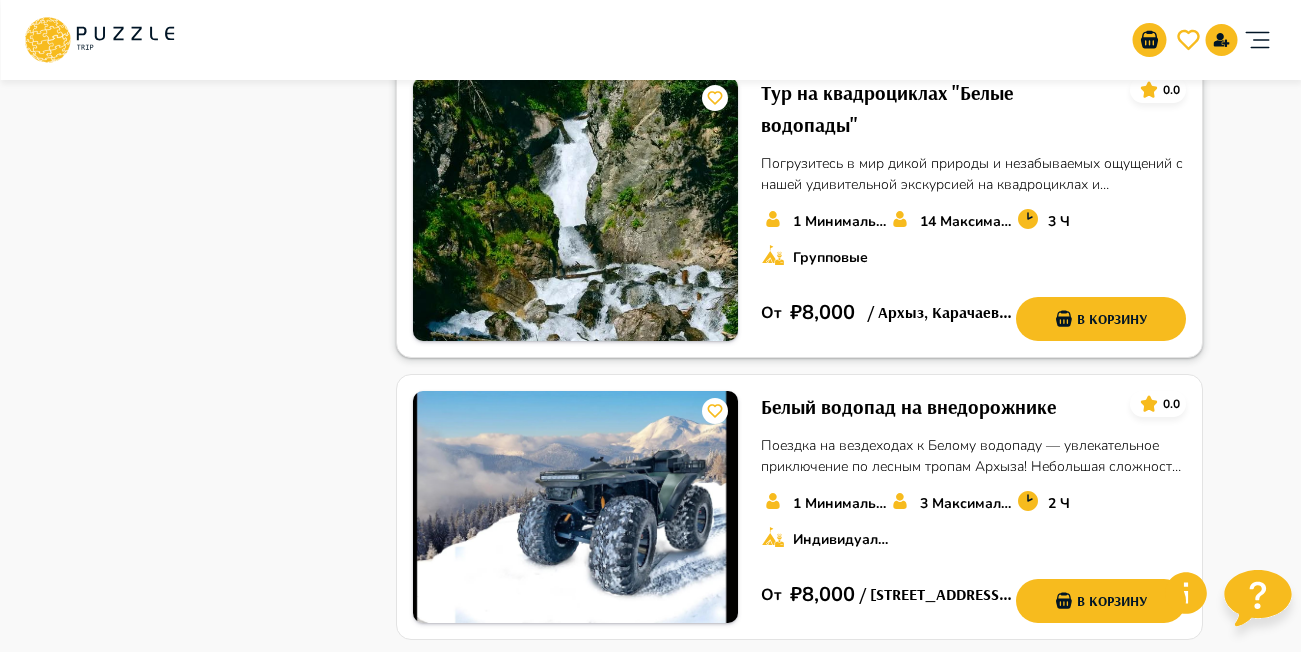 scroll, scrollTop: 2700, scrollLeft: 0, axis: vertical 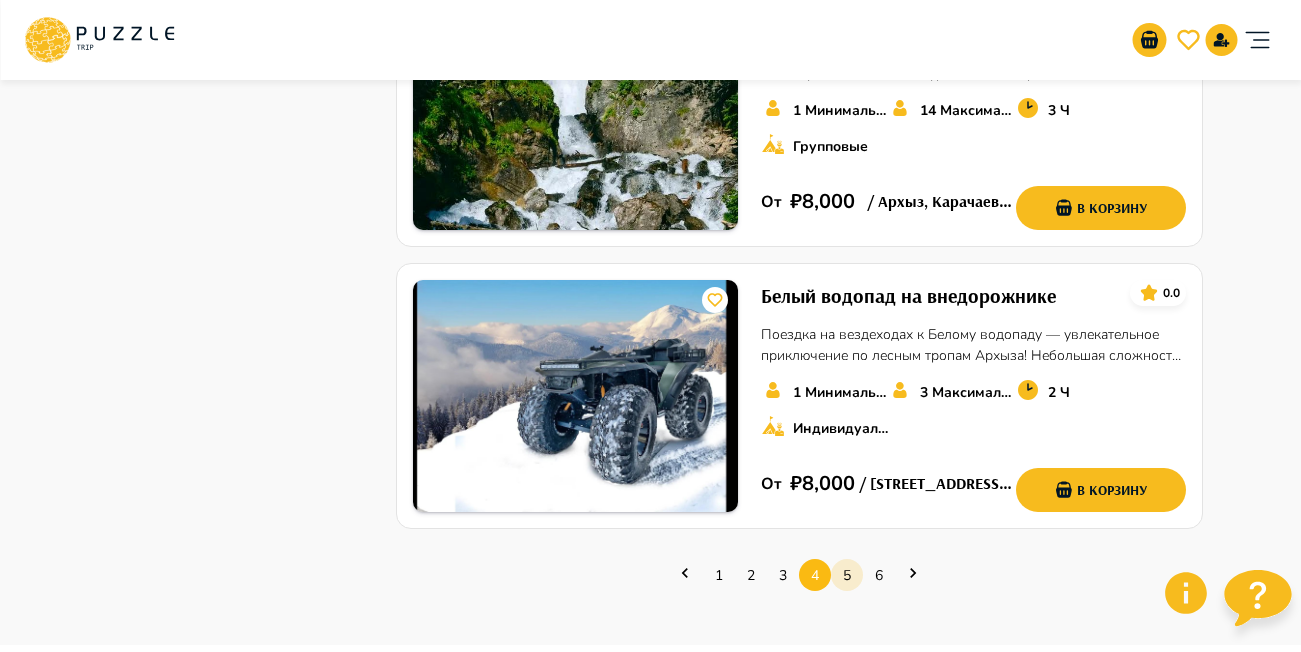 click on "5" at bounding box center [847, 575] 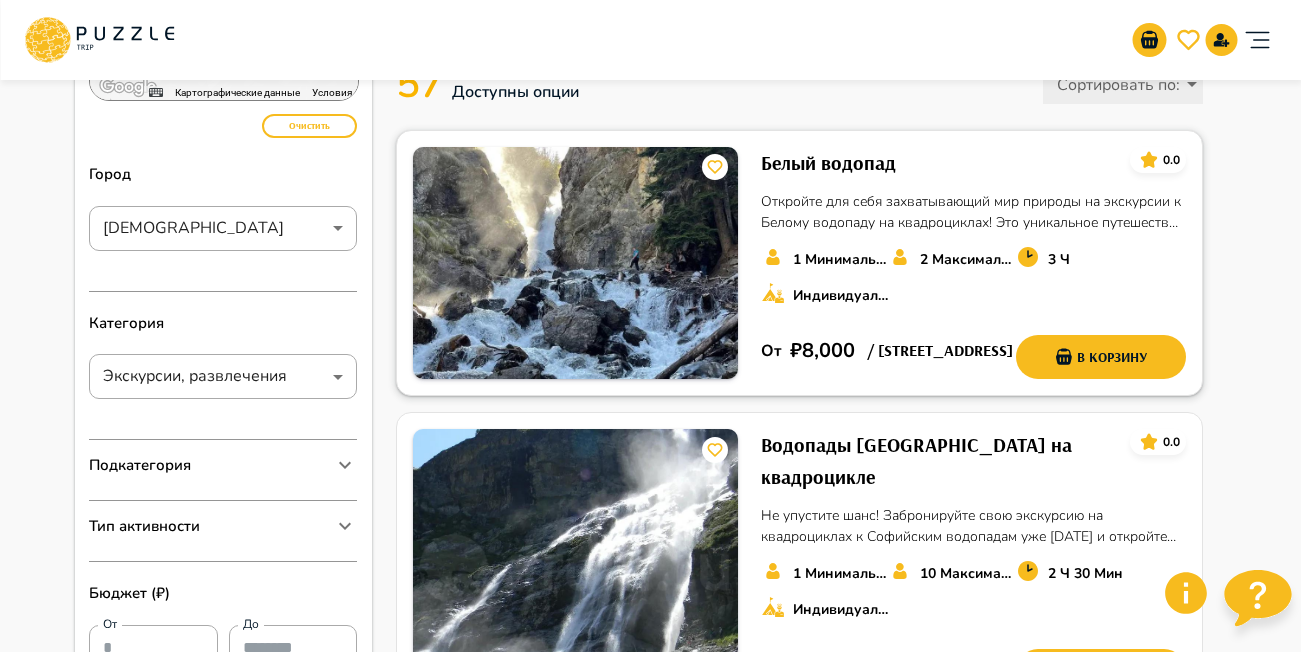 scroll, scrollTop: 200, scrollLeft: 0, axis: vertical 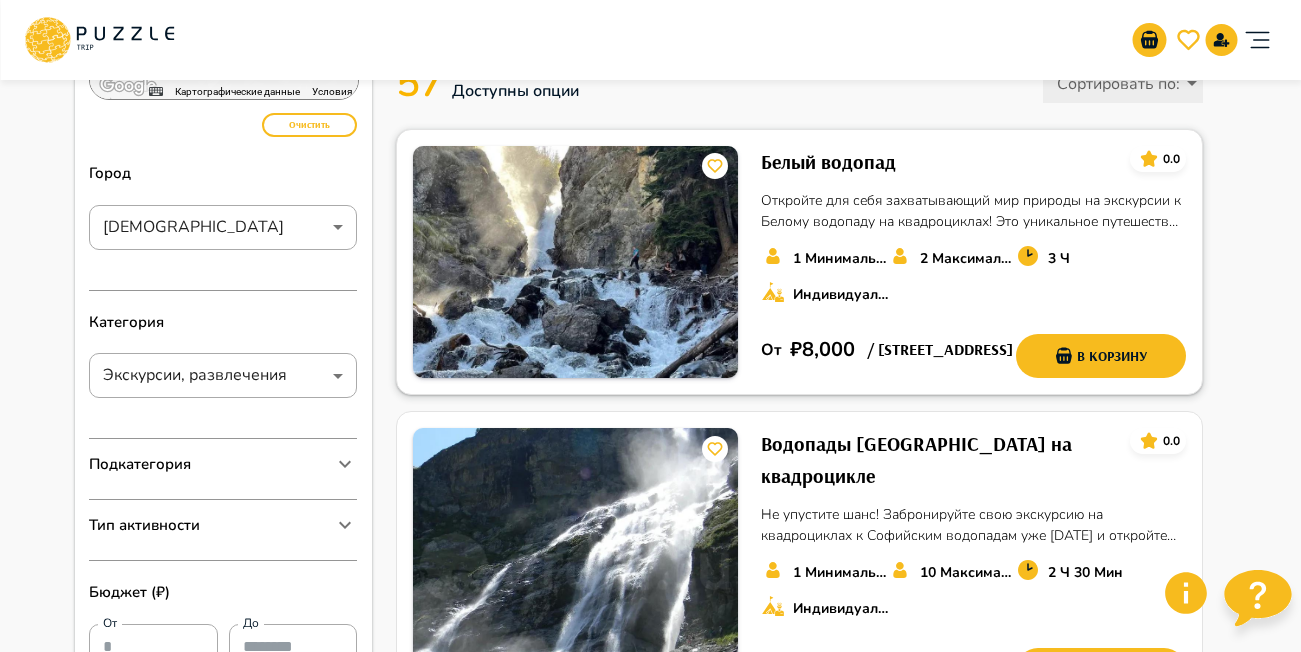 click on "Белый водопад" at bounding box center (828, 162) 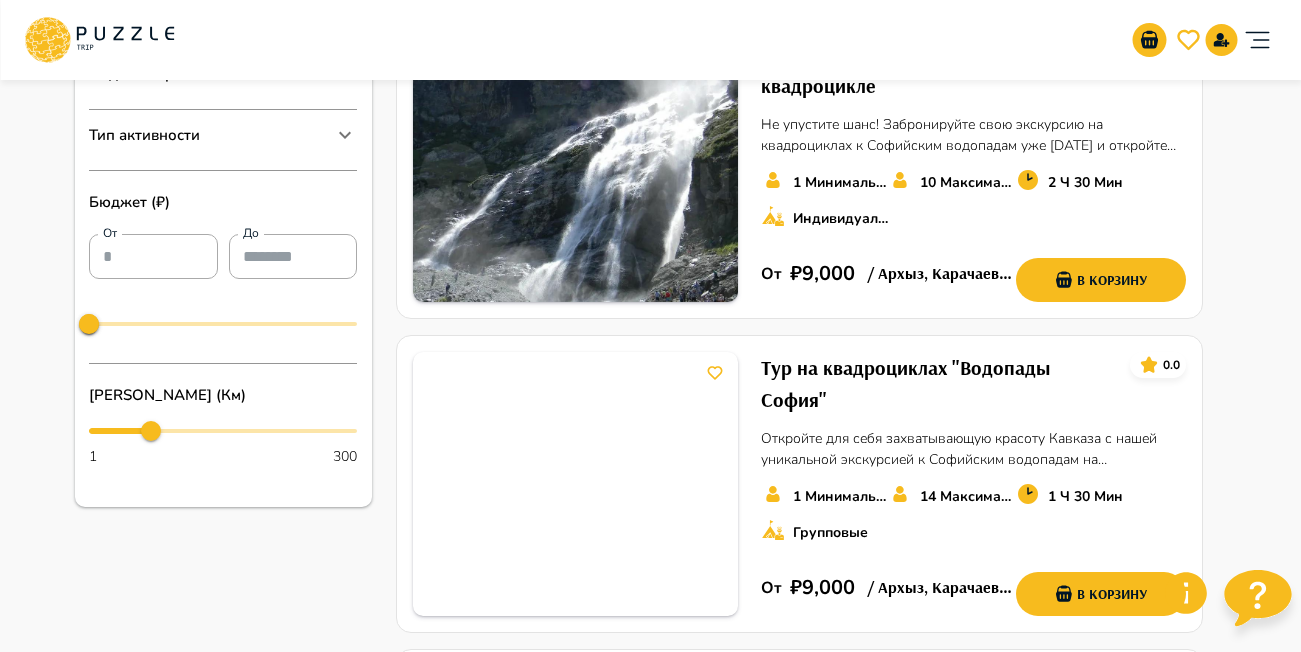 scroll, scrollTop: 600, scrollLeft: 0, axis: vertical 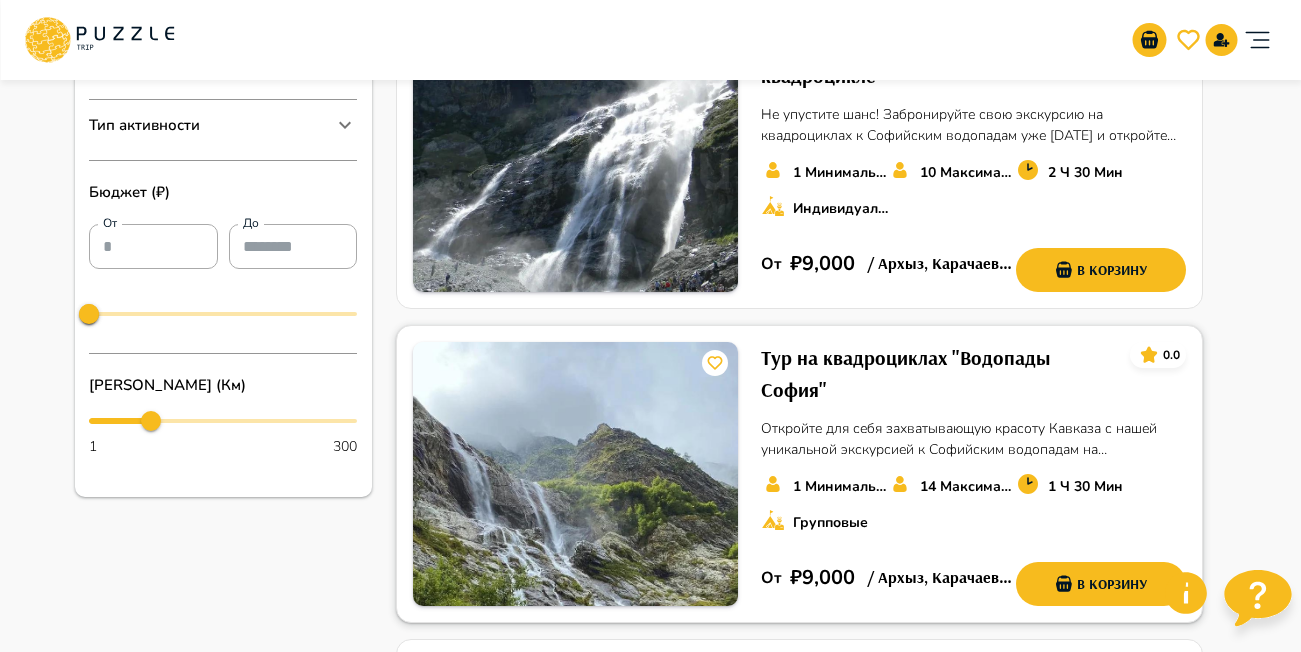 click on "Тур на квадроциклах "Водопады София"" at bounding box center (937, 374) 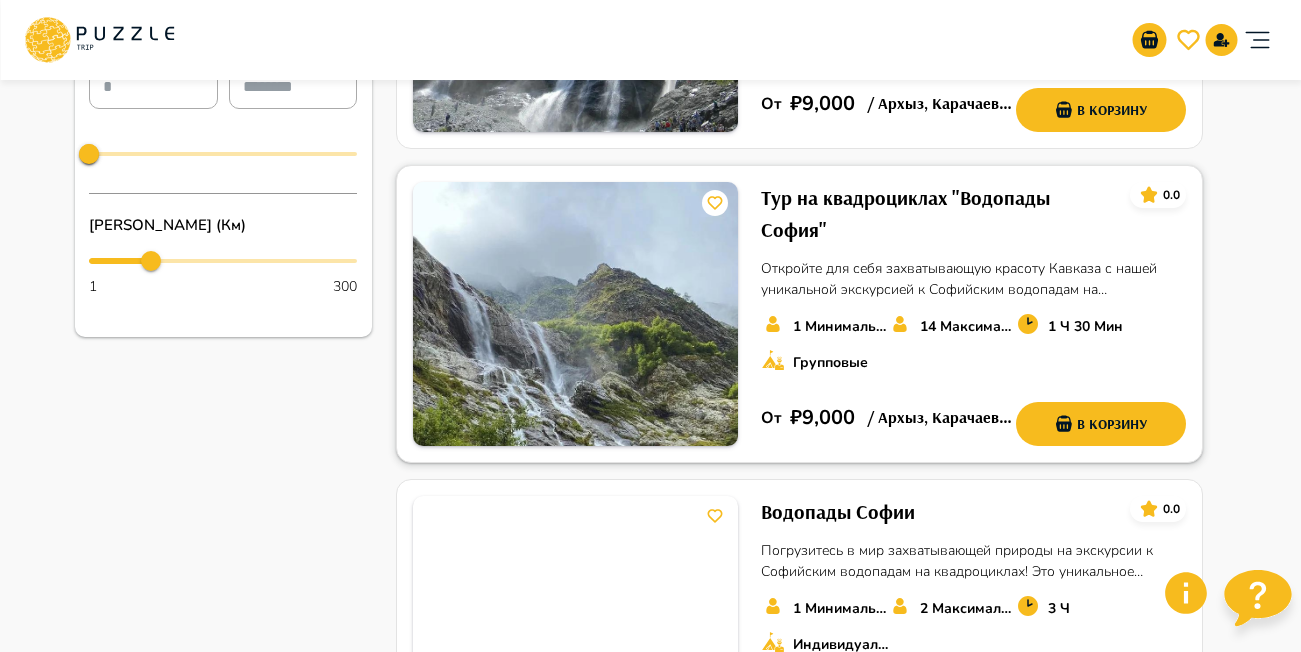 scroll, scrollTop: 900, scrollLeft: 0, axis: vertical 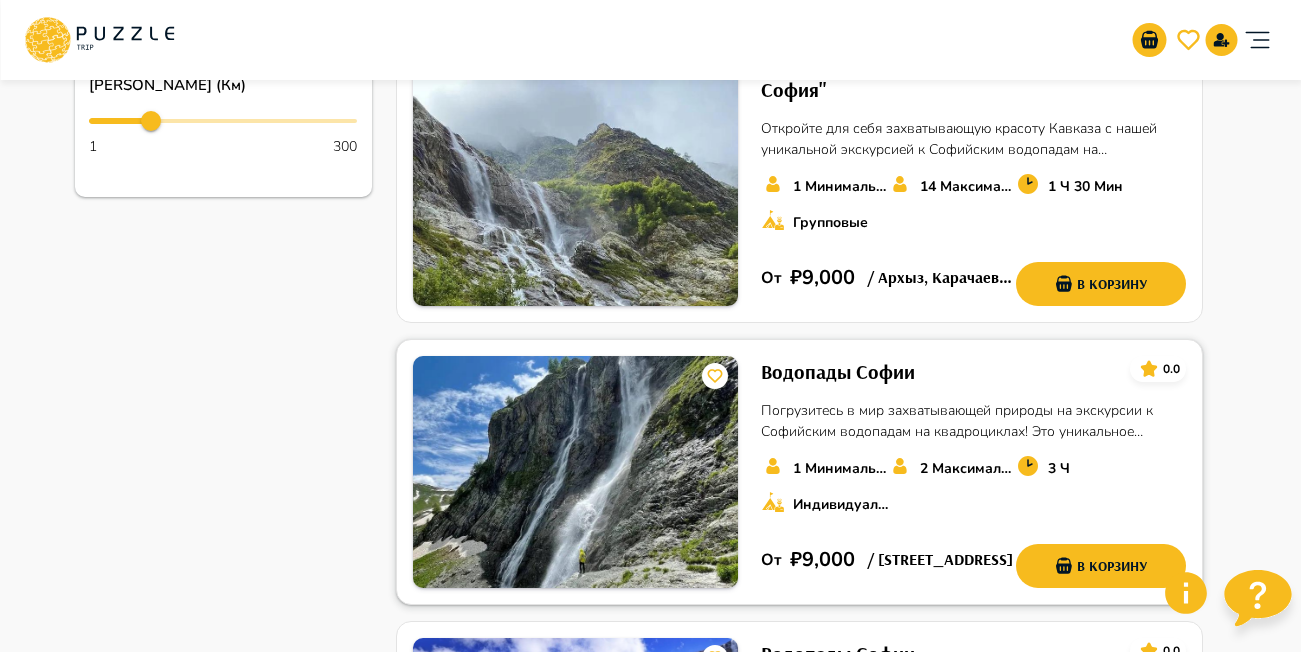 click on "Водопады Софии" at bounding box center (838, 372) 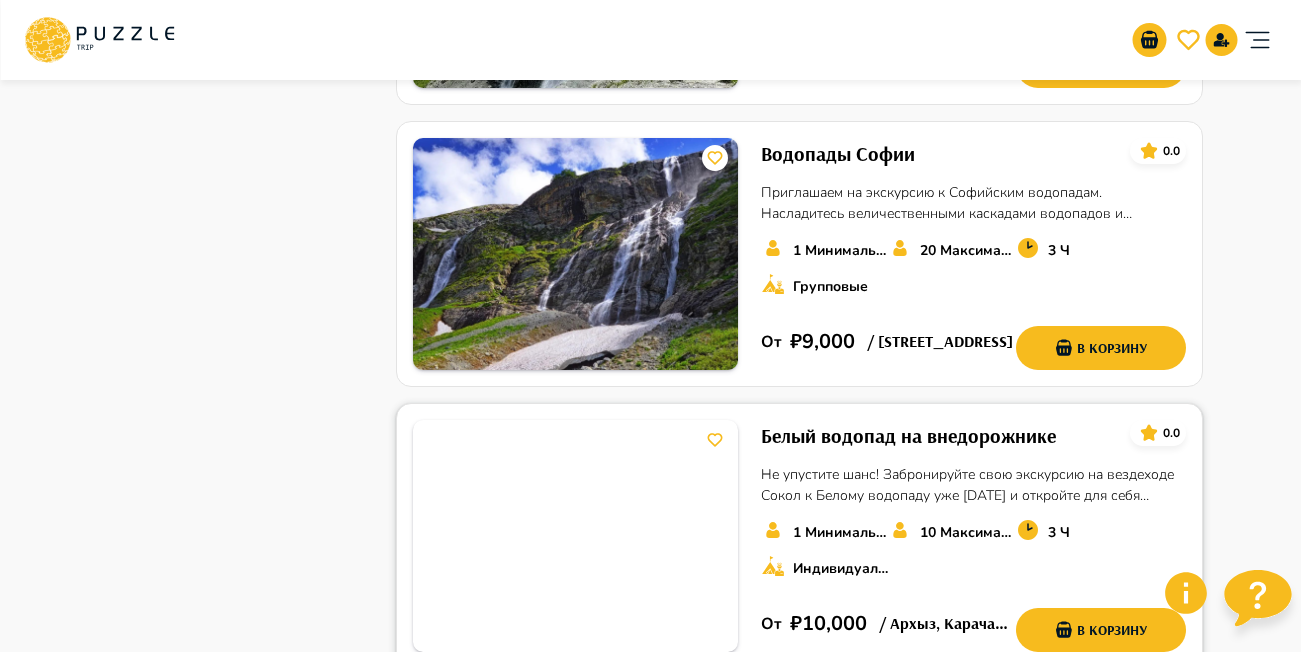 scroll, scrollTop: 1600, scrollLeft: 0, axis: vertical 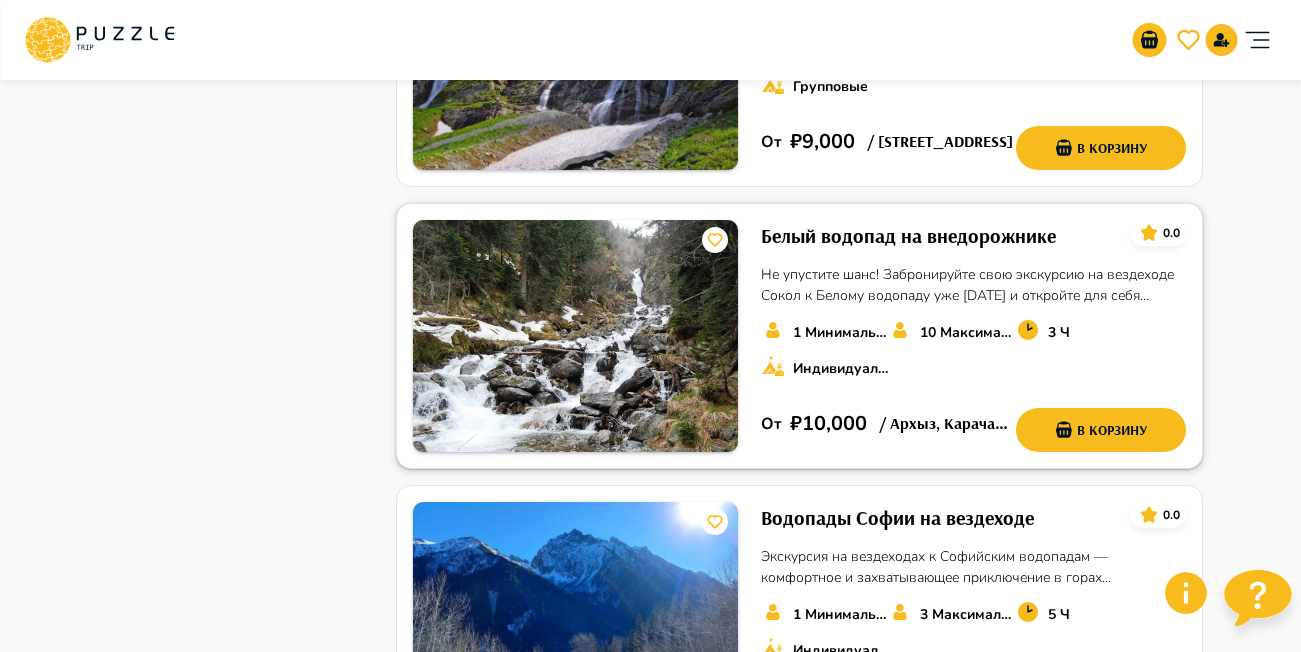 click on "Белый водопад на внедорожнике" at bounding box center (908, 236) 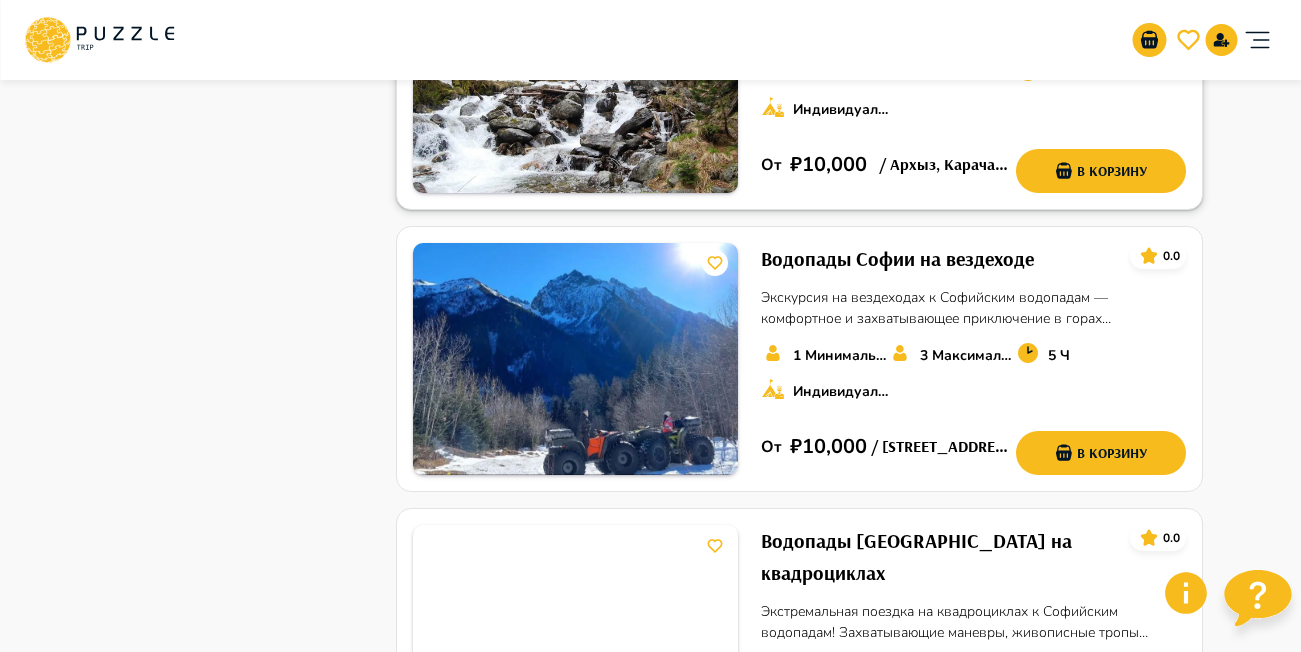 scroll, scrollTop: 2000, scrollLeft: 0, axis: vertical 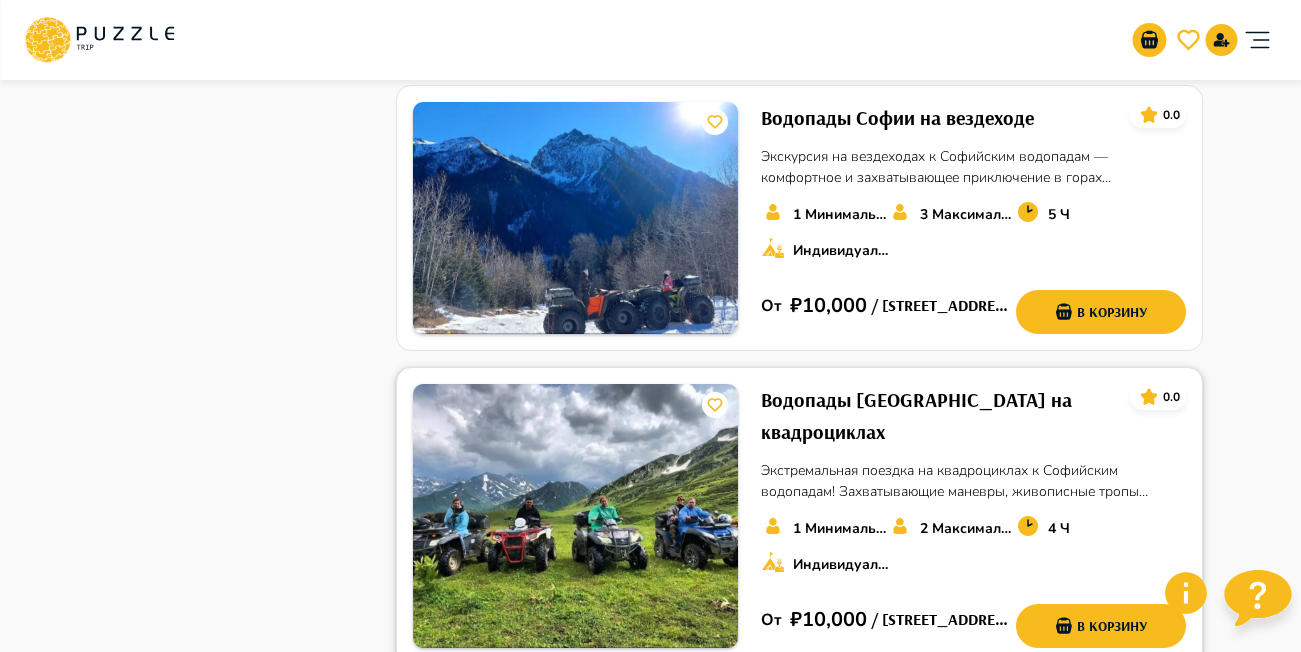 click on "Водопады София на квадроциклах" at bounding box center (937, 416) 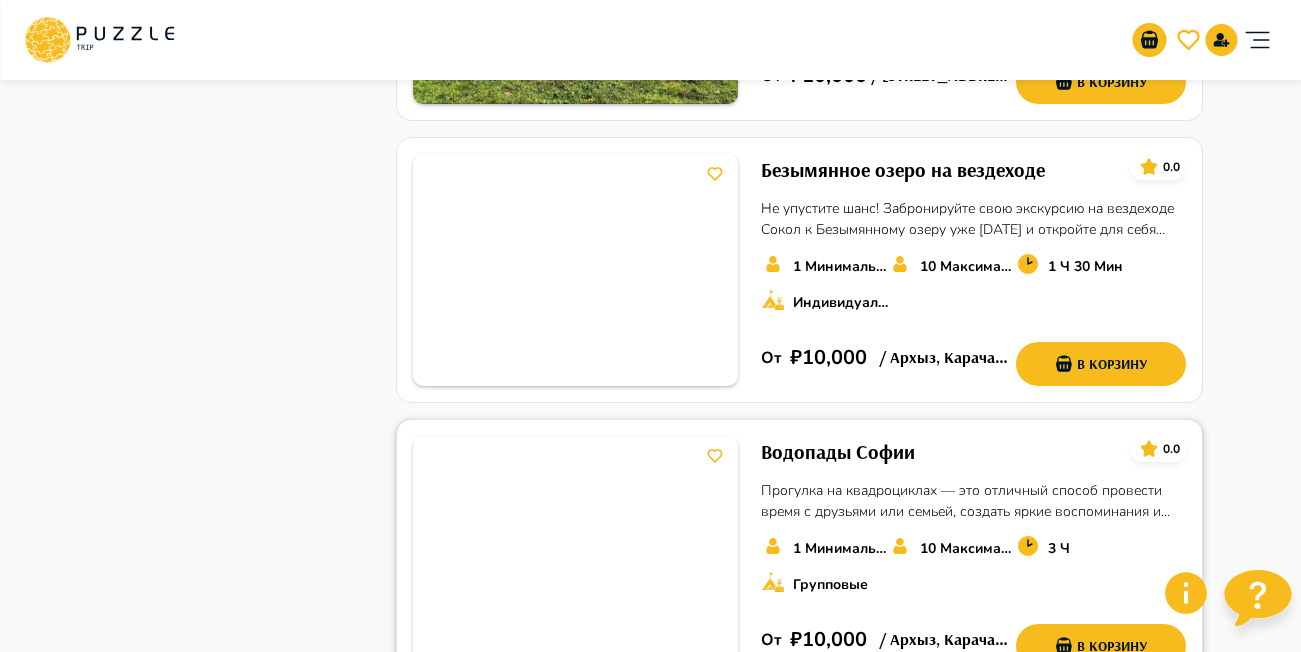 scroll, scrollTop: 2600, scrollLeft: 0, axis: vertical 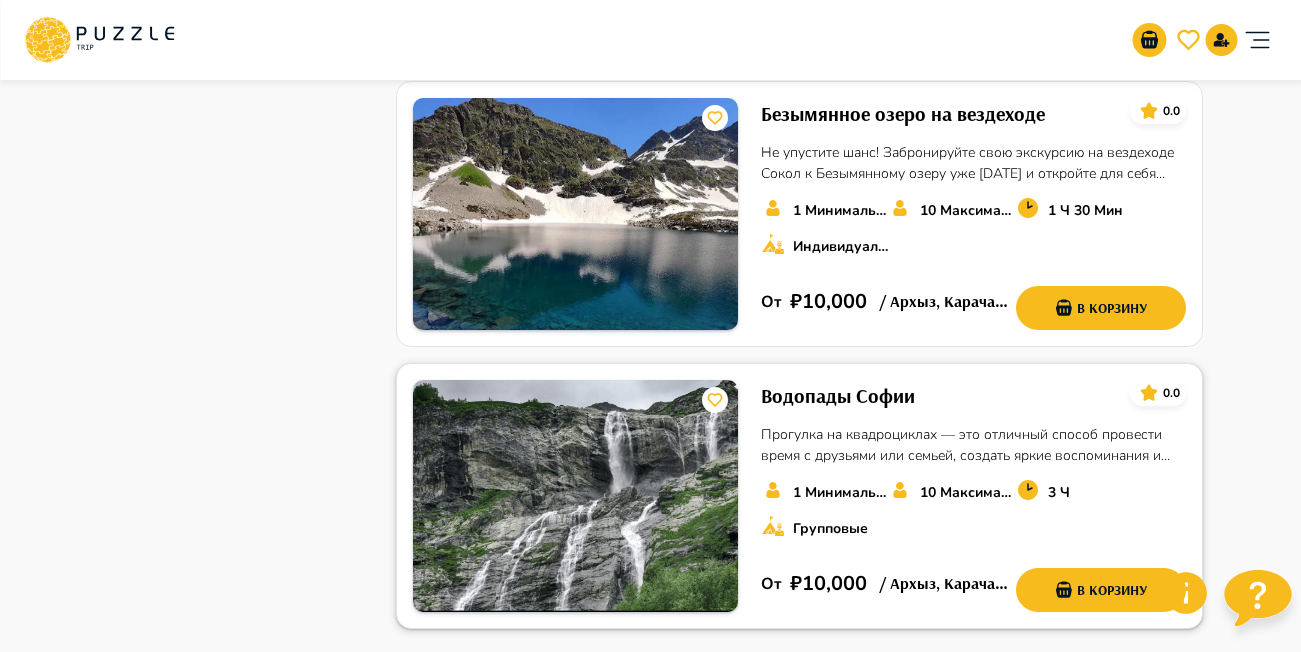 click on "Водопады Софии" at bounding box center [838, 396] 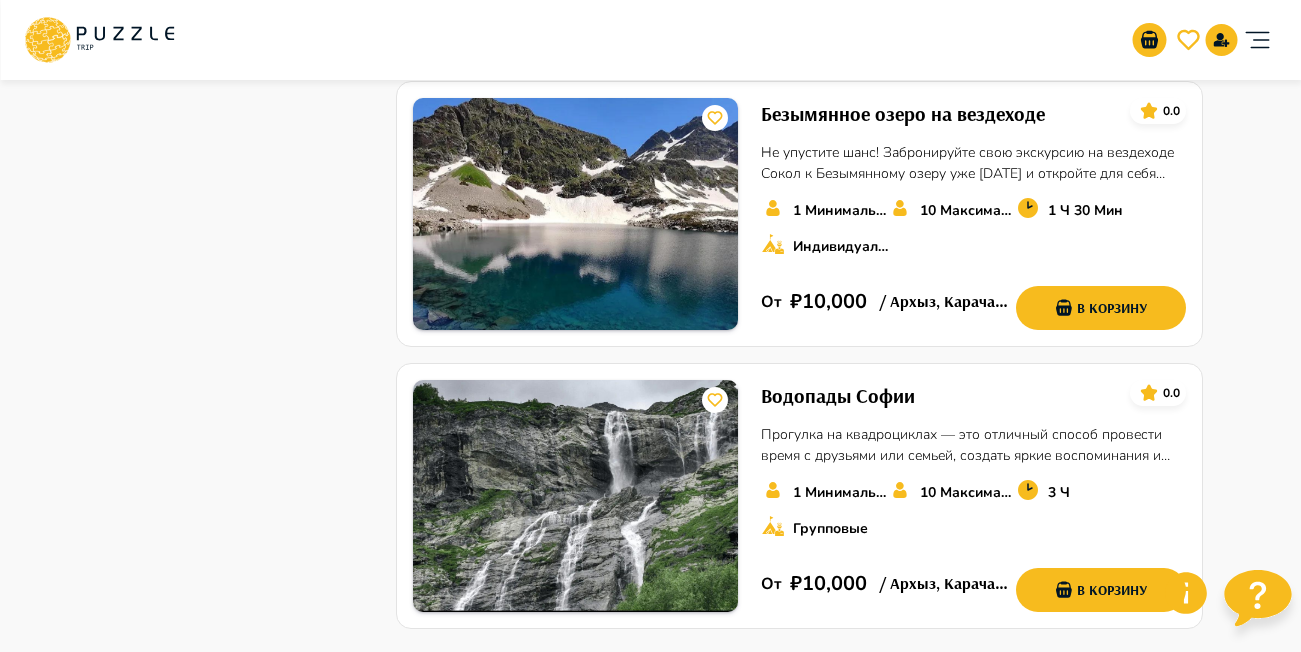 click on "6" at bounding box center [879, 675] 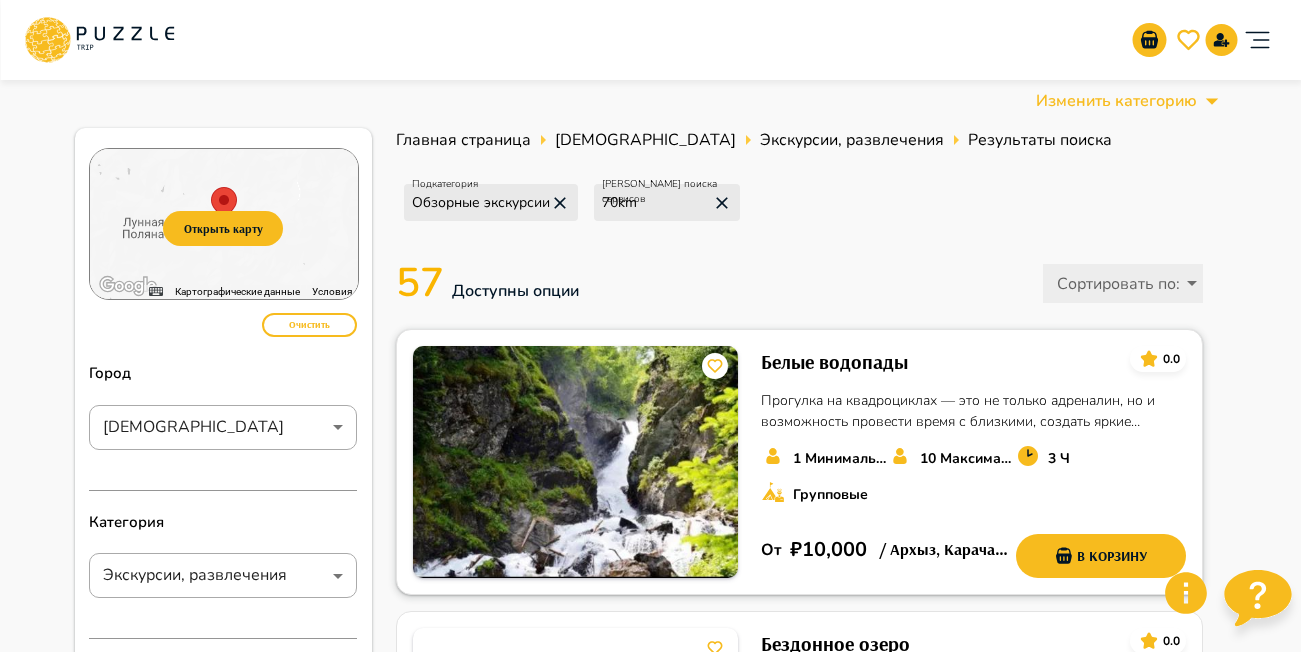 scroll, scrollTop: 200, scrollLeft: 0, axis: vertical 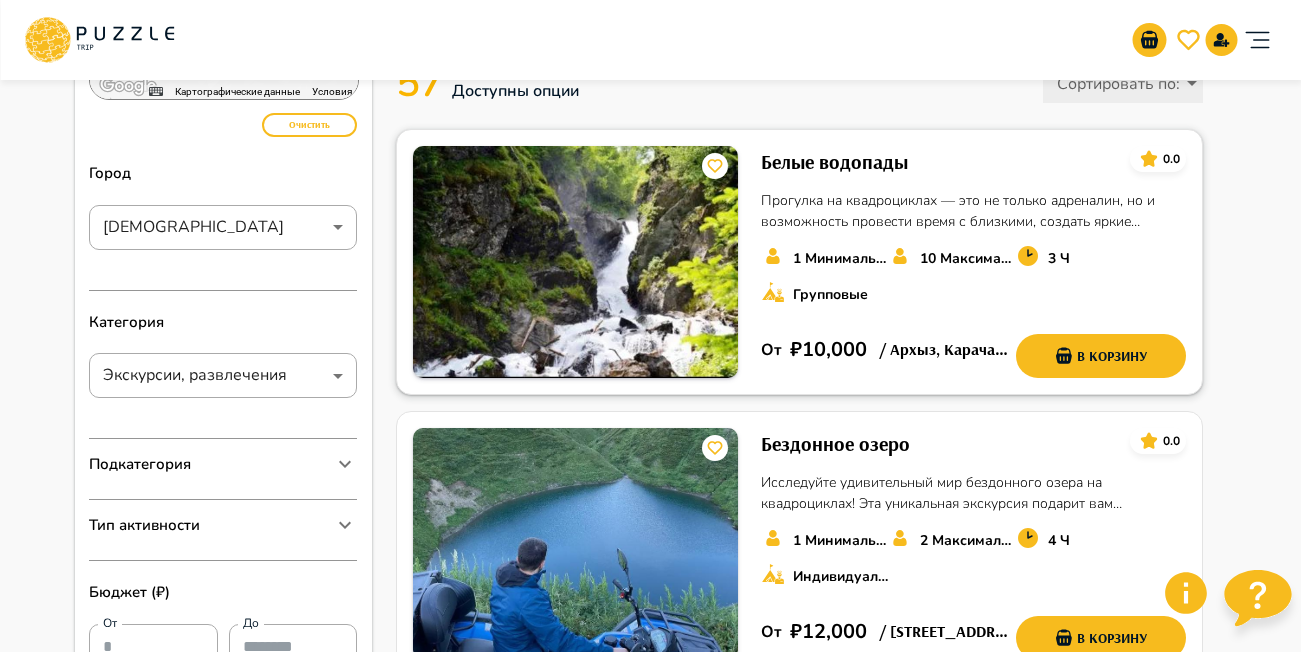 click on "Белые водопады" at bounding box center [834, 162] 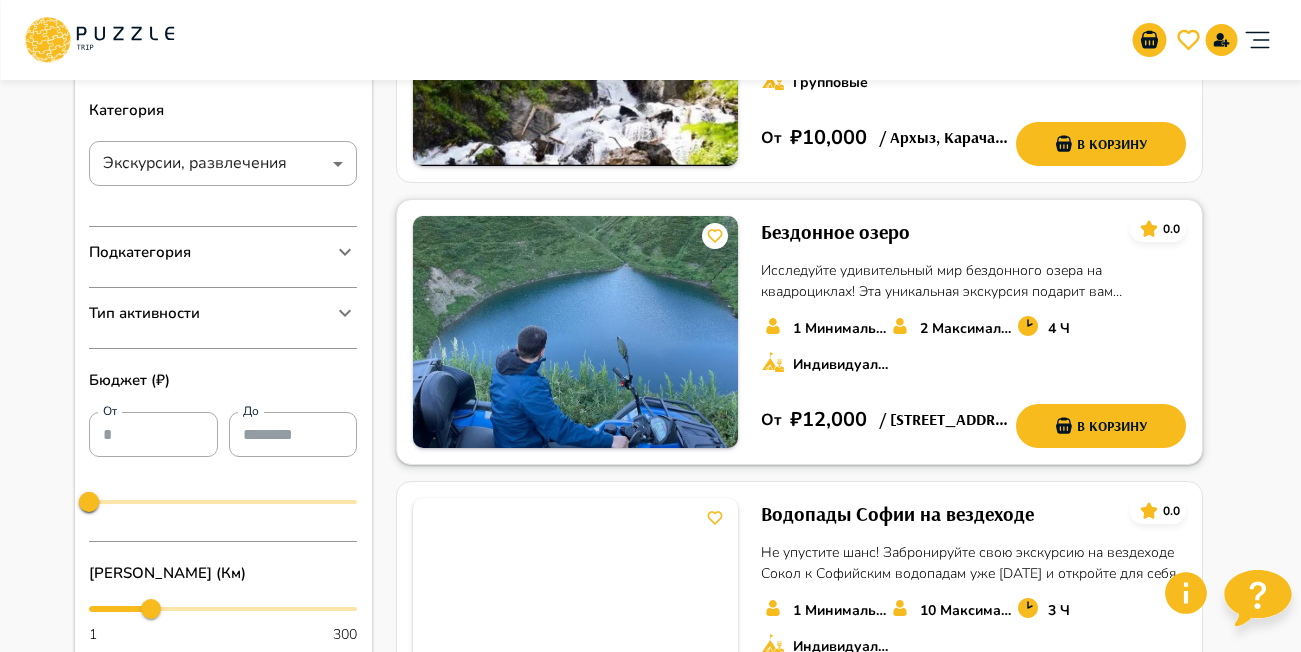 scroll, scrollTop: 400, scrollLeft: 0, axis: vertical 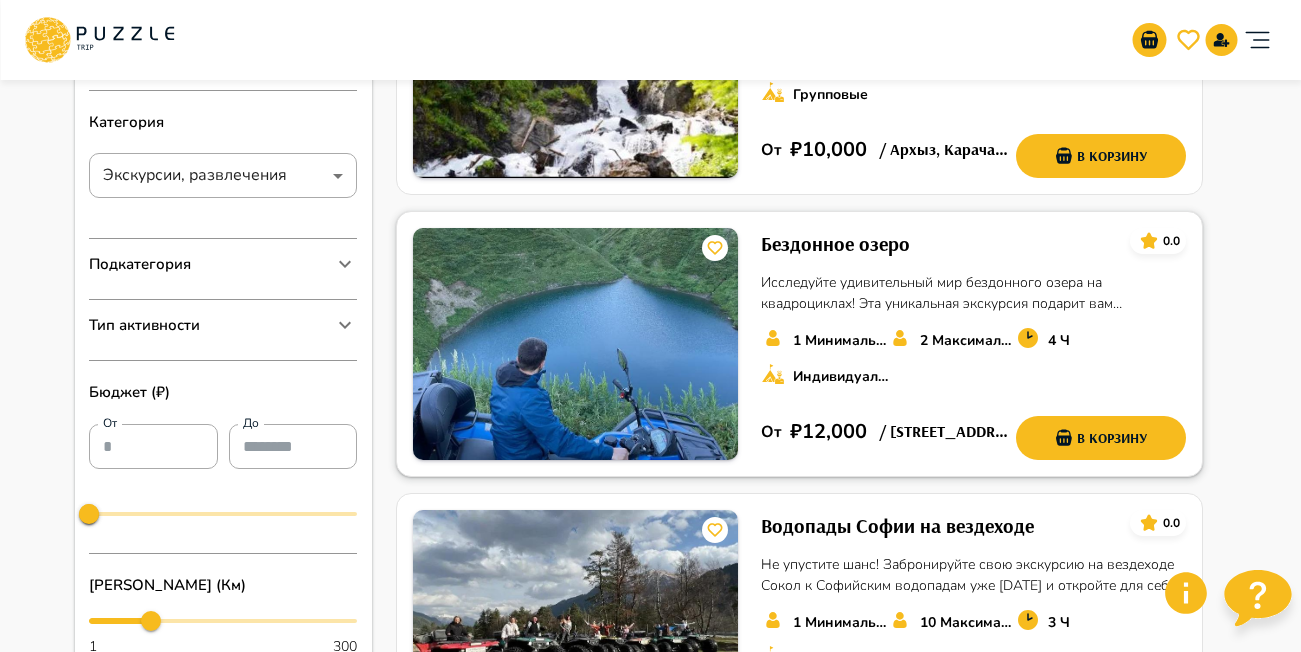 click on "Бездонное озеро" at bounding box center [835, 244] 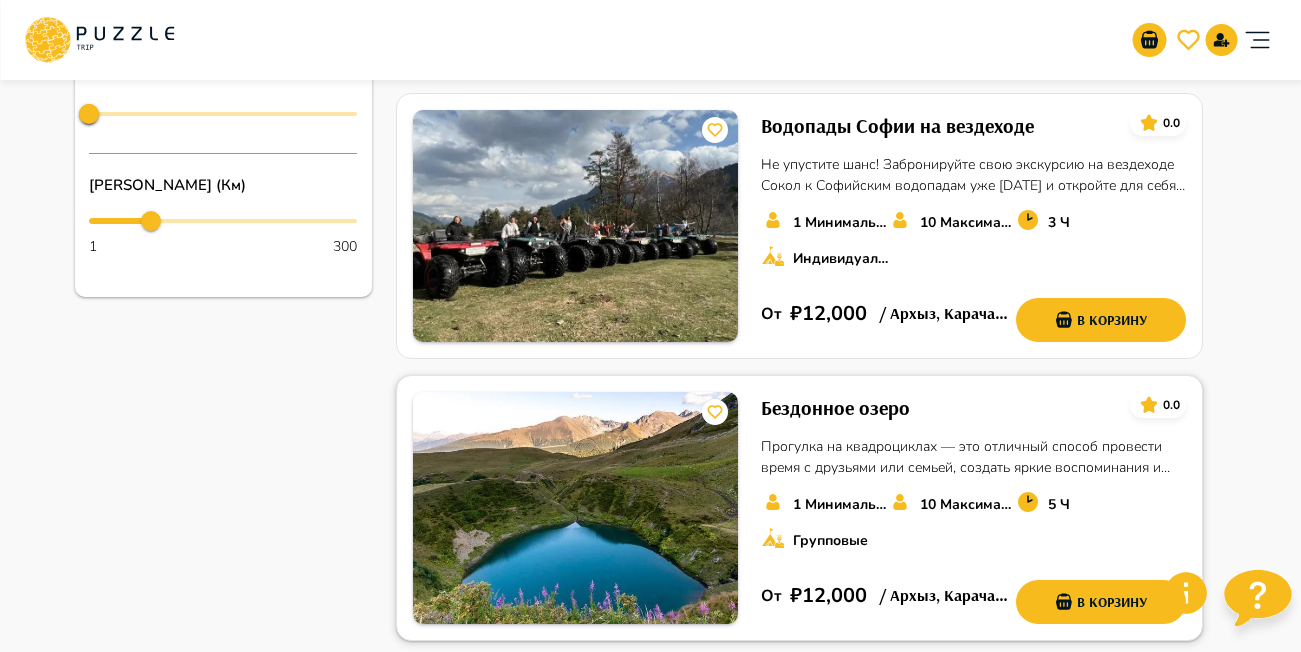 click on "Бездонное озеро" at bounding box center [835, 408] 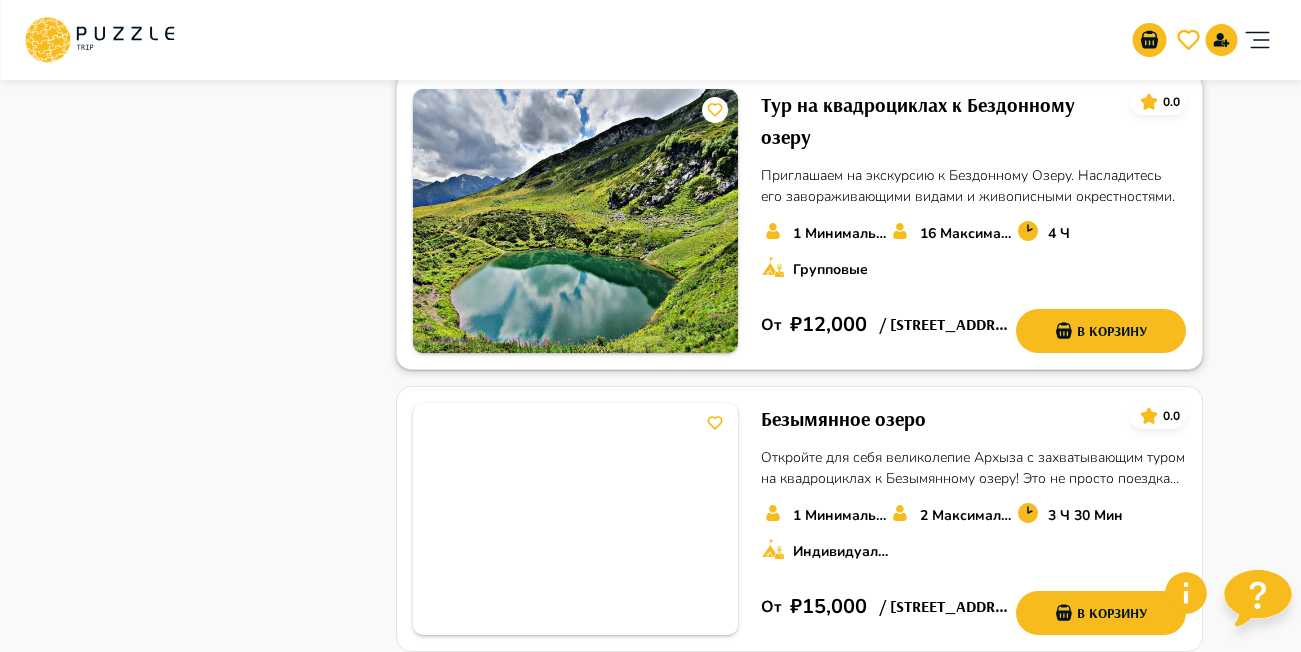 scroll, scrollTop: 1400, scrollLeft: 0, axis: vertical 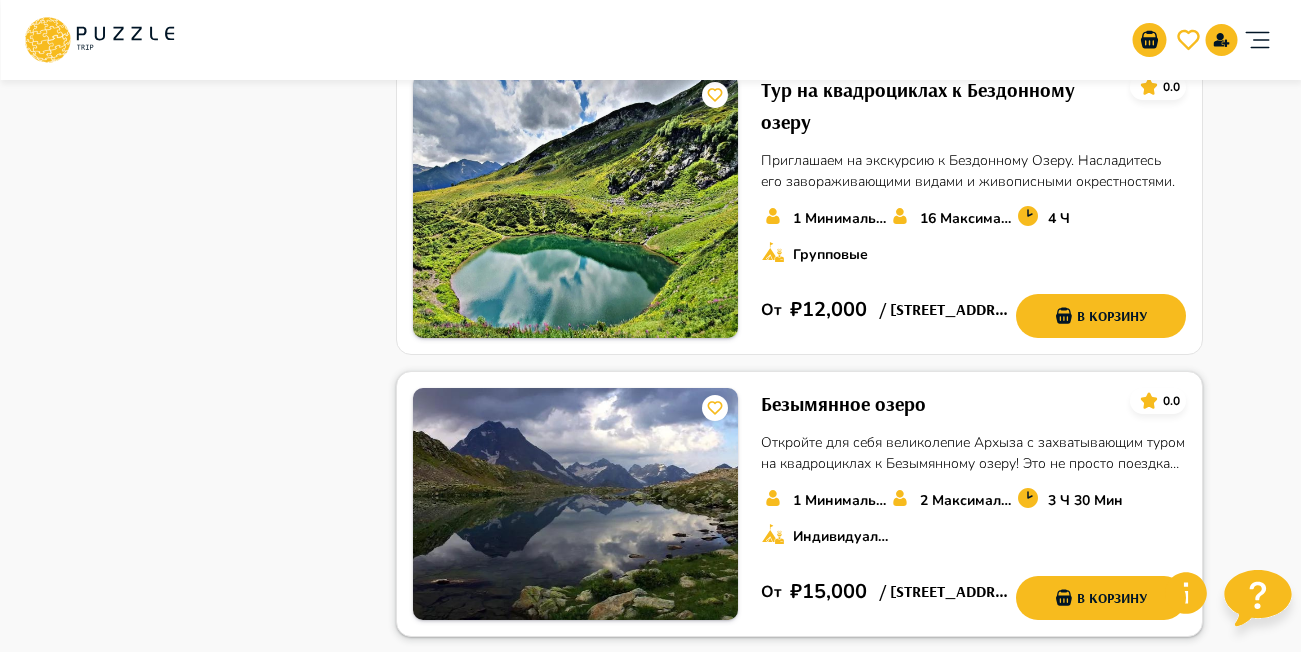 click on "Безымянное озеро" at bounding box center [843, 404] 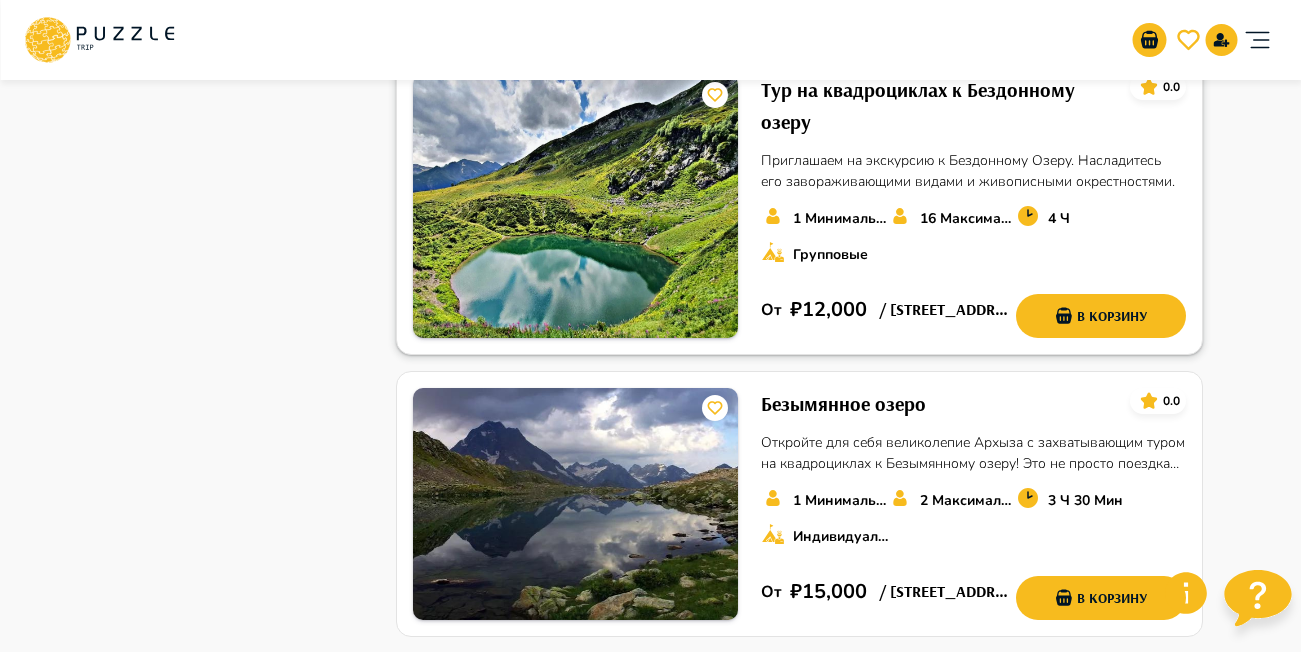 click on "Тур на квадроциклах к Бездонному озеру" at bounding box center [937, 106] 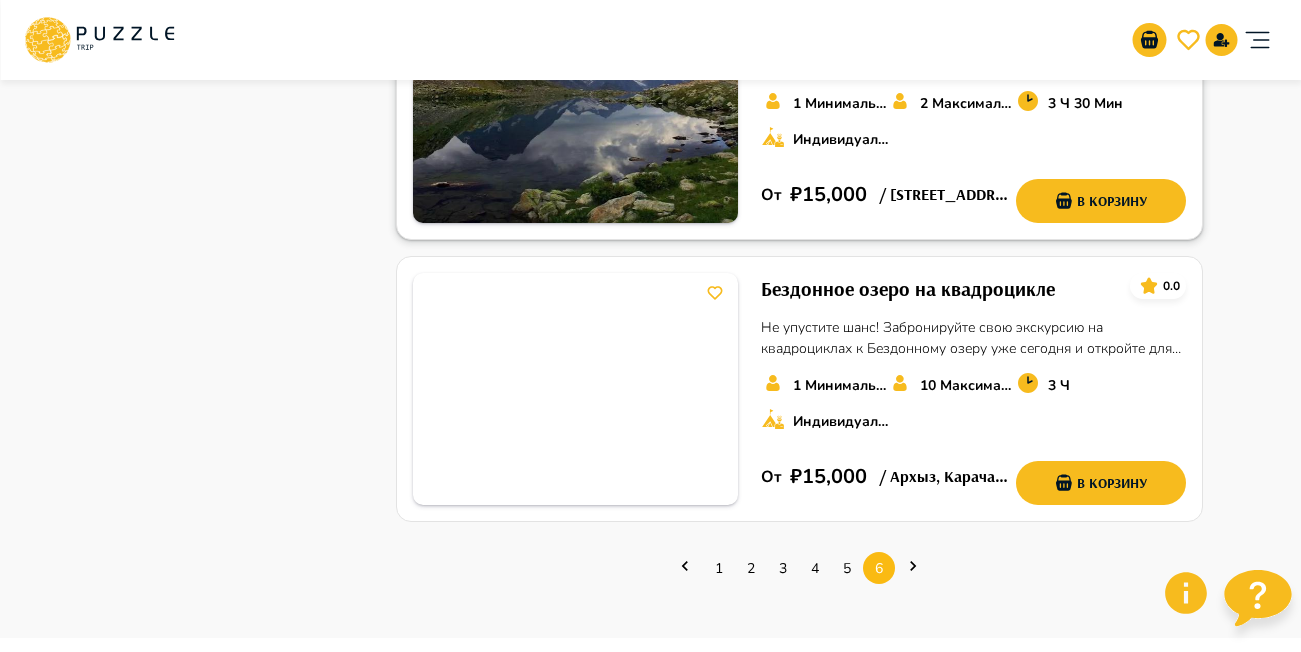 scroll, scrollTop: 1800, scrollLeft: 0, axis: vertical 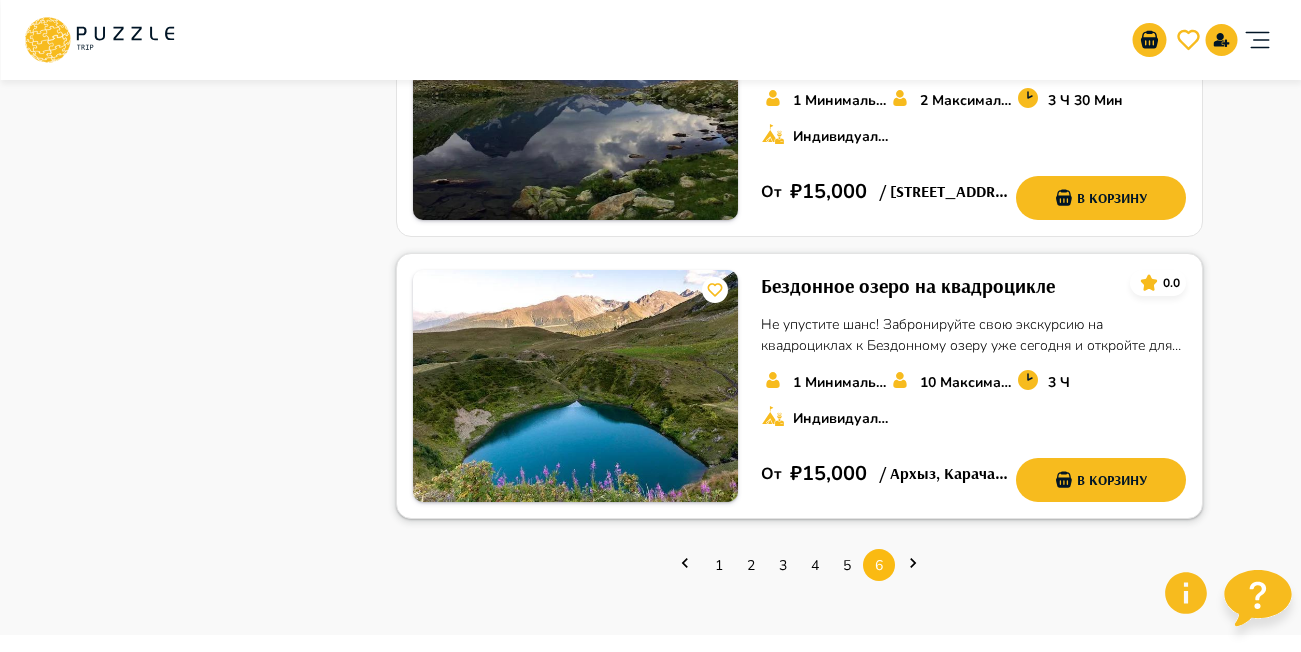 click on "Бездонное озеро на квадроцикле" at bounding box center [908, 286] 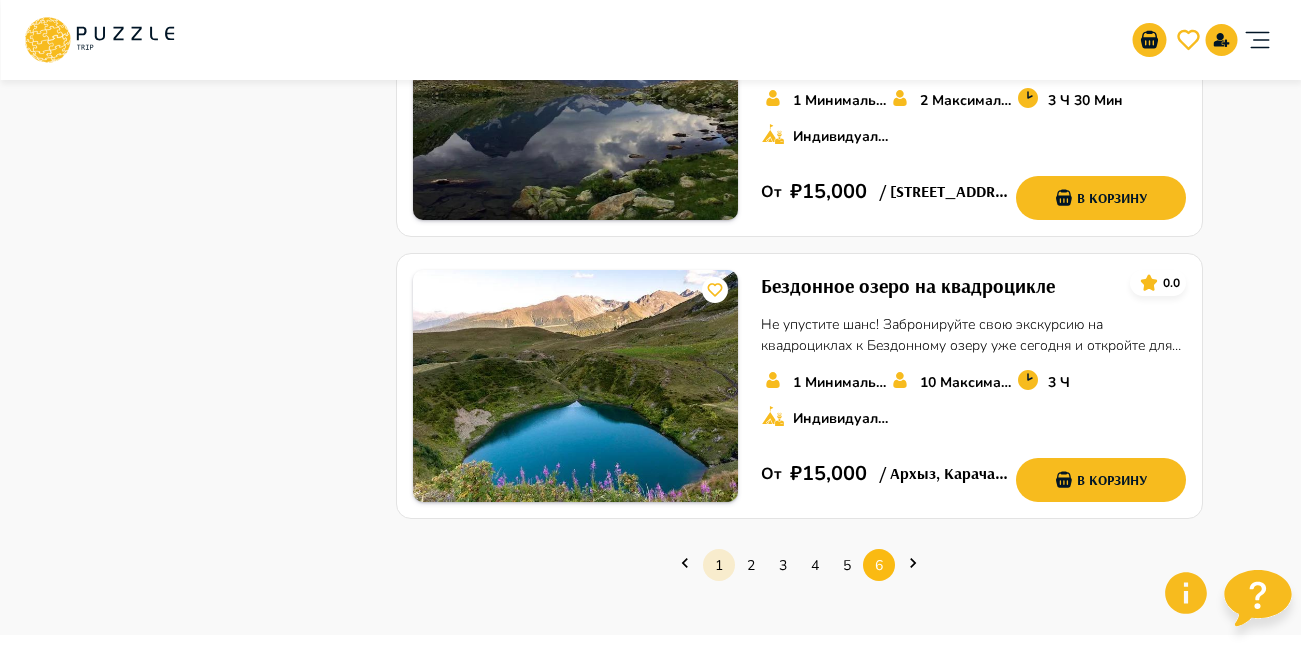 click on "1" at bounding box center (719, 565) 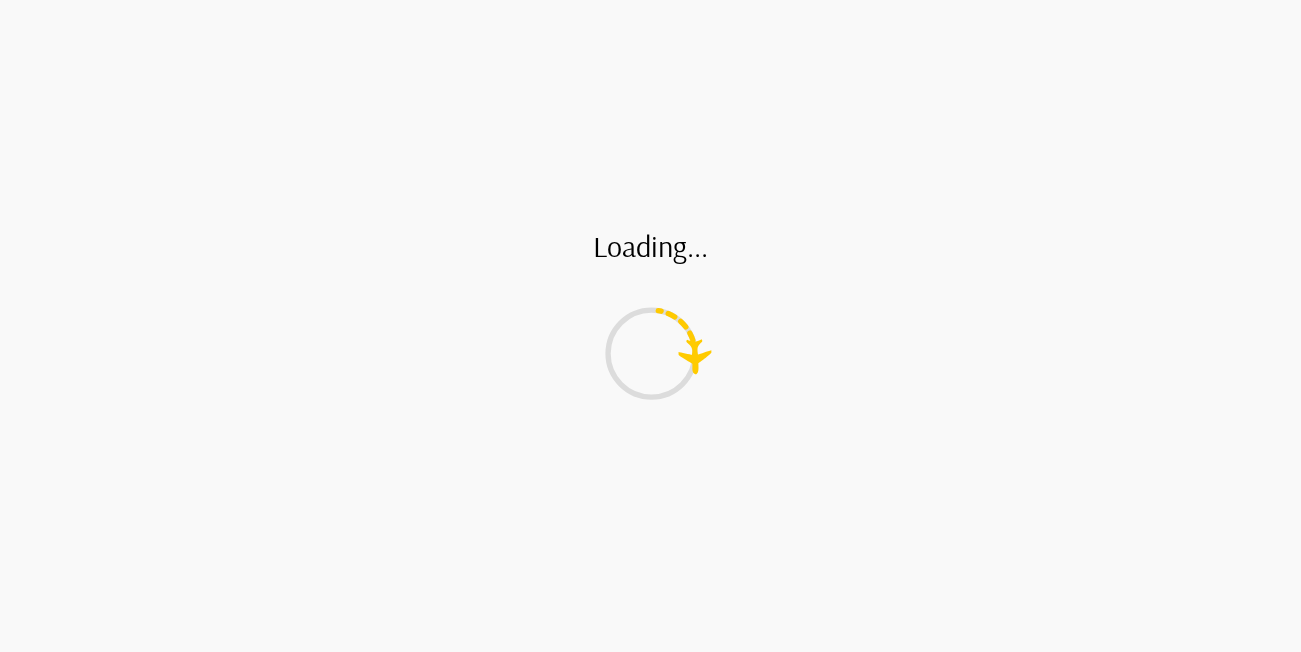 scroll, scrollTop: 0, scrollLeft: 0, axis: both 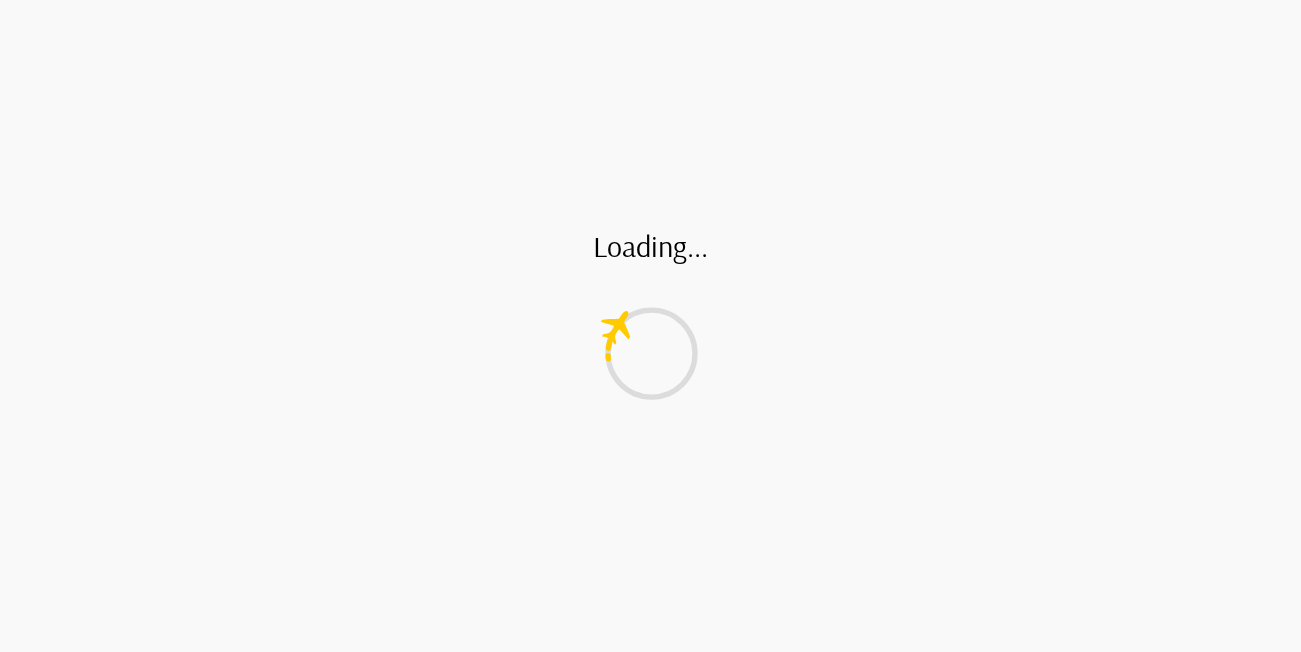 click on "Loading..." at bounding box center (650, 326) 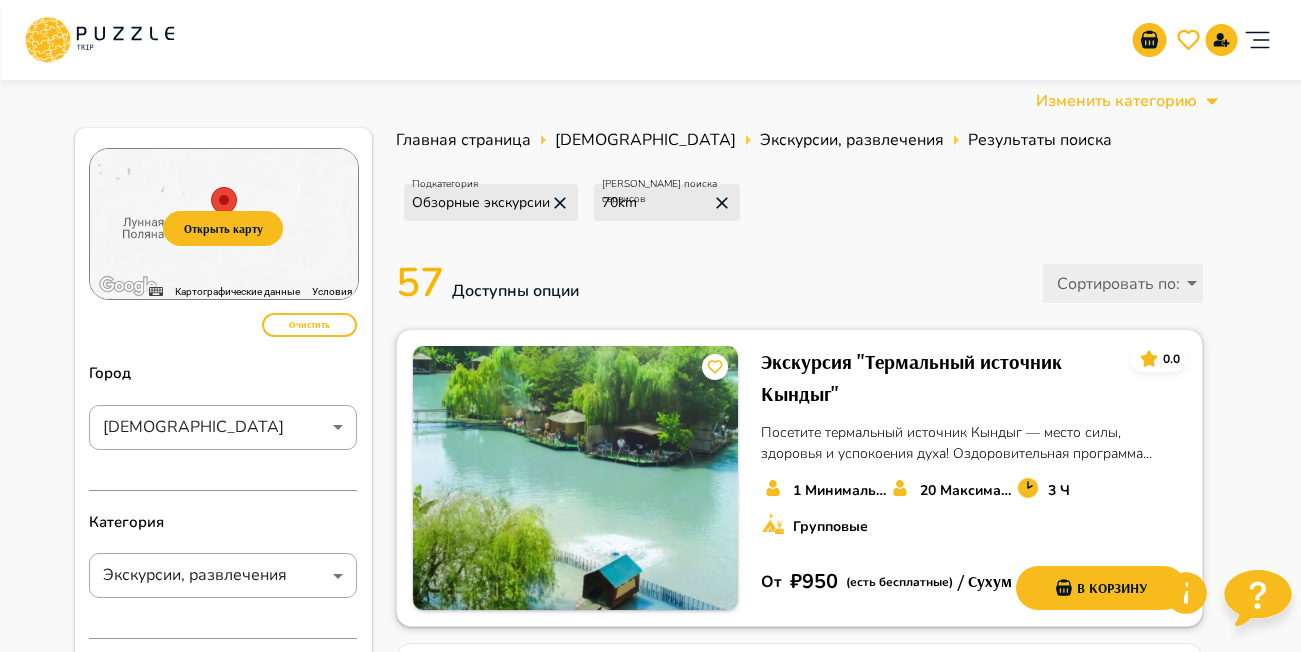 click on "Экскурсия "Термальный источник Кындыг"" at bounding box center [937, 378] 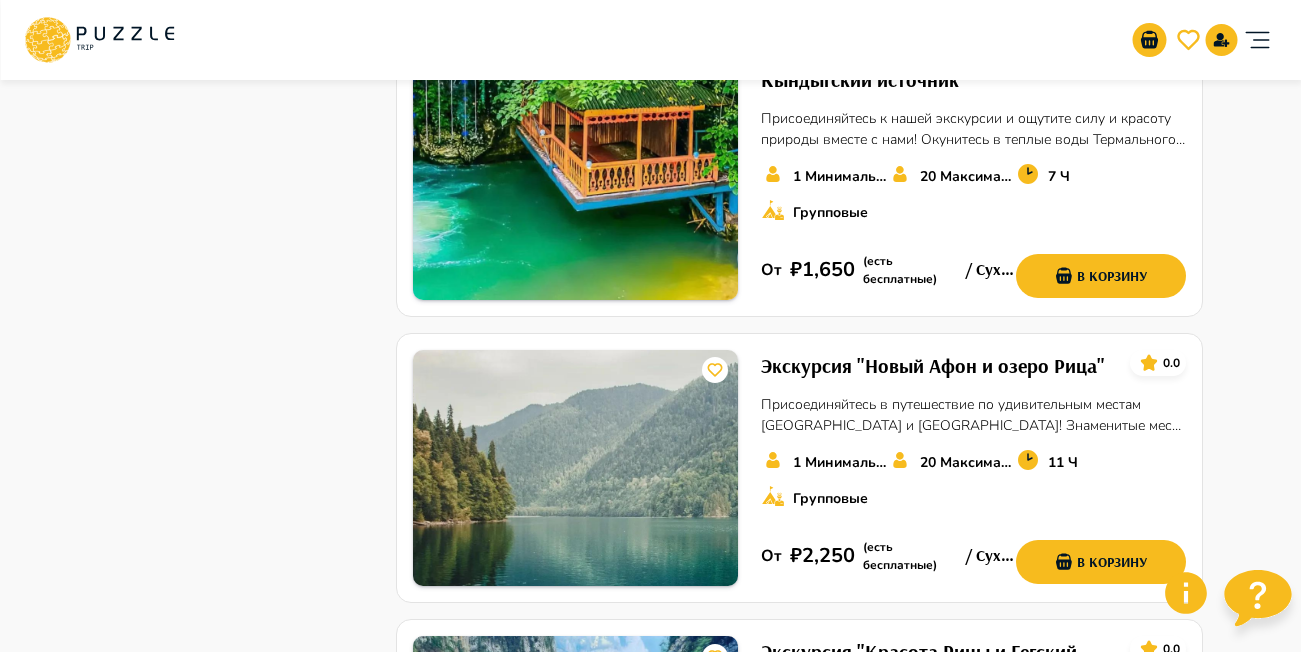 scroll, scrollTop: 3292, scrollLeft: 0, axis: vertical 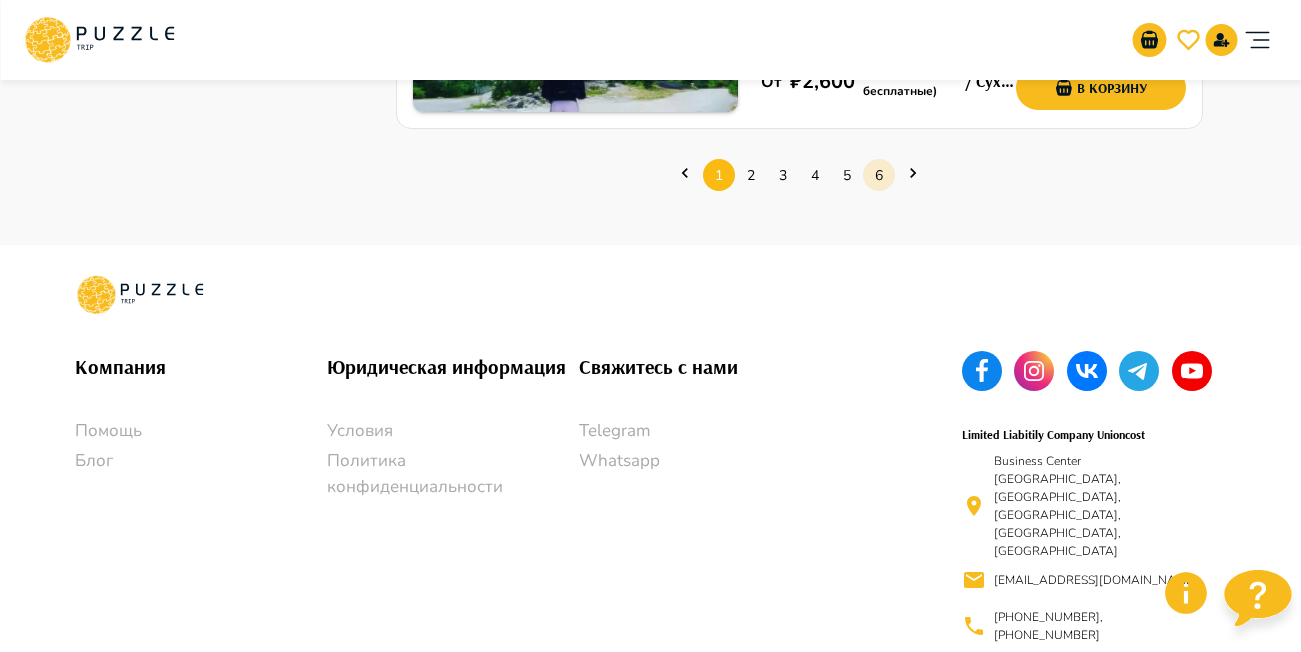 click on "6" at bounding box center (879, 175) 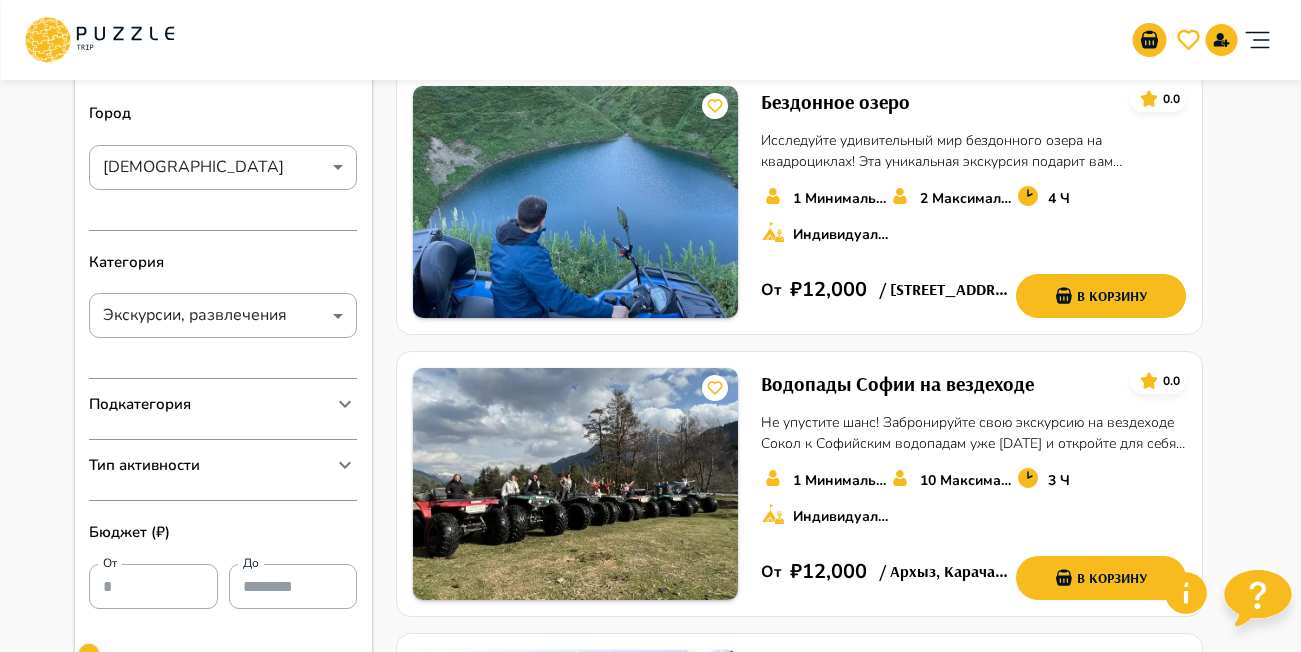 scroll, scrollTop: 500, scrollLeft: 0, axis: vertical 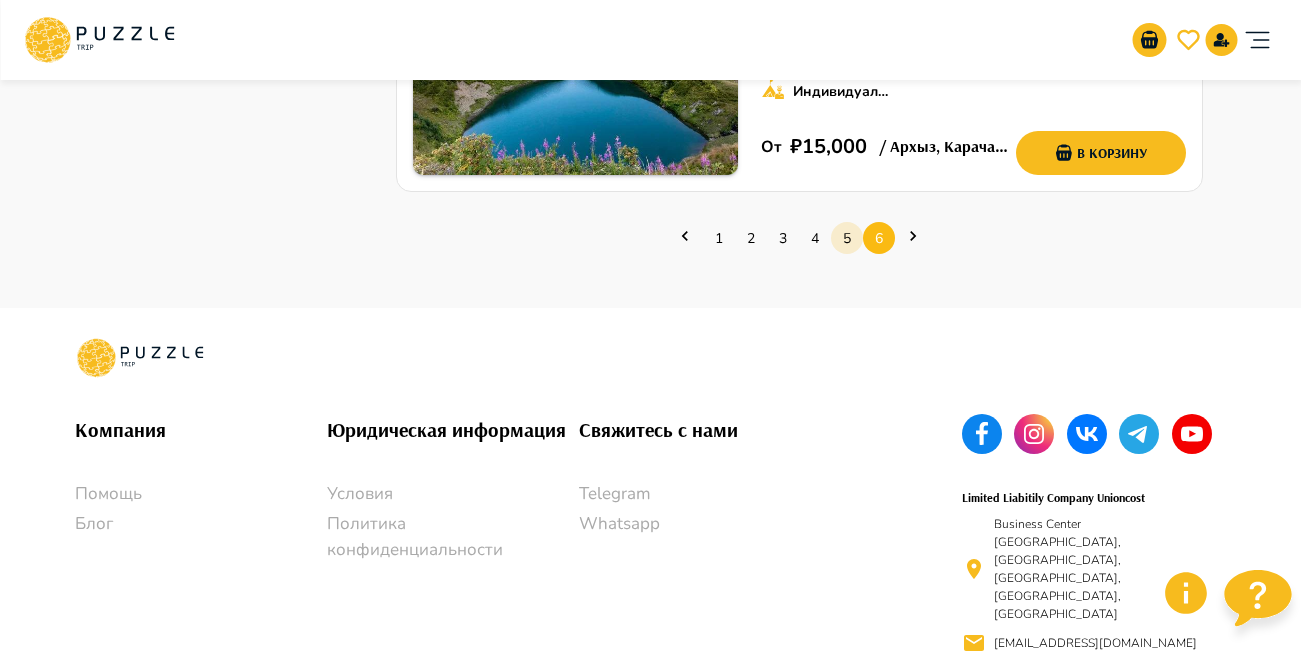 click on "Главная страница Архыз Экскурсии, развлечения Результаты поиска Подкатегория Обзорные экскурсии Радиус поиска сервисов 70 km 56   Доступны опции Сортировать по :  ​ Бездонное озеро 0.0 Исследуйте удивительный мир бездонного озера на квадроциклах! Эта уникальная экскурсия подарит вам незабываемые эмоции и впечатления. Вы наберёте скорость, преодолевая живописные маршруты и насладитесь захватывающими видами нетронутой природы. Ощутите адреналин, мчащиеся по ухабистым тропам, и почувствуйте себя настоящим исследователем! 2 Максимальное количество мест" at bounding box center (799, -705) 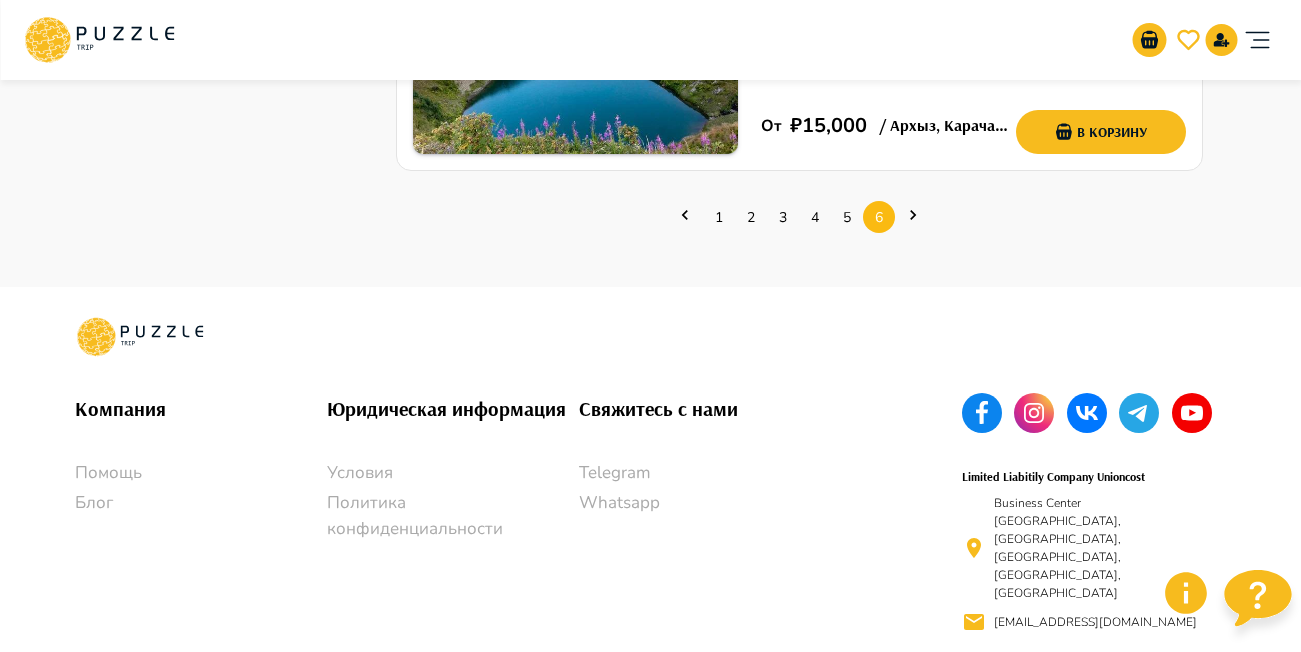 scroll, scrollTop: 1900, scrollLeft: 0, axis: vertical 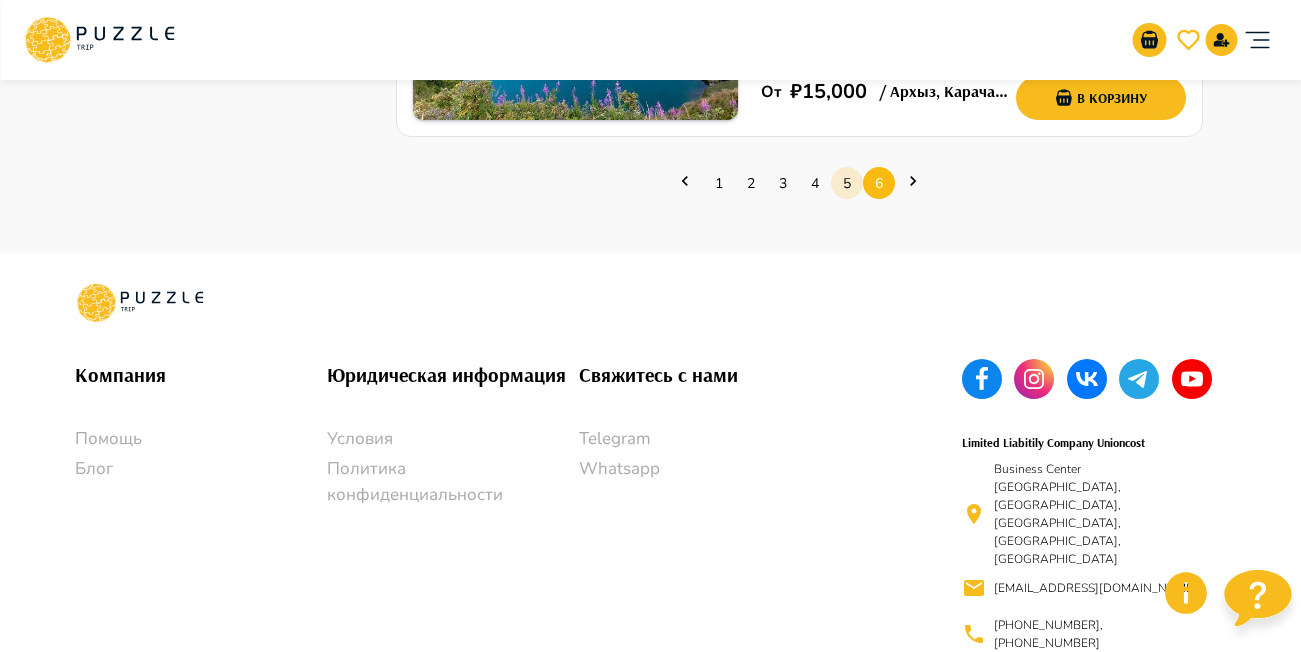 click on "5" at bounding box center (847, 183) 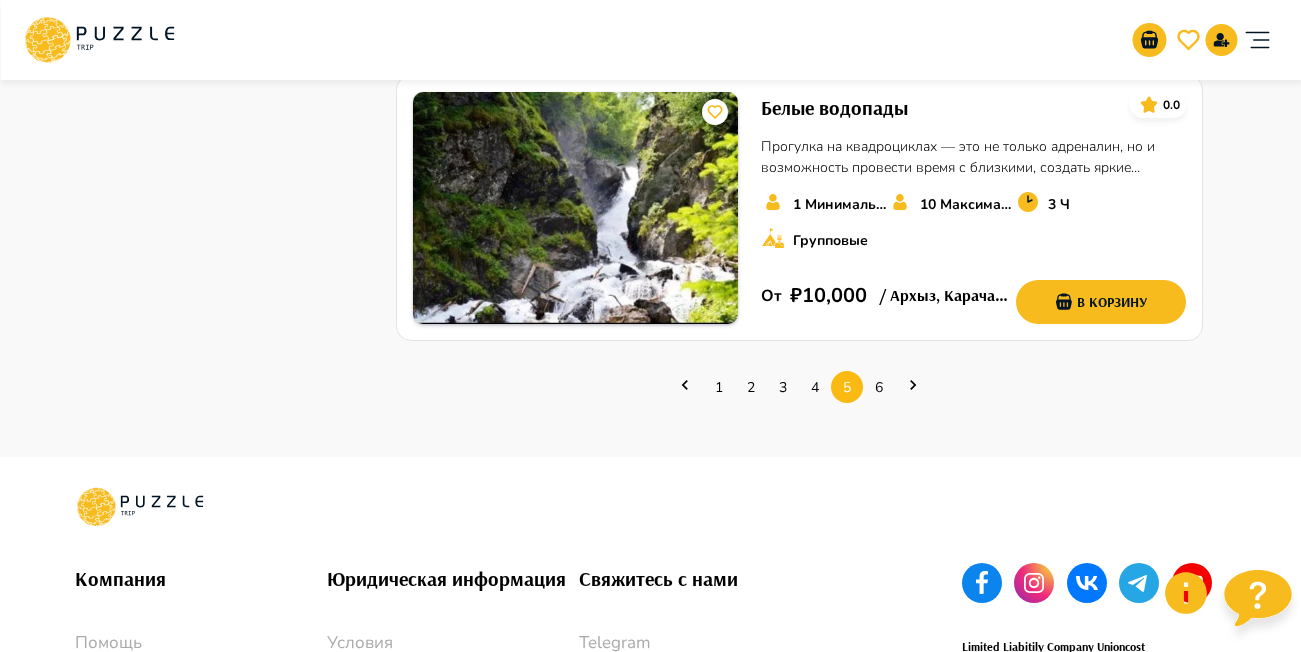 scroll, scrollTop: 2900, scrollLeft: 0, axis: vertical 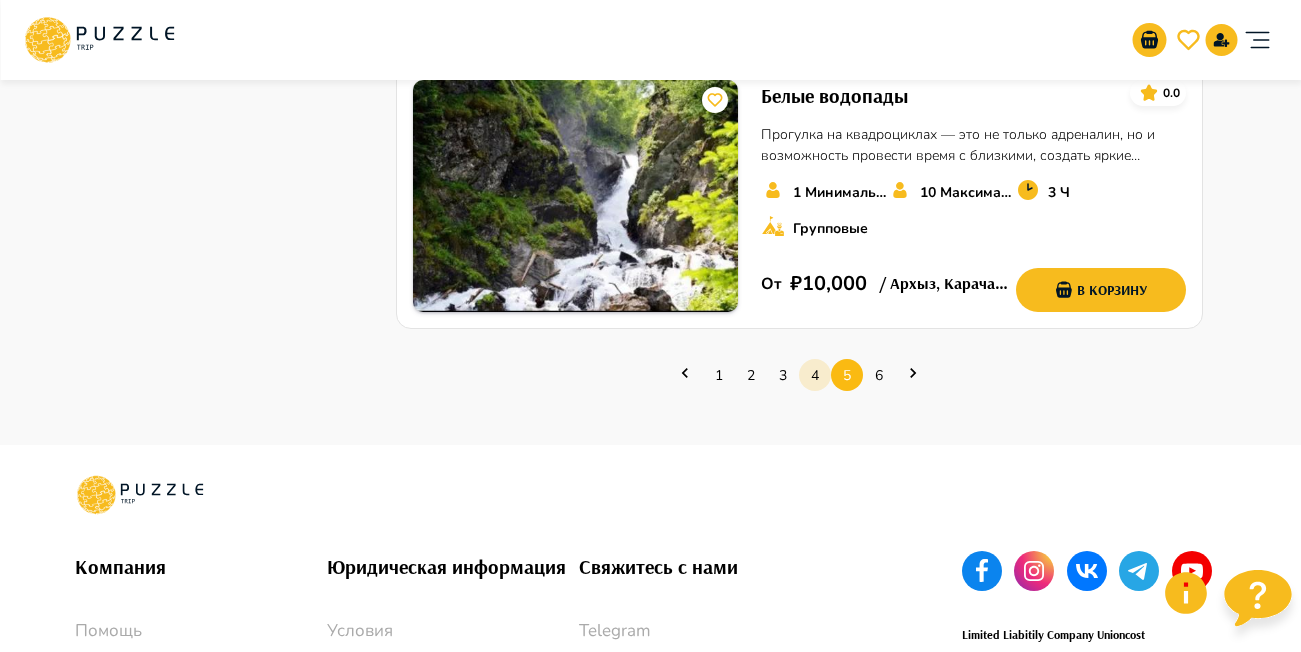 click on "4" at bounding box center (815, 375) 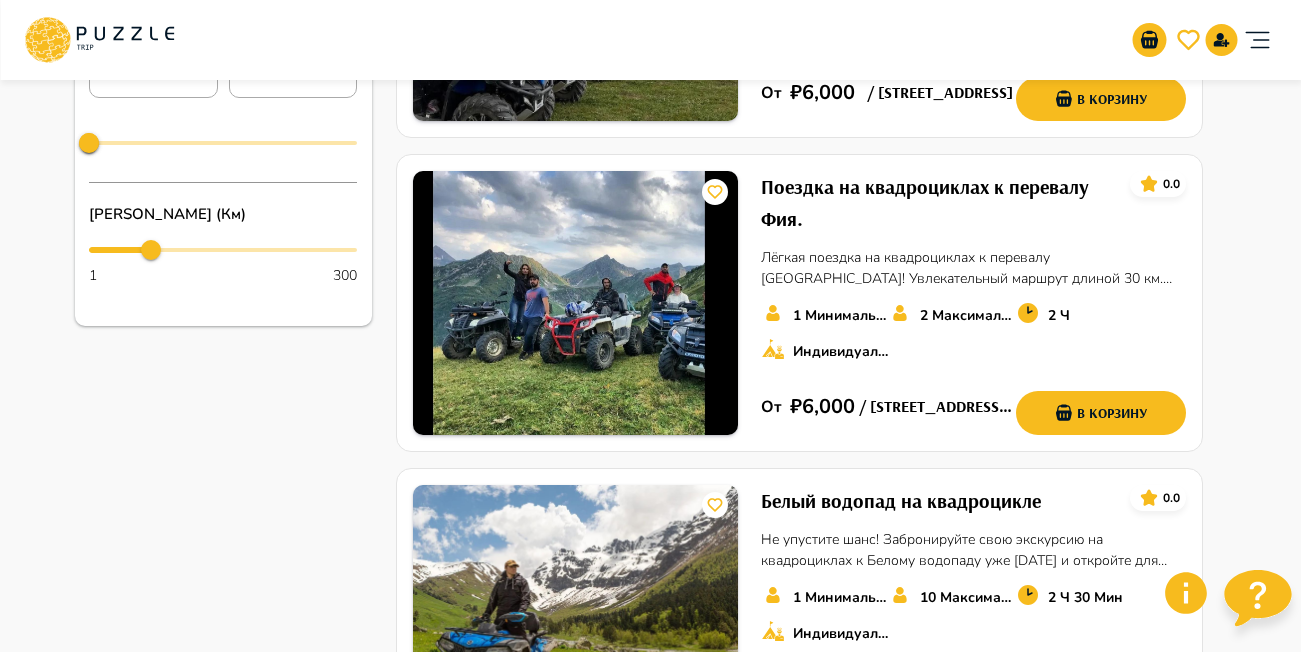 scroll, scrollTop: 800, scrollLeft: 0, axis: vertical 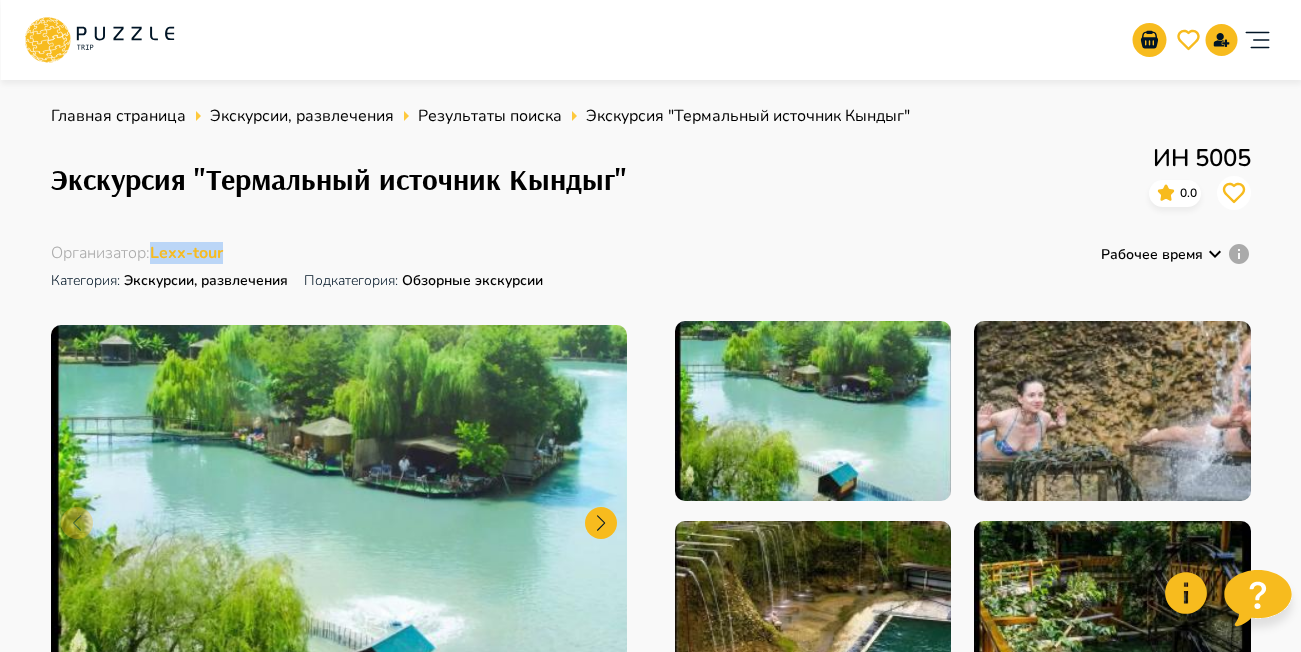 drag, startPoint x: 233, startPoint y: 252, endPoint x: 158, endPoint y: 259, distance: 75.32596 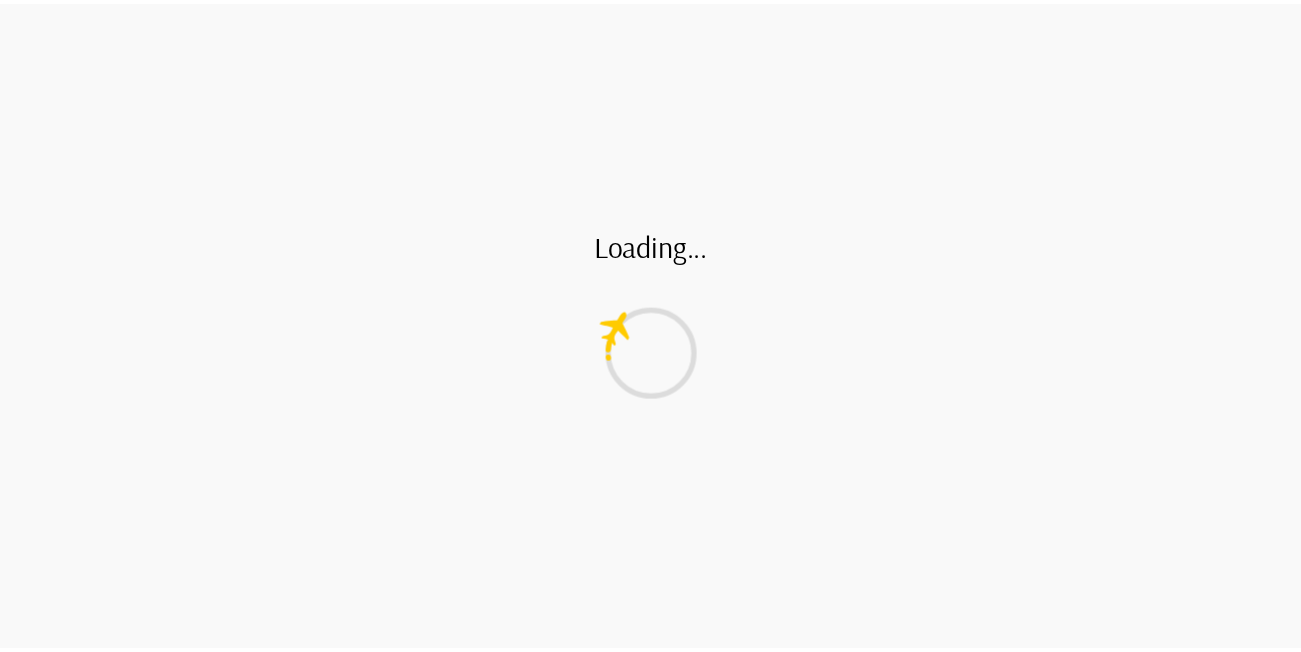 scroll, scrollTop: 0, scrollLeft: 0, axis: both 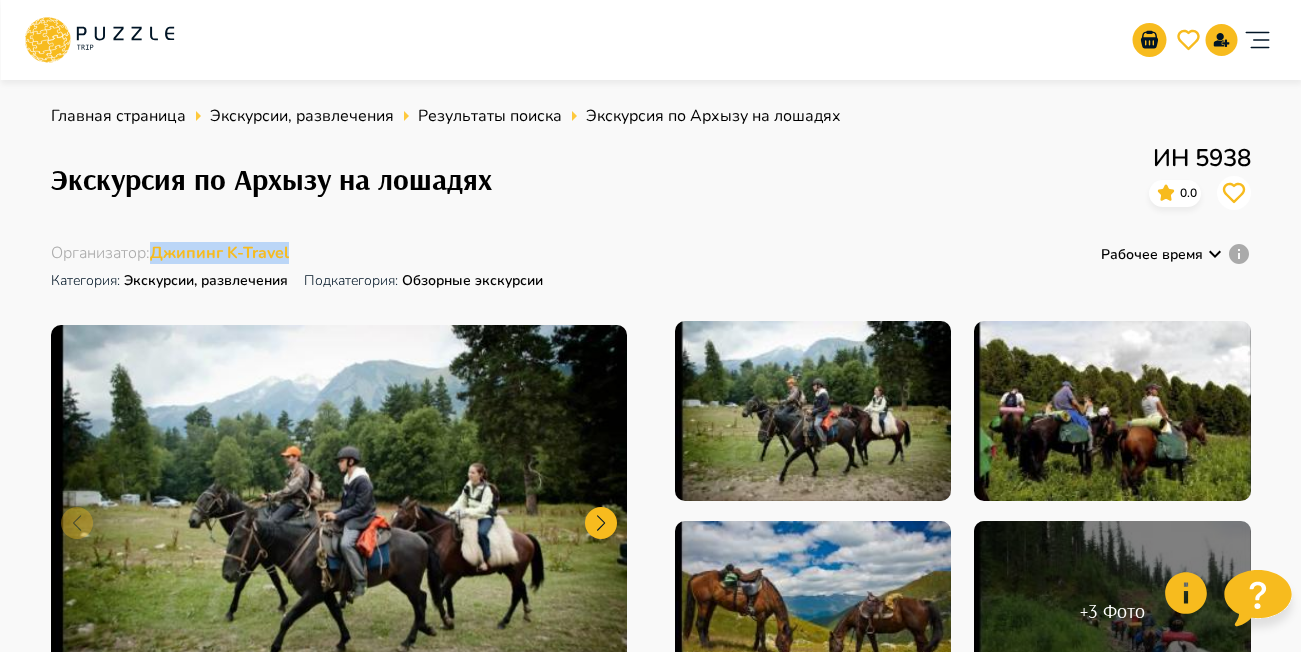 drag, startPoint x: 303, startPoint y: 249, endPoint x: 225, endPoint y: 230, distance: 80.280754 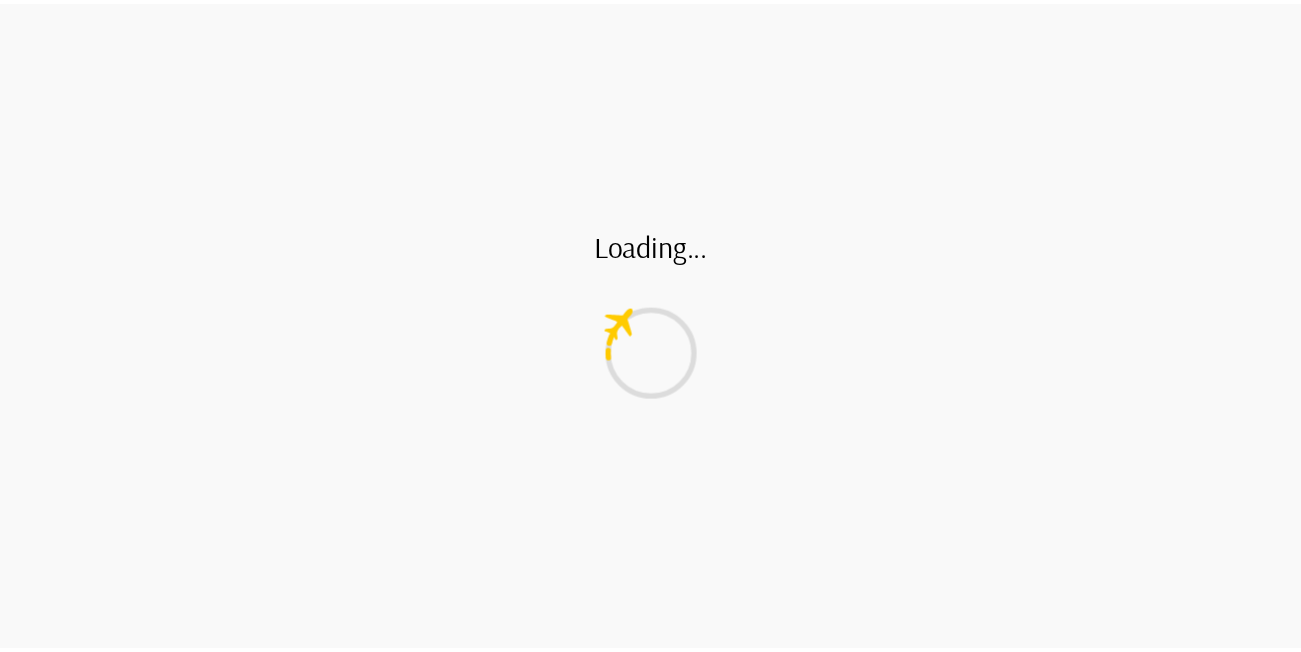 scroll, scrollTop: 0, scrollLeft: 0, axis: both 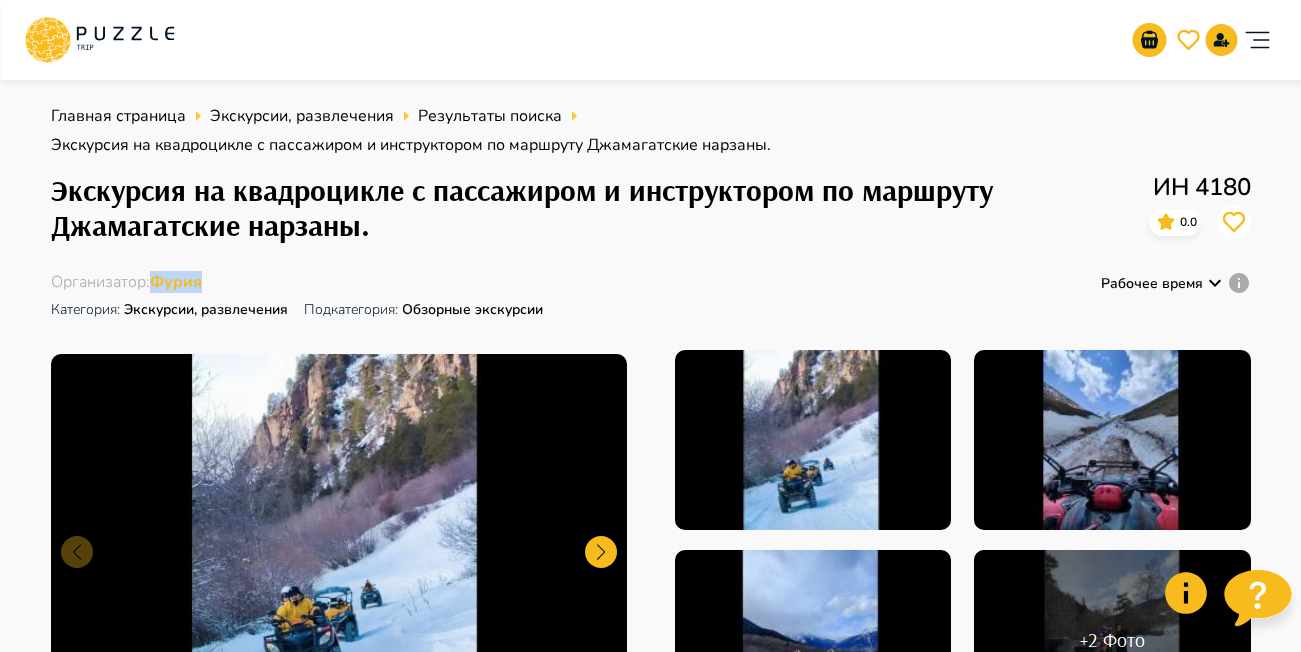 drag, startPoint x: 228, startPoint y: 290, endPoint x: 159, endPoint y: 290, distance: 69 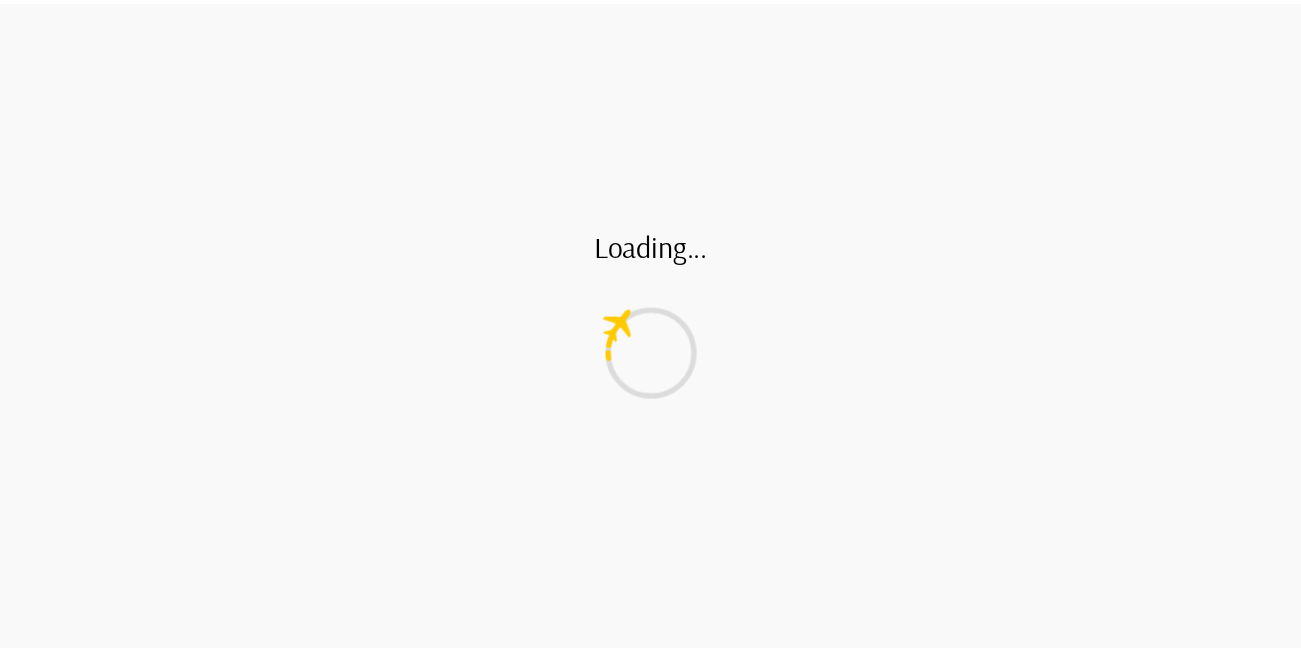 scroll, scrollTop: 0, scrollLeft: 0, axis: both 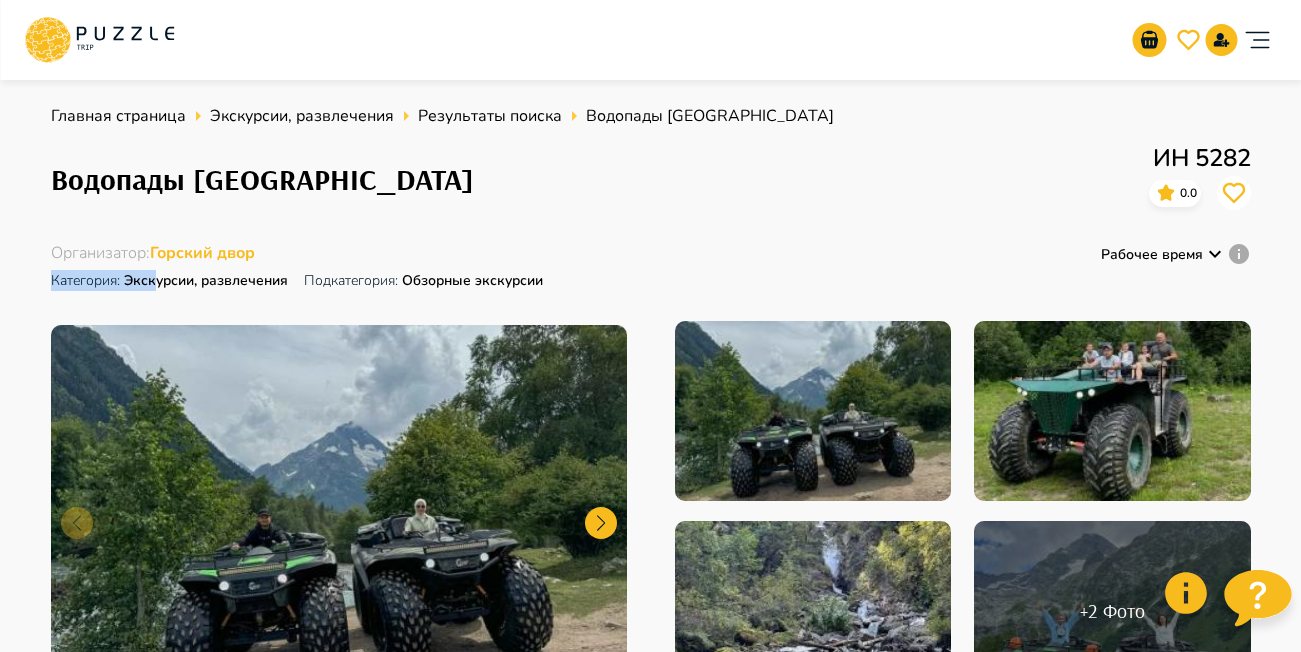 drag, startPoint x: 269, startPoint y: 259, endPoint x: 164, endPoint y: 264, distance: 105.11898 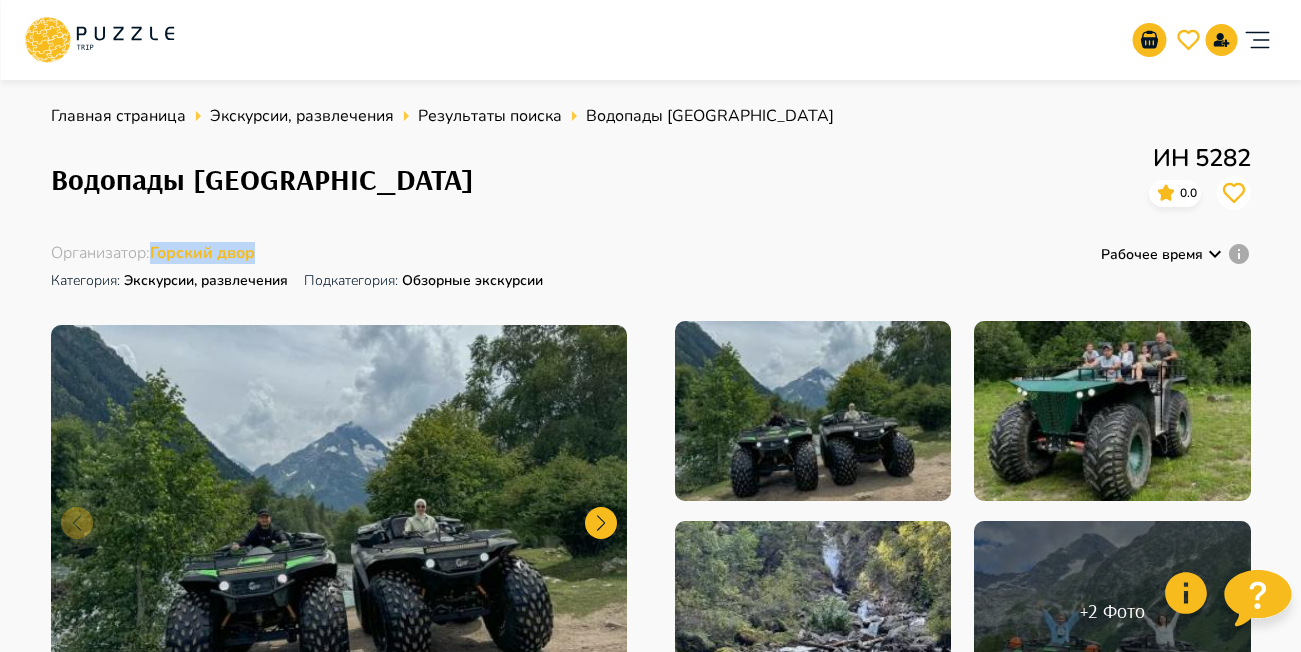 drag, startPoint x: 263, startPoint y: 253, endPoint x: 154, endPoint y: 258, distance: 109.11462 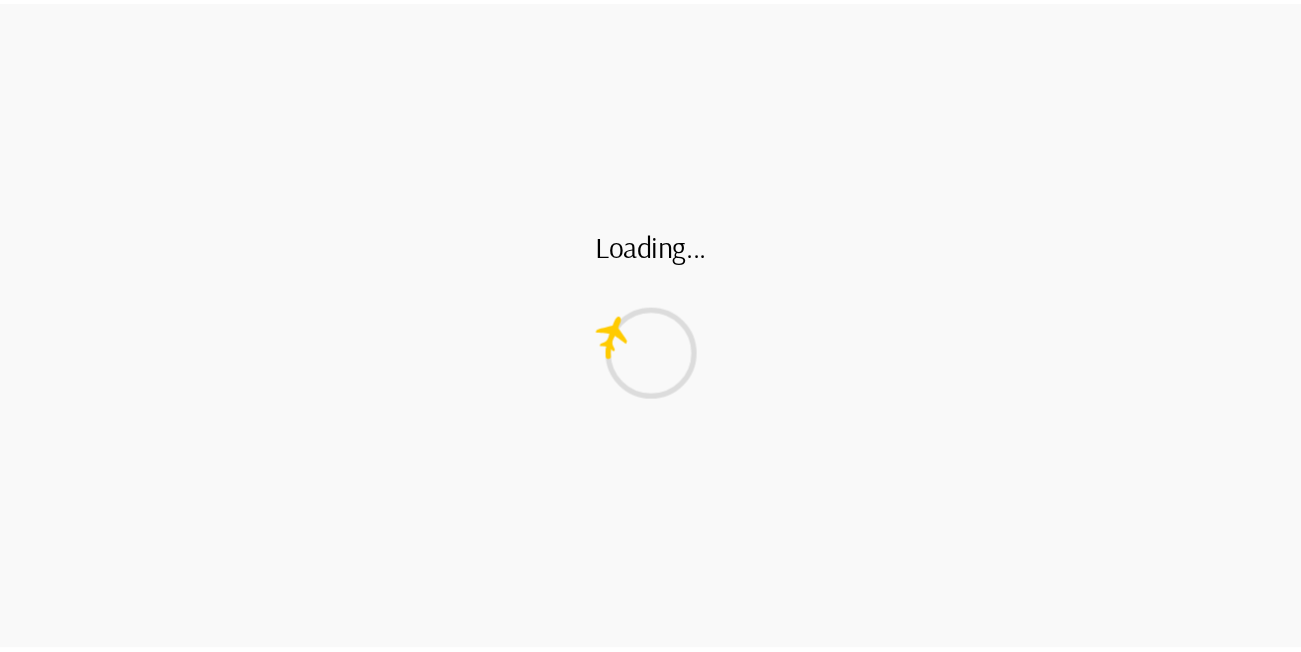 scroll, scrollTop: 0, scrollLeft: 0, axis: both 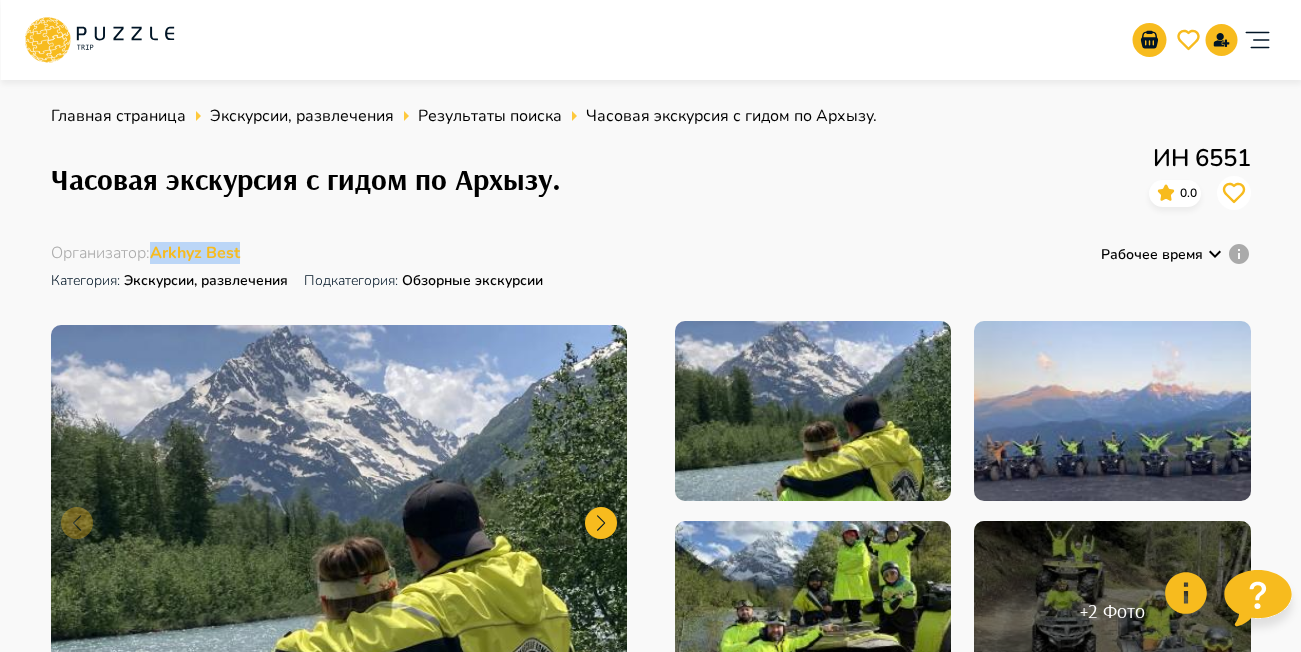 drag, startPoint x: 253, startPoint y: 259, endPoint x: 153, endPoint y: 259, distance: 100 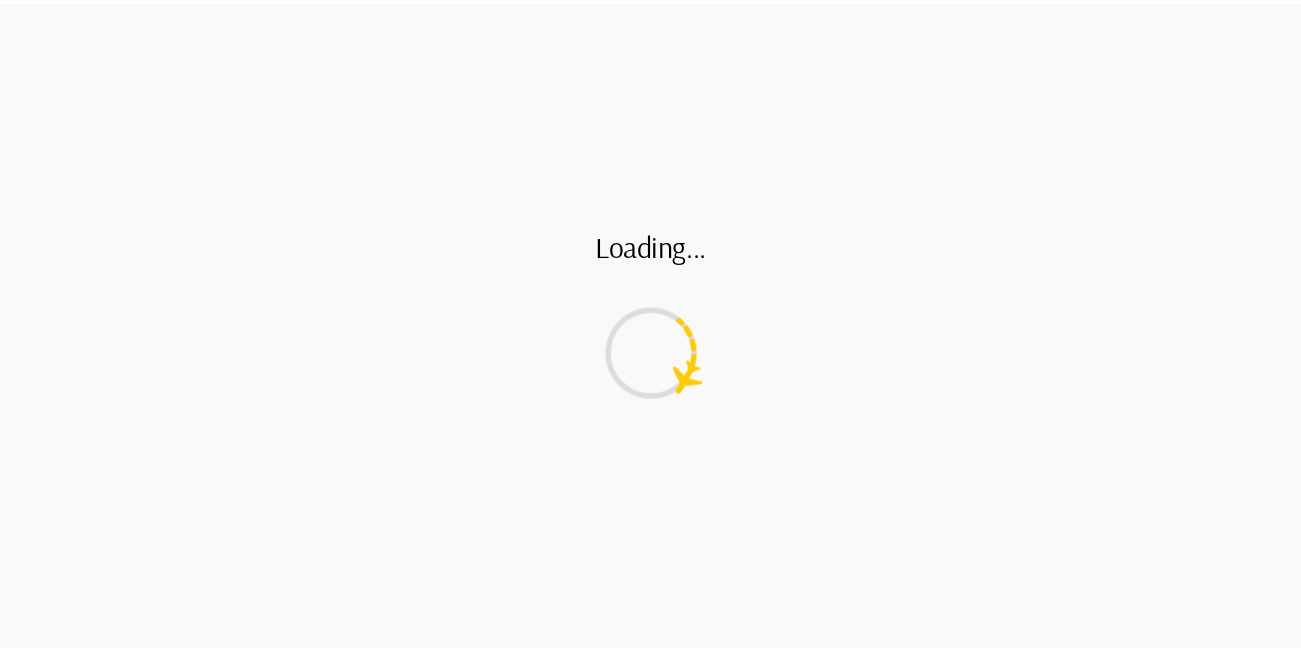 scroll, scrollTop: 0, scrollLeft: 0, axis: both 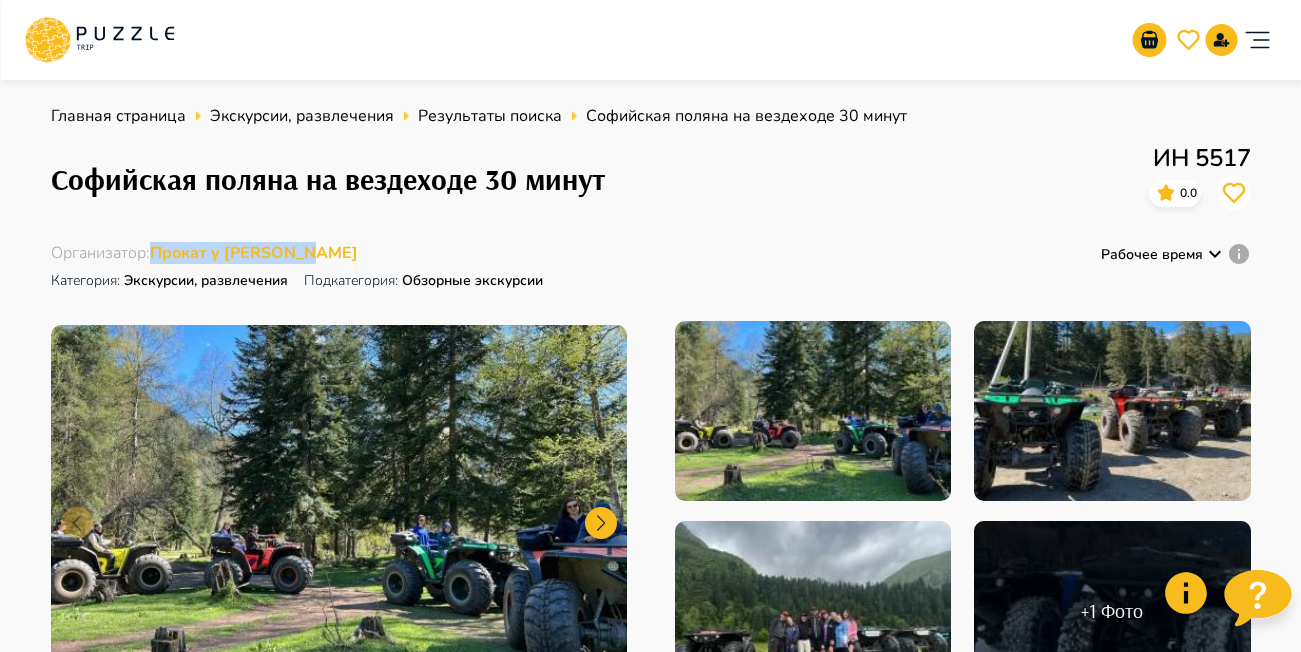 drag, startPoint x: 328, startPoint y: 256, endPoint x: 156, endPoint y: 261, distance: 172.07266 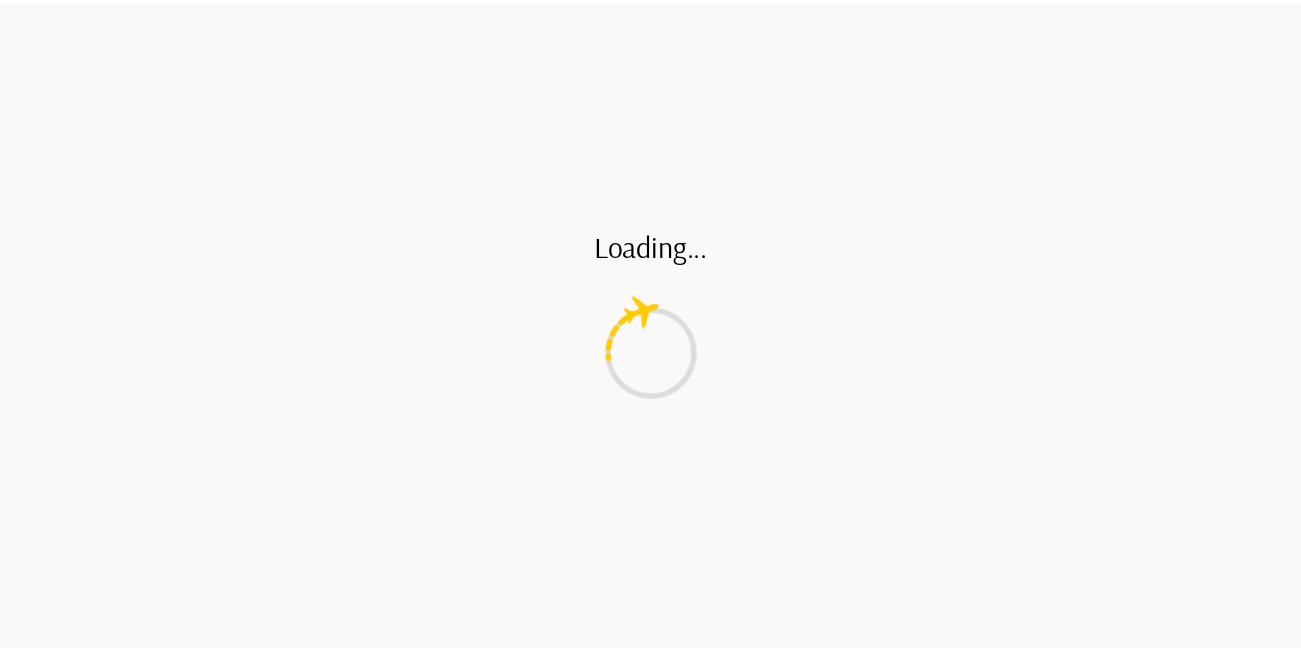 scroll, scrollTop: 0, scrollLeft: 0, axis: both 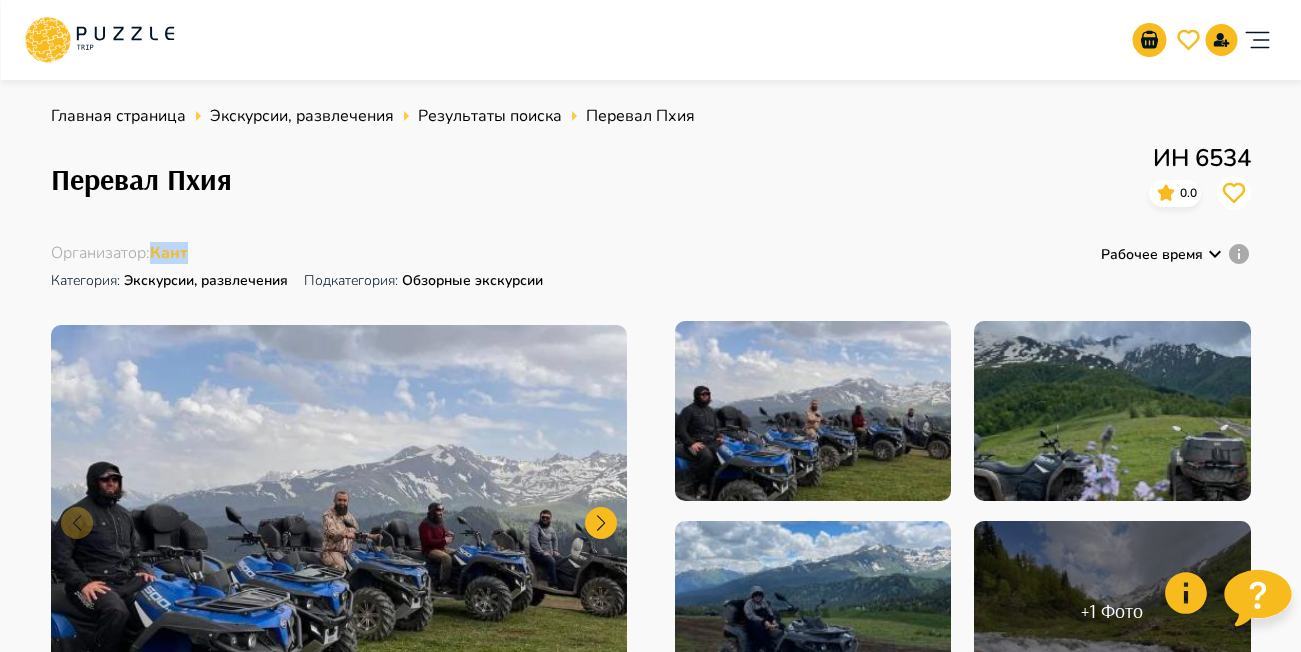 drag, startPoint x: 197, startPoint y: 249, endPoint x: 157, endPoint y: 255, distance: 40.4475 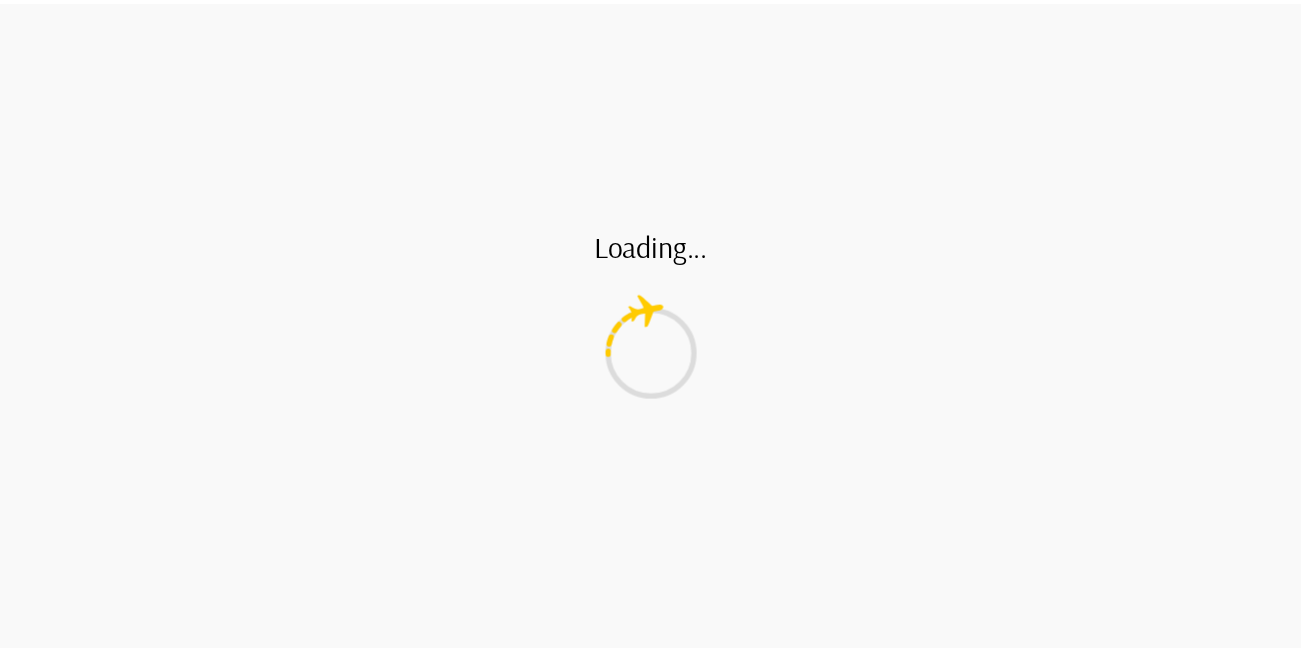 scroll, scrollTop: 0, scrollLeft: 0, axis: both 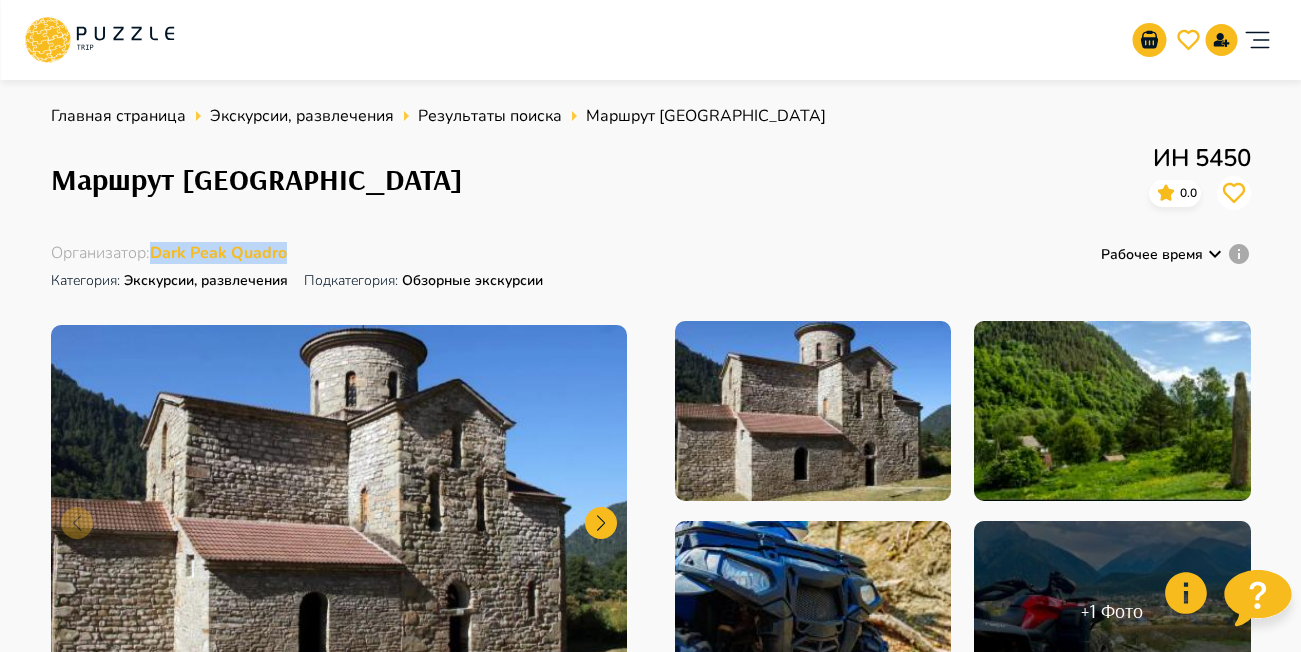 drag, startPoint x: 296, startPoint y: 251, endPoint x: 154, endPoint y: 256, distance: 142.088 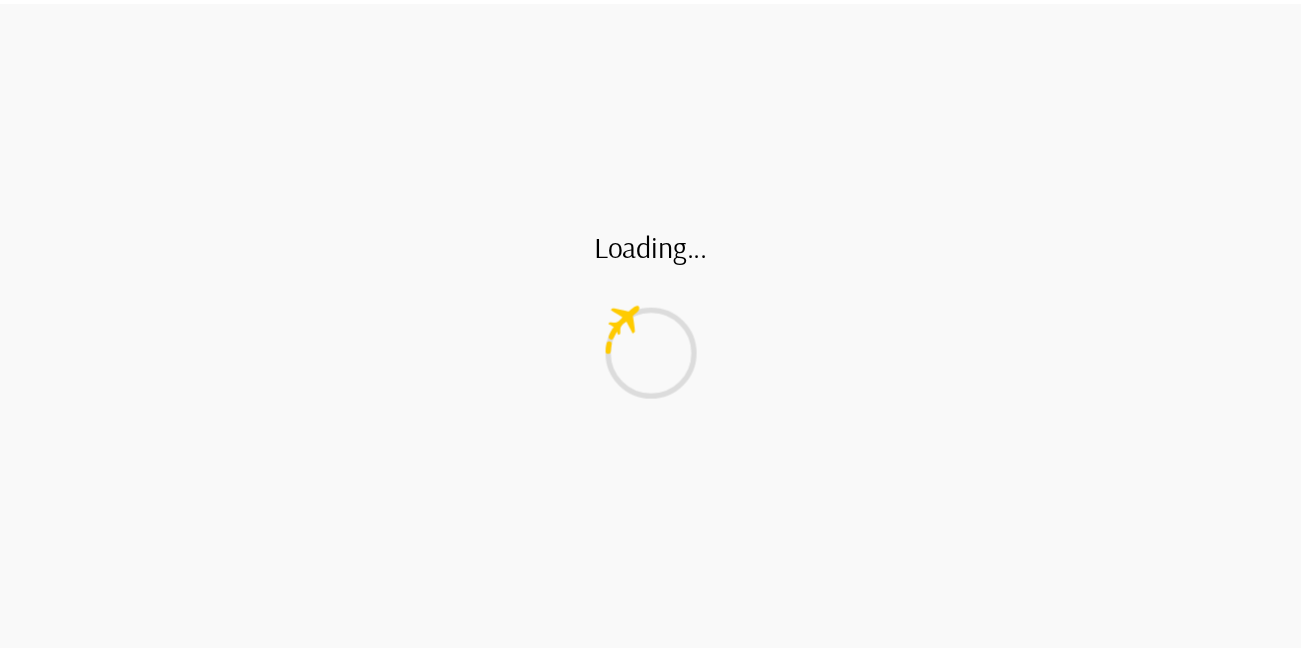 scroll, scrollTop: 0, scrollLeft: 0, axis: both 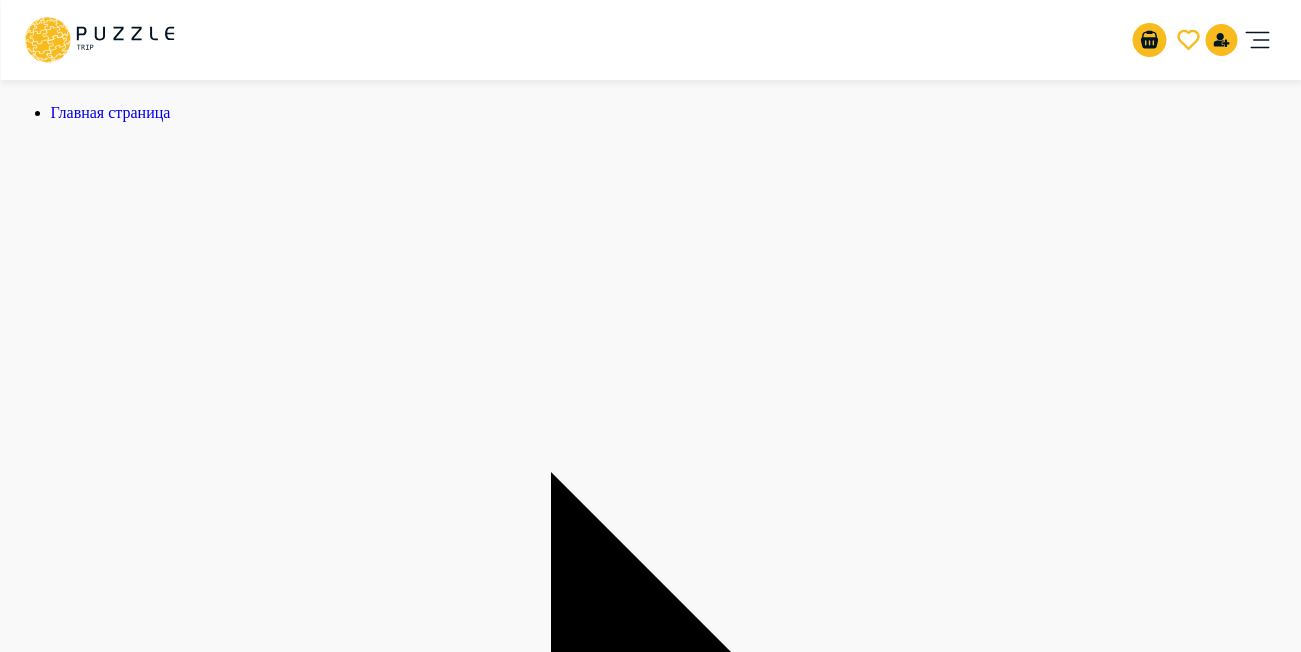 click on "Организатор :  Джипинг K-Travel   Категория :     Экскурсии, развлечения Подкатегория:     Обзорные экскурсии" at bounding box center [651, 3956] 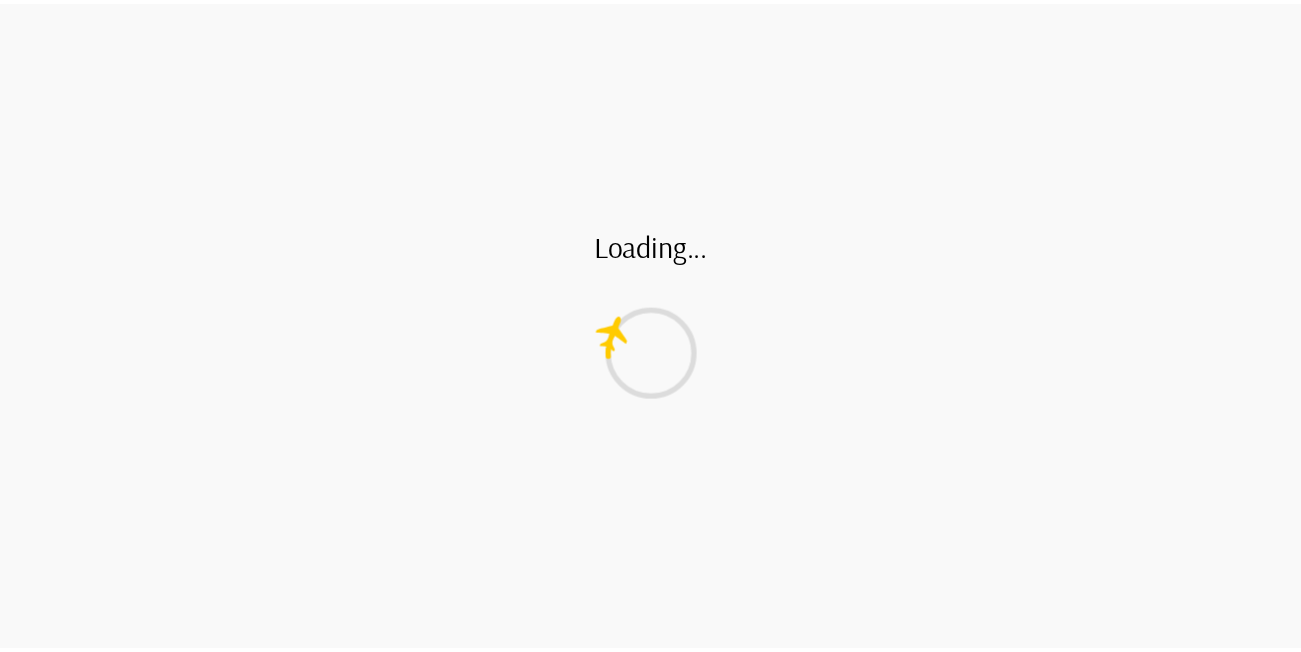 scroll, scrollTop: 0, scrollLeft: 0, axis: both 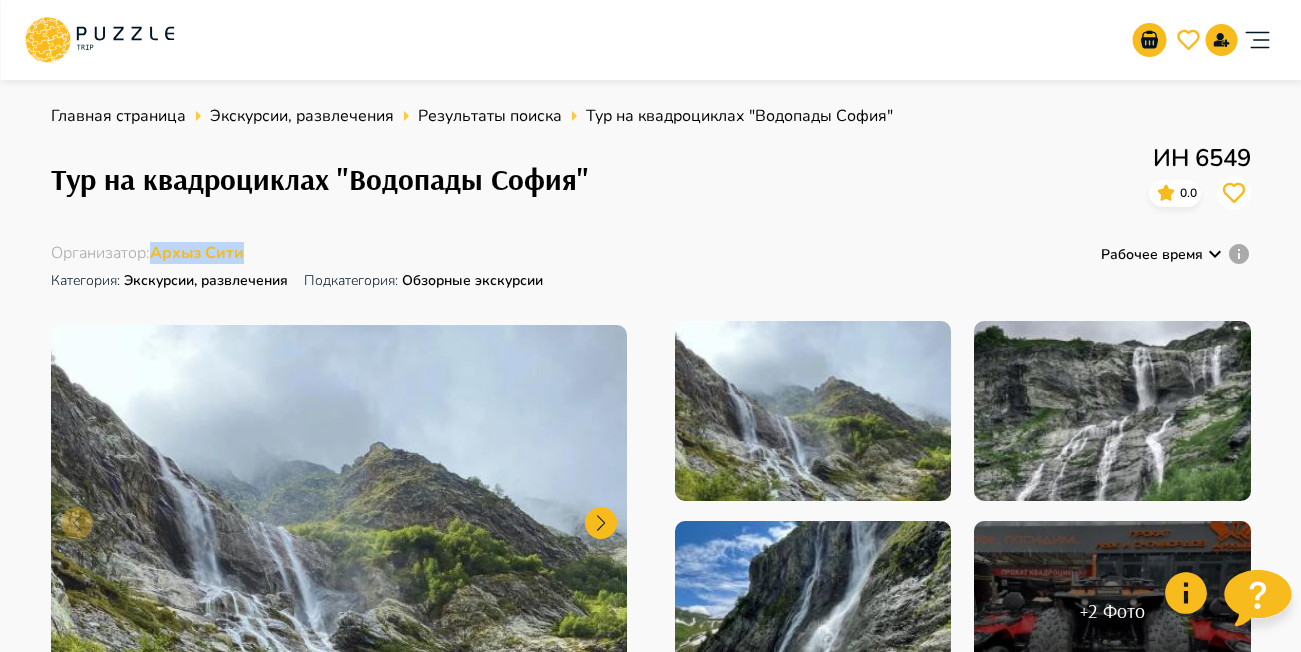 drag, startPoint x: 261, startPoint y: 252, endPoint x: 155, endPoint y: 255, distance: 106.04244 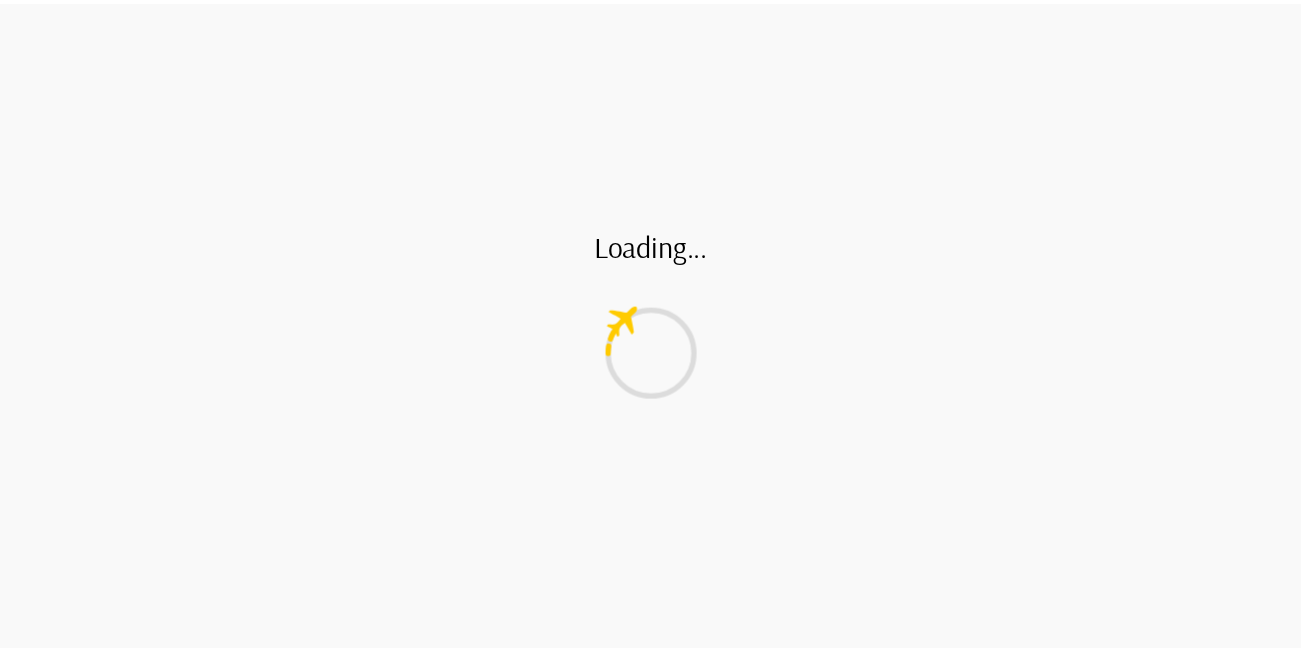 scroll, scrollTop: 0, scrollLeft: 0, axis: both 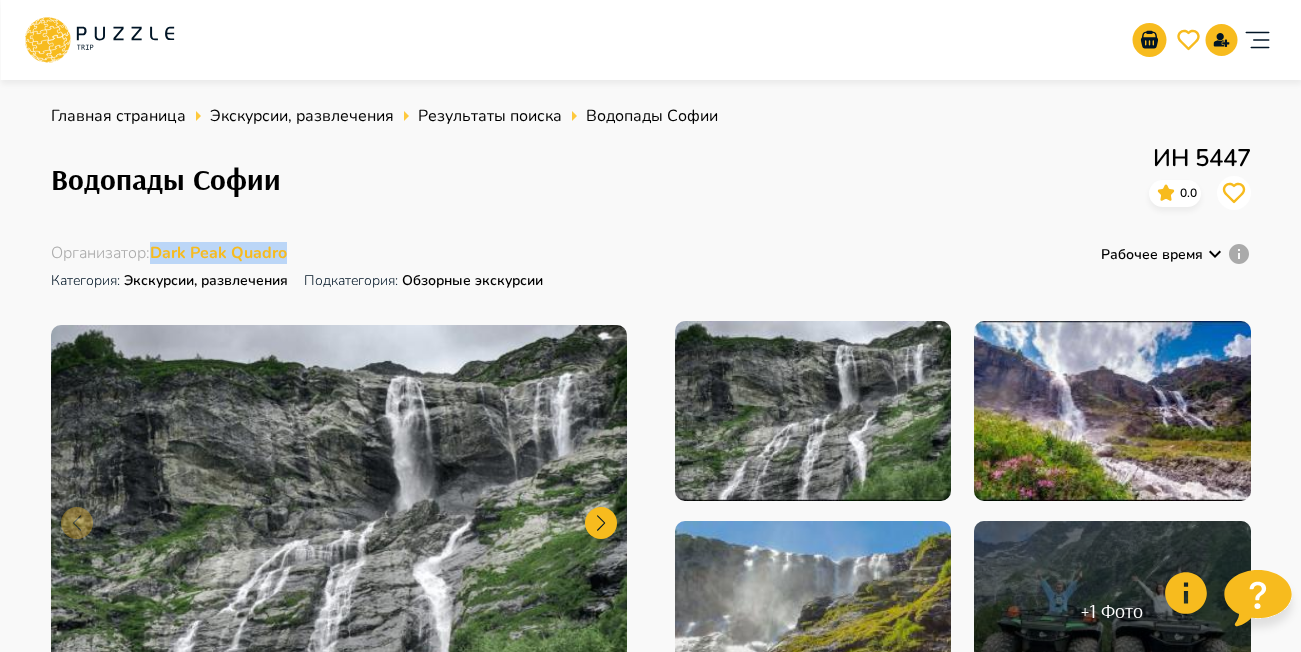 drag, startPoint x: 303, startPoint y: 256, endPoint x: 158, endPoint y: 262, distance: 145.12408 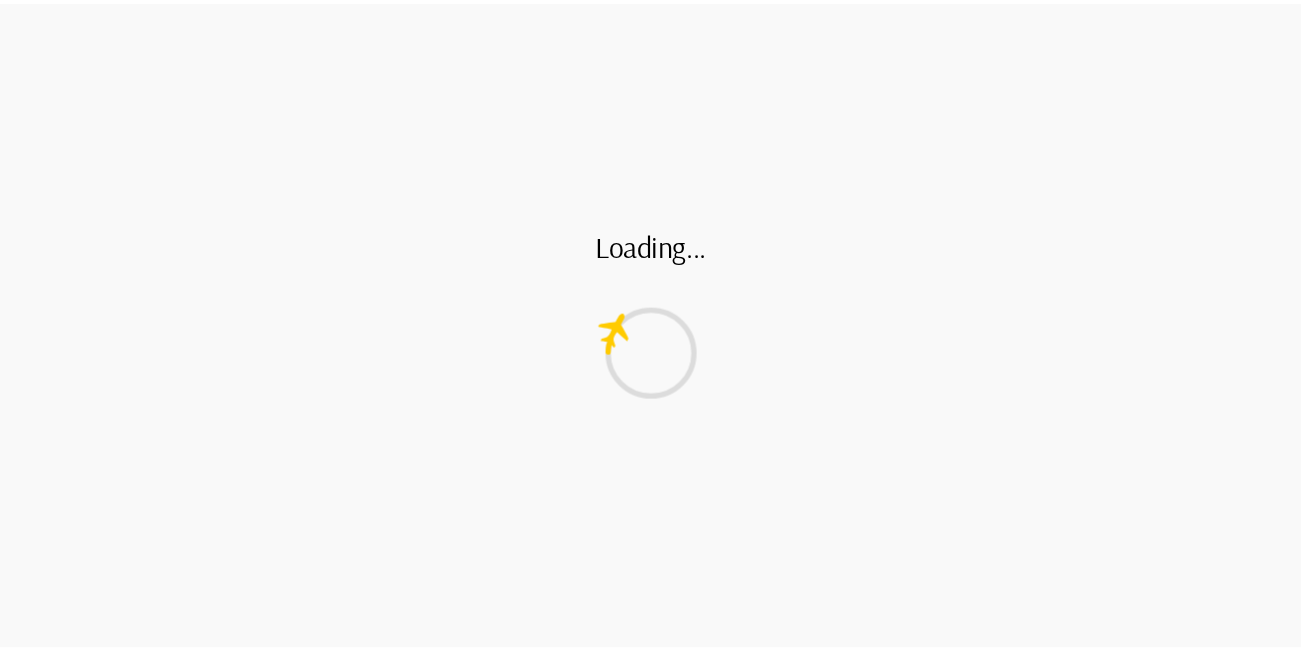 scroll, scrollTop: 0, scrollLeft: 0, axis: both 